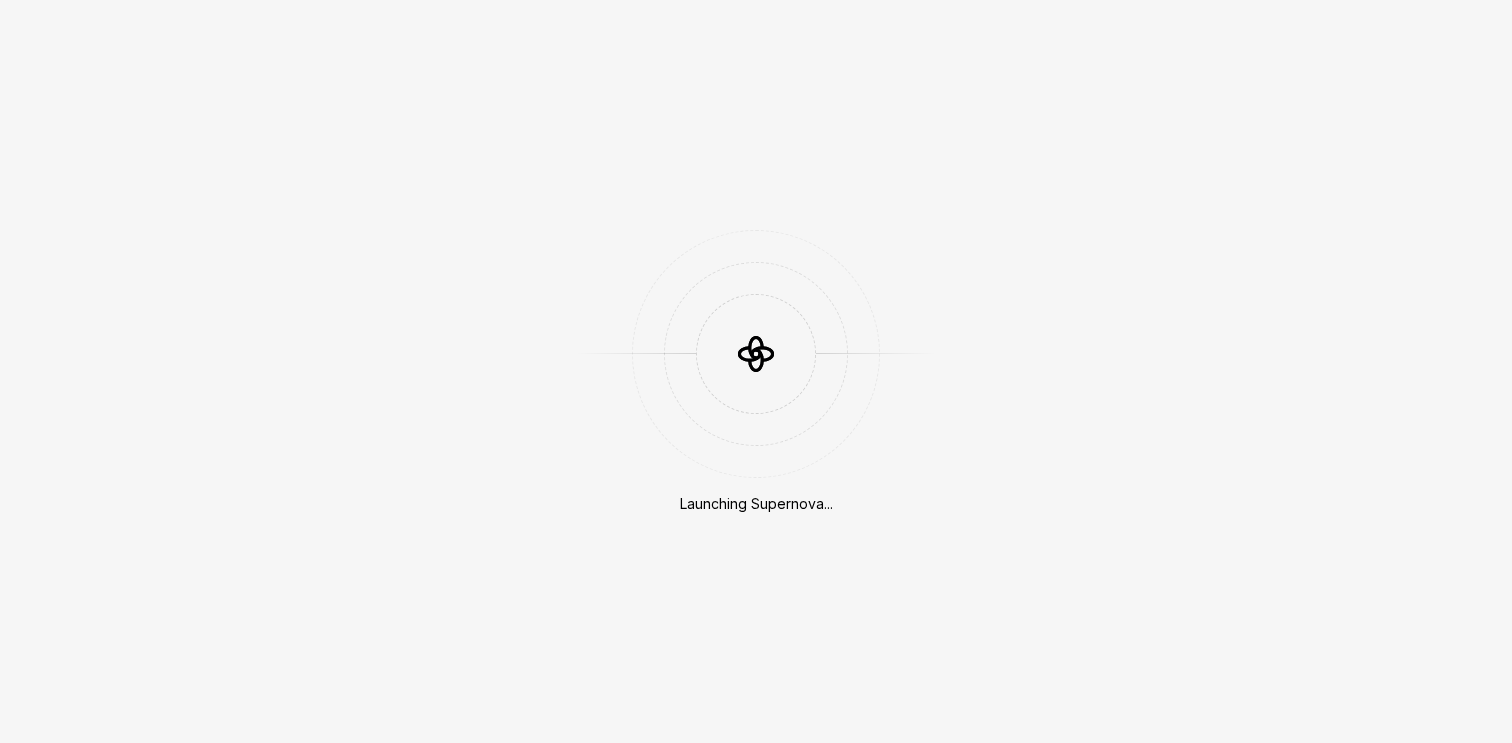 scroll, scrollTop: 0, scrollLeft: 0, axis: both 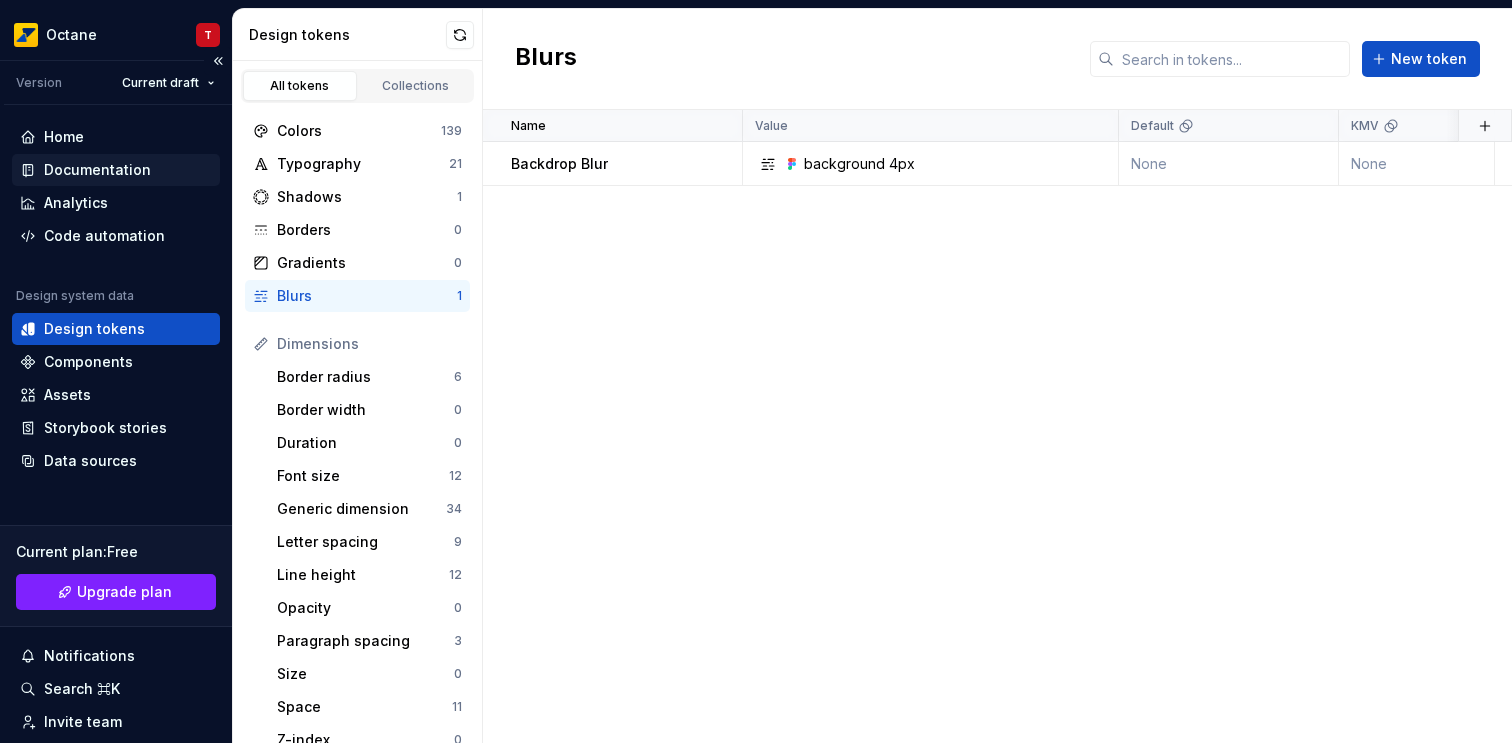 click on "Documentation" at bounding box center (97, 170) 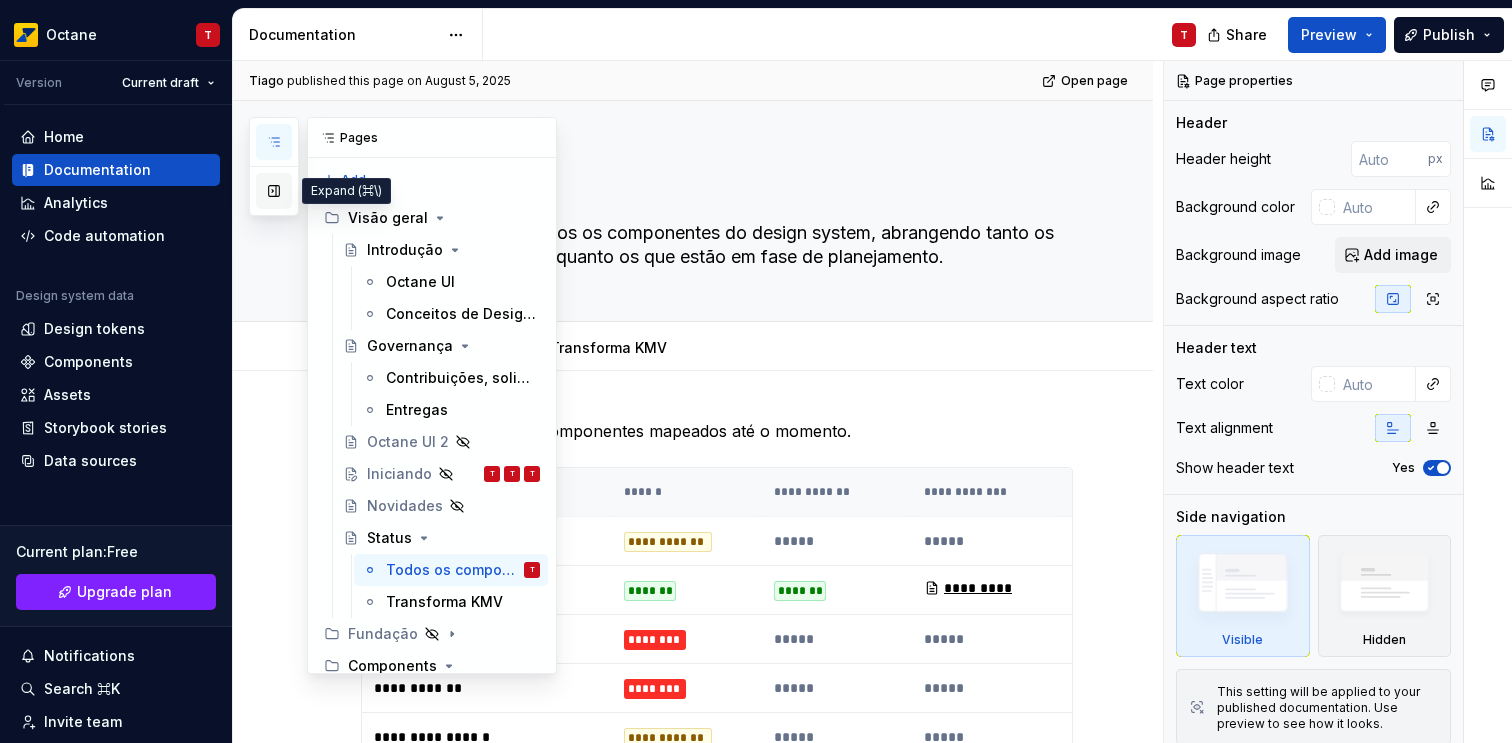click at bounding box center [274, 191] 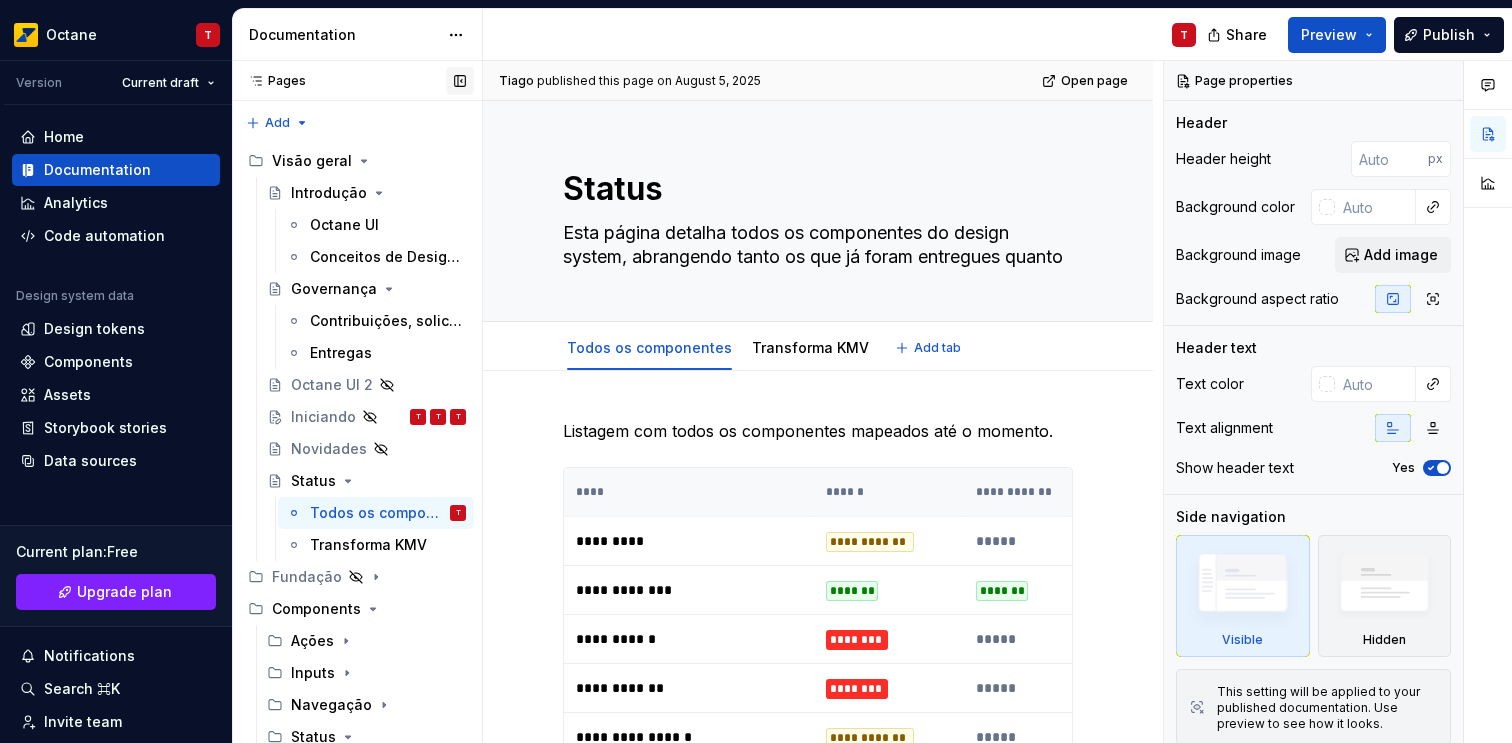 type on "*" 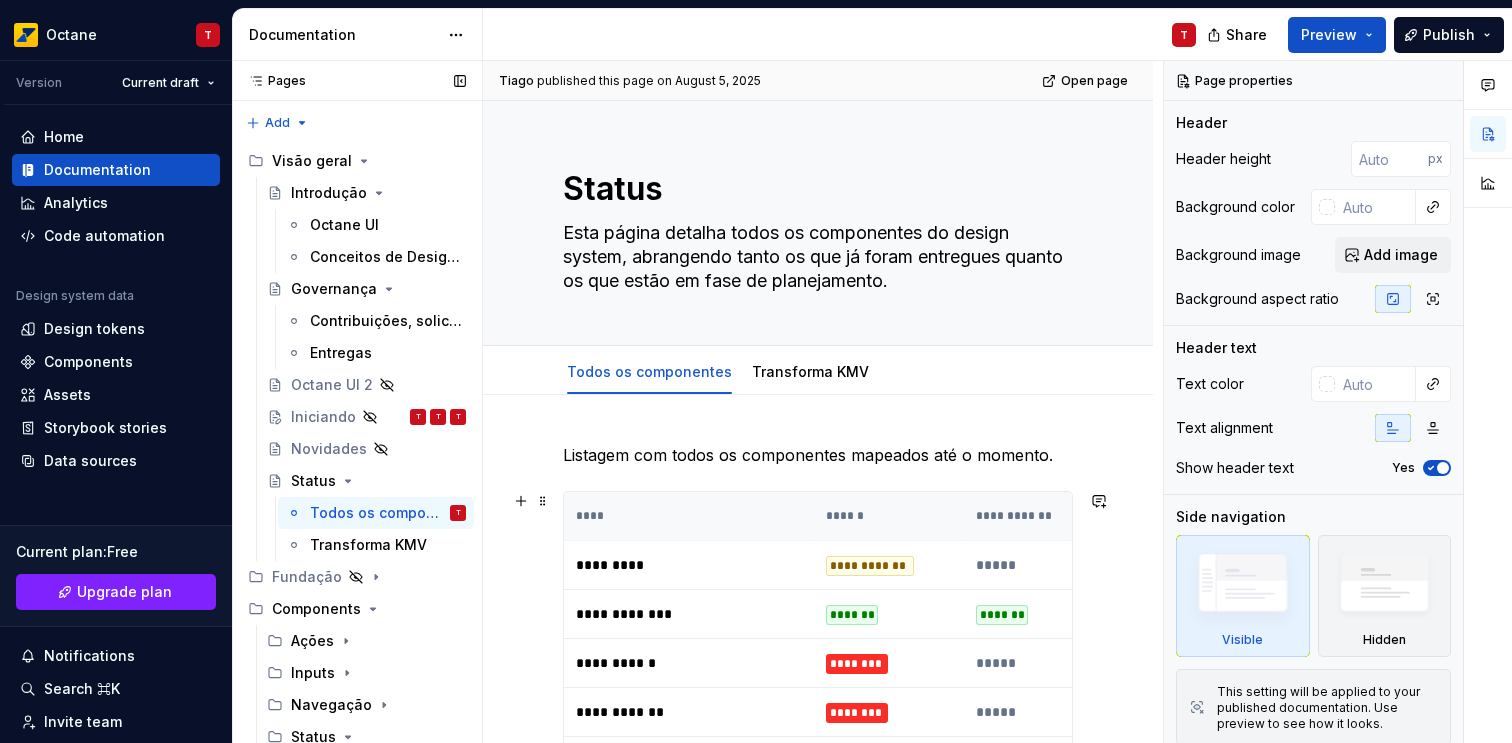 type 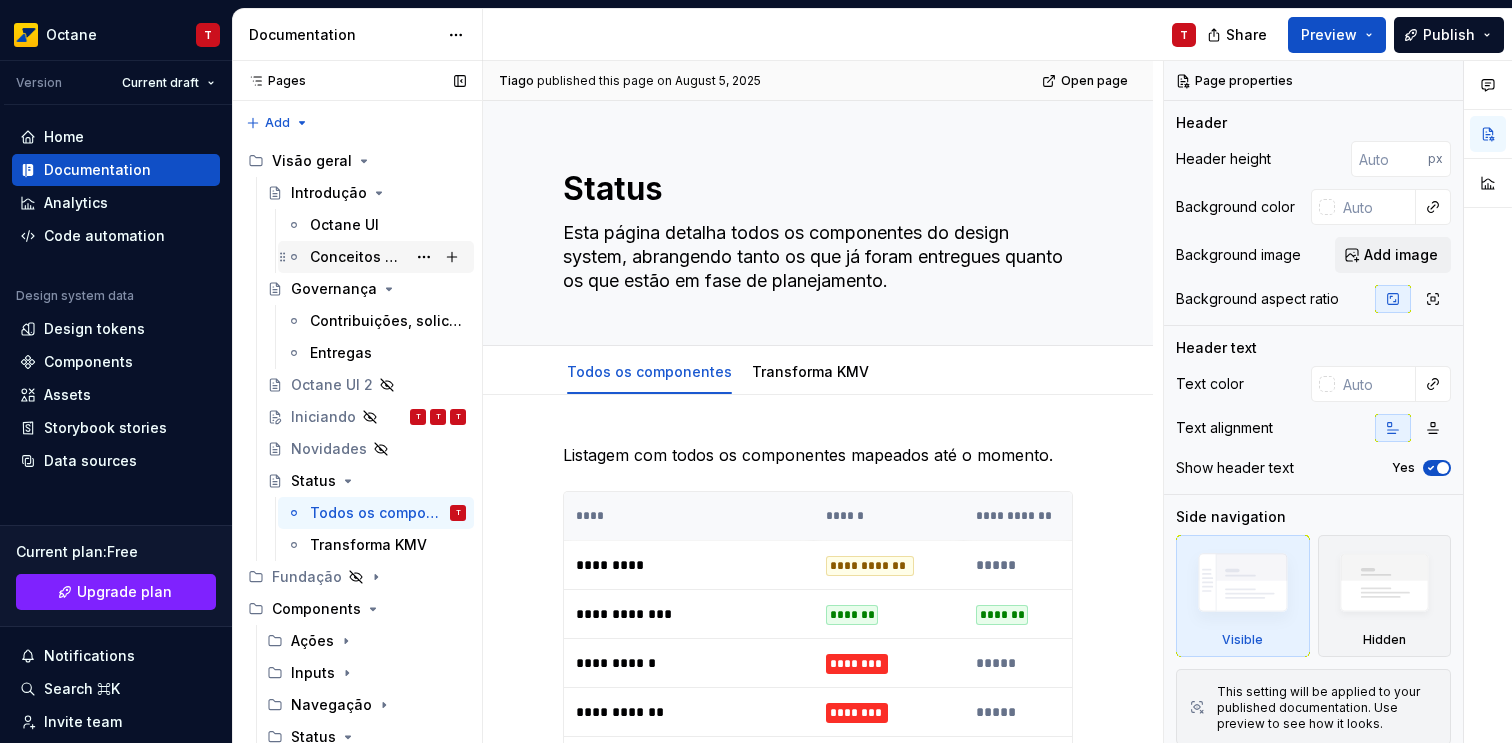 click on "Conceitos de Design System" at bounding box center (358, 257) 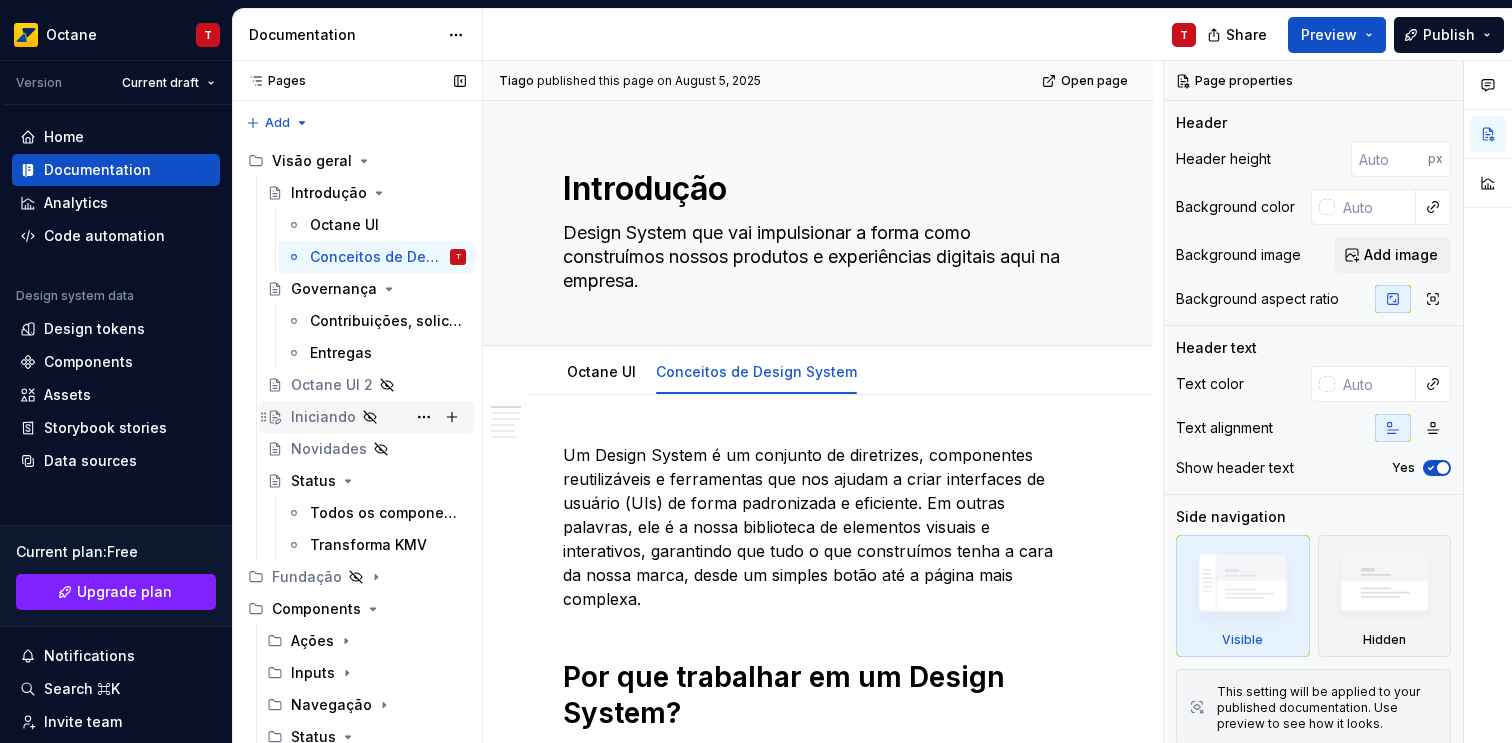 click on "Iniciando" at bounding box center (323, 417) 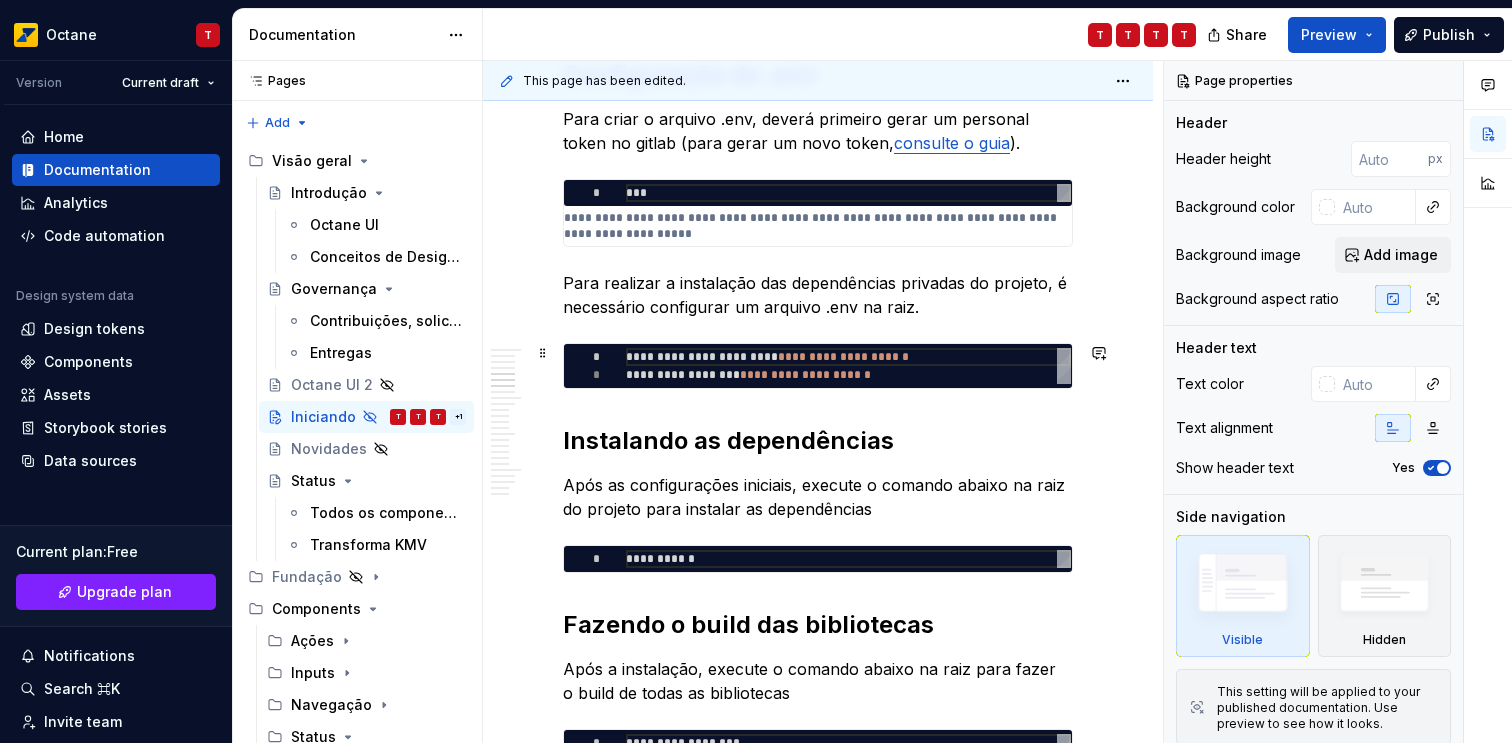 scroll, scrollTop: 797, scrollLeft: 0, axis: vertical 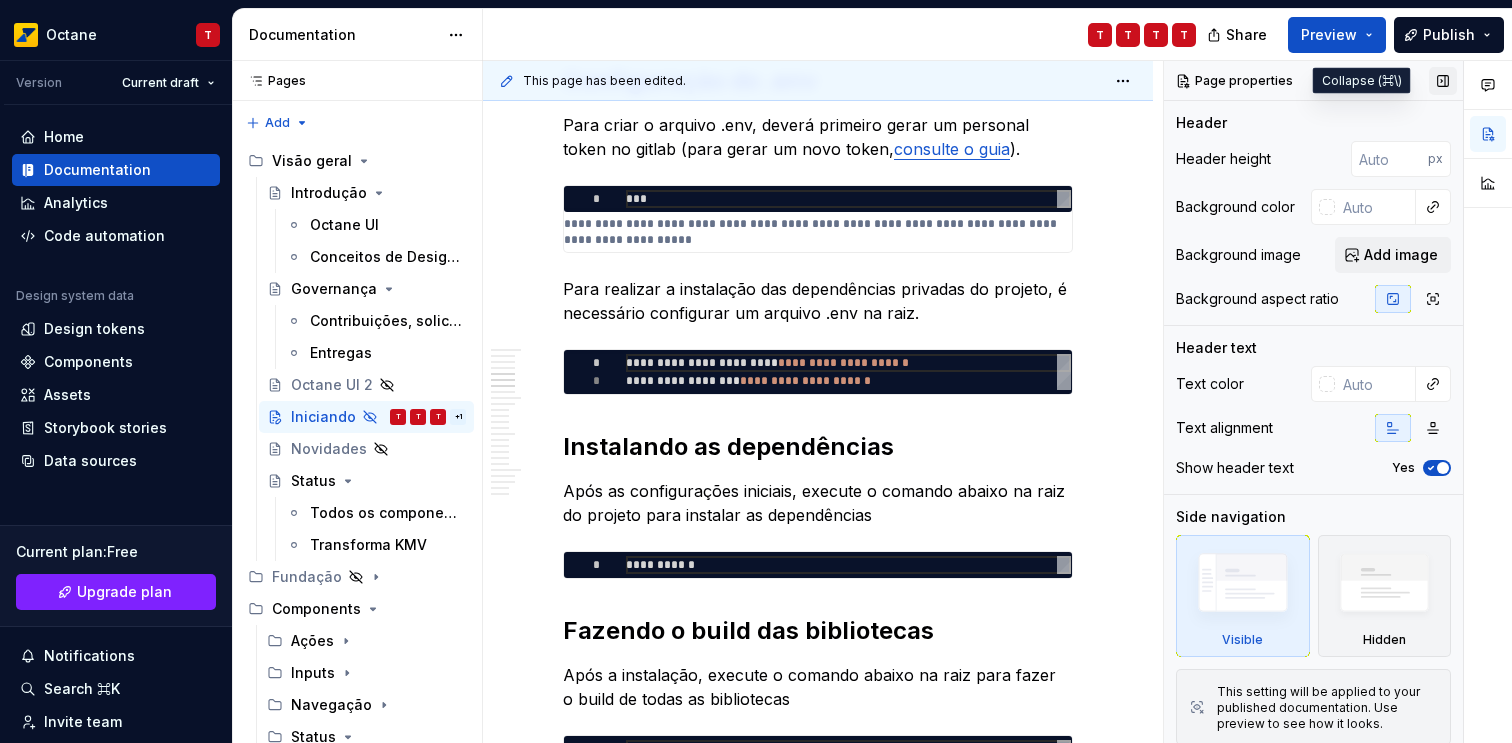 click at bounding box center (1443, 81) 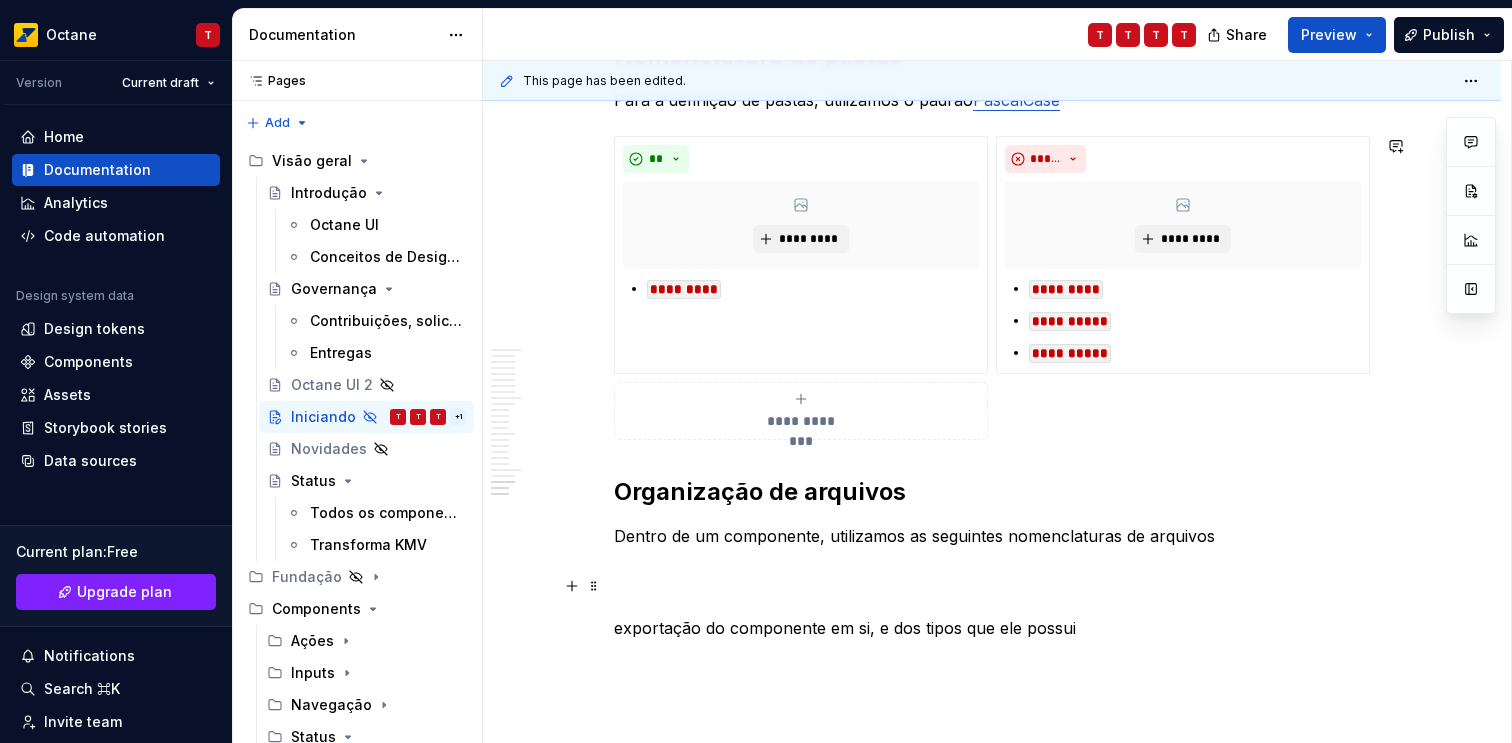 scroll, scrollTop: 3781, scrollLeft: 0, axis: vertical 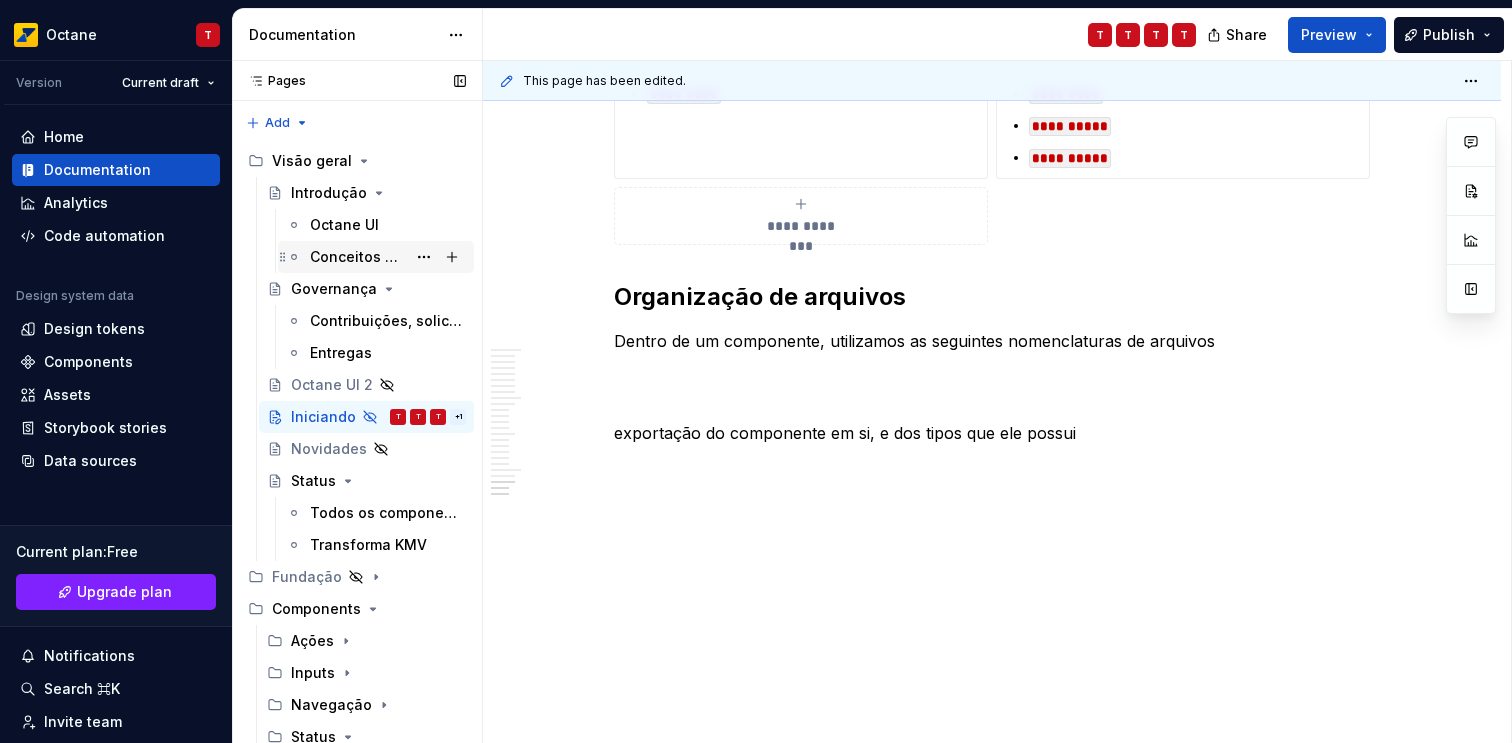 click on "Conceitos de Design System" at bounding box center [358, 257] 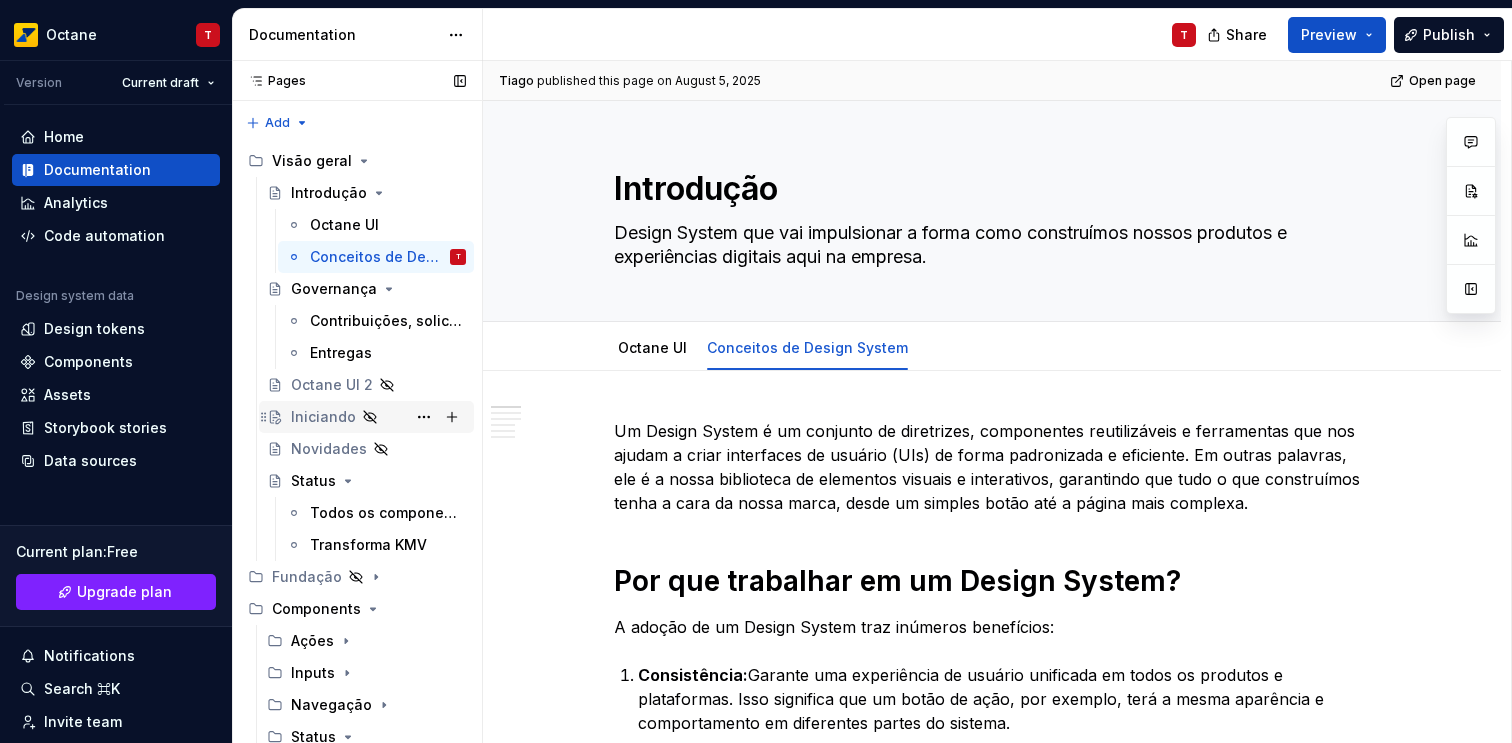 click on "Iniciando" at bounding box center [323, 417] 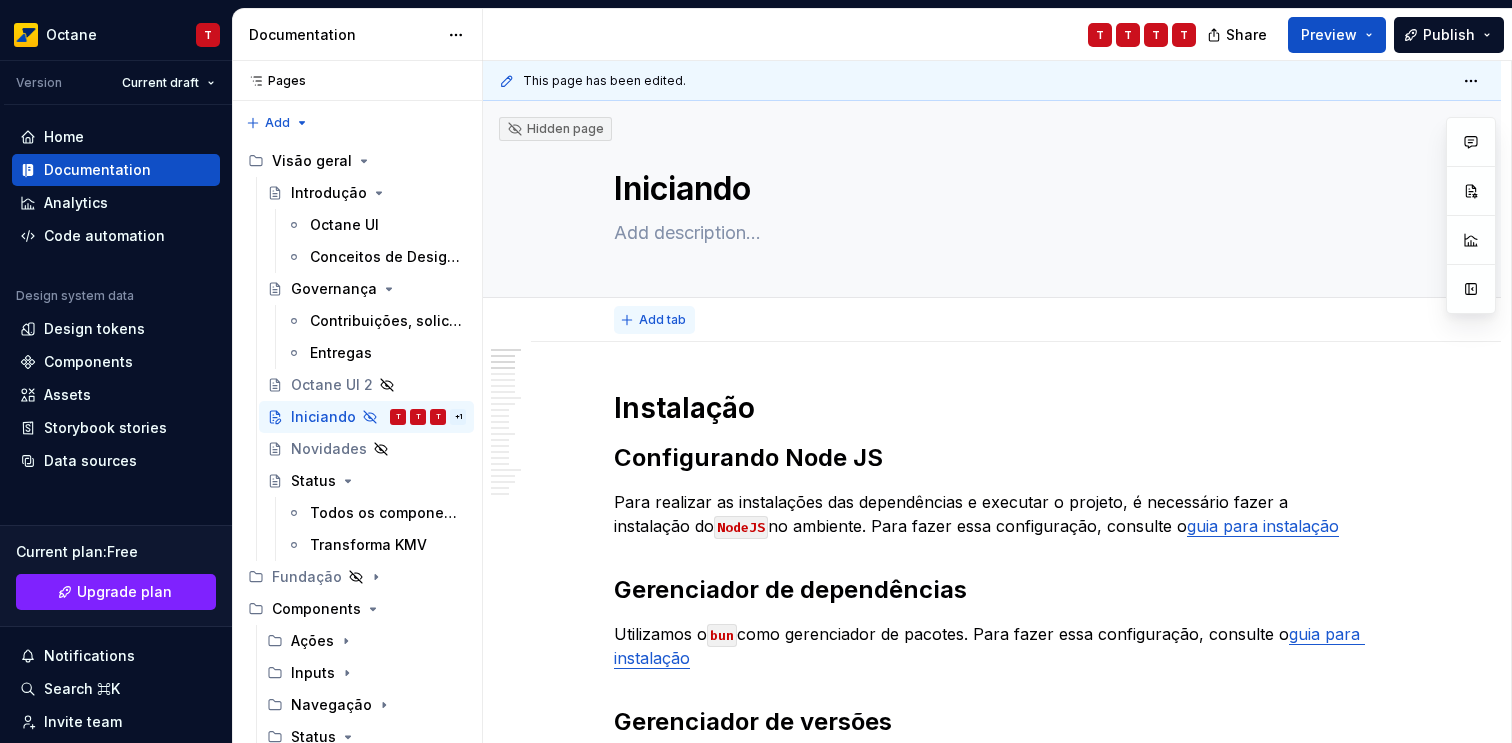 click on "Add tab" at bounding box center [662, 320] 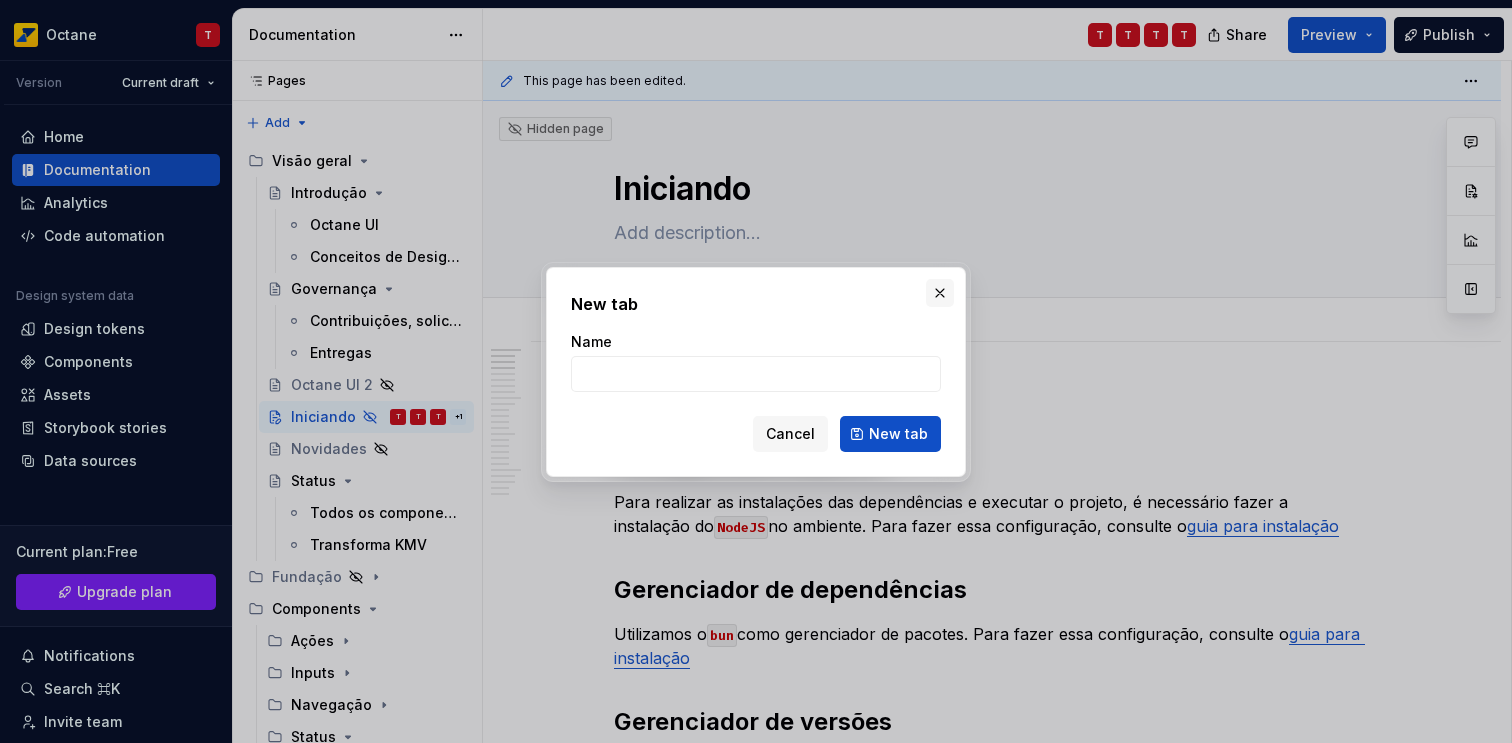 click at bounding box center [940, 293] 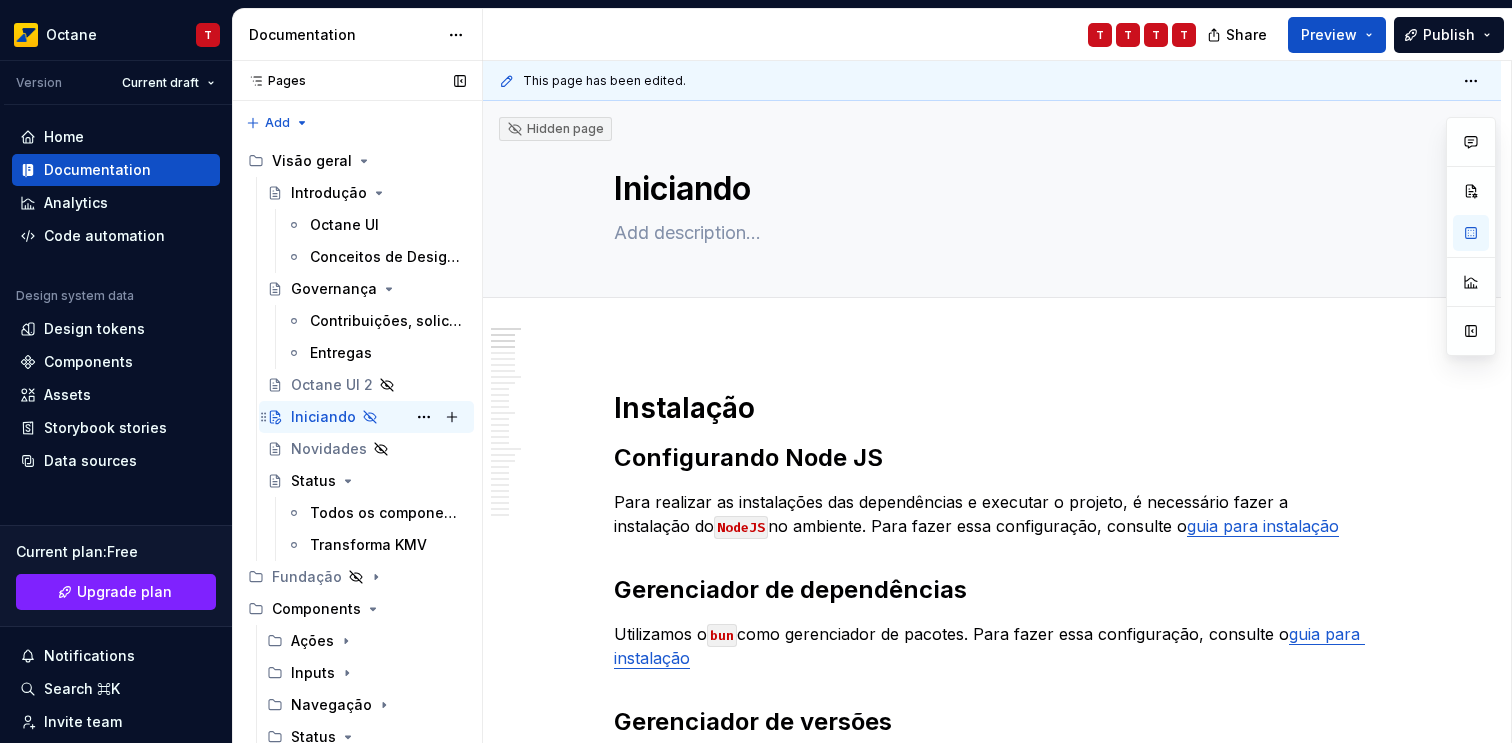 click on "Iniciando" at bounding box center (323, 417) 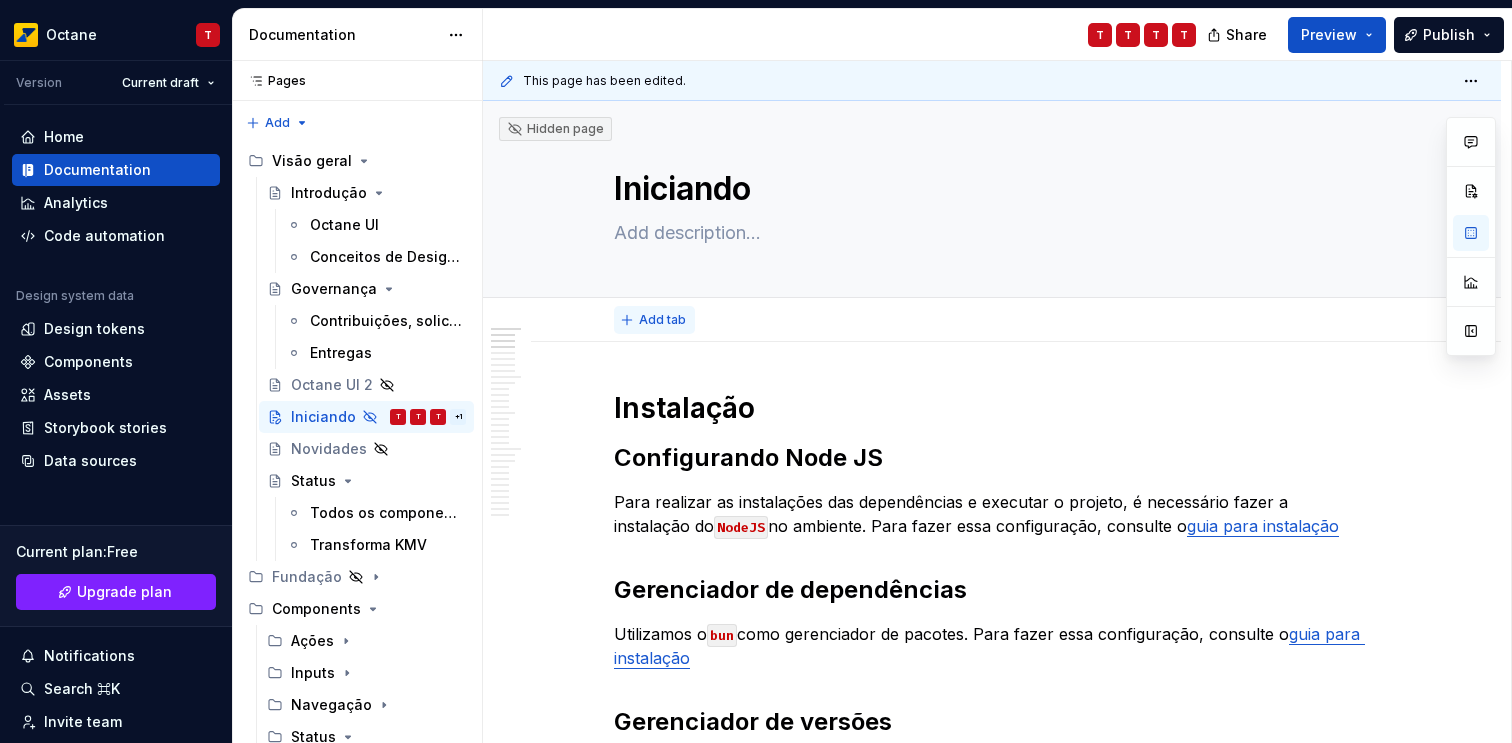 click on "Add tab" at bounding box center [662, 320] 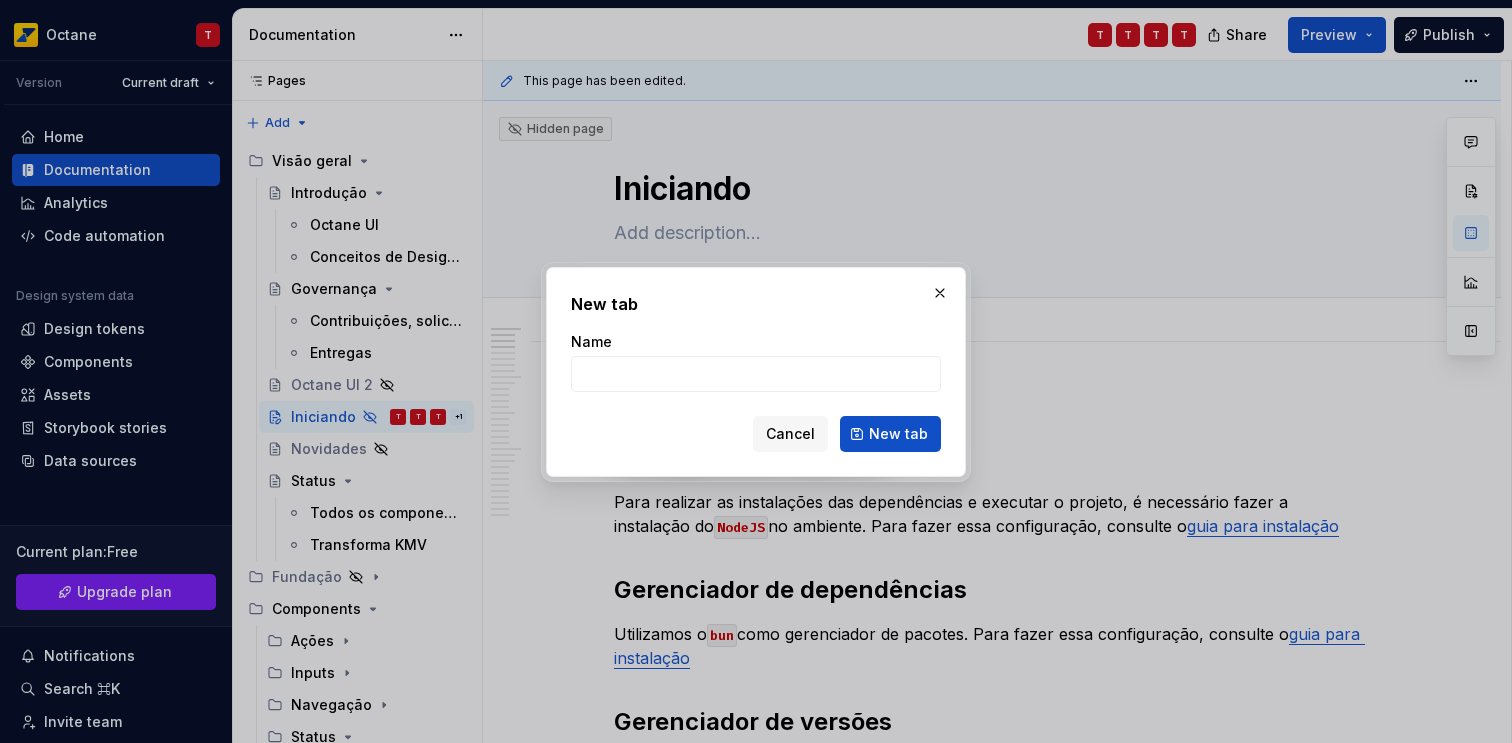 type on "*" 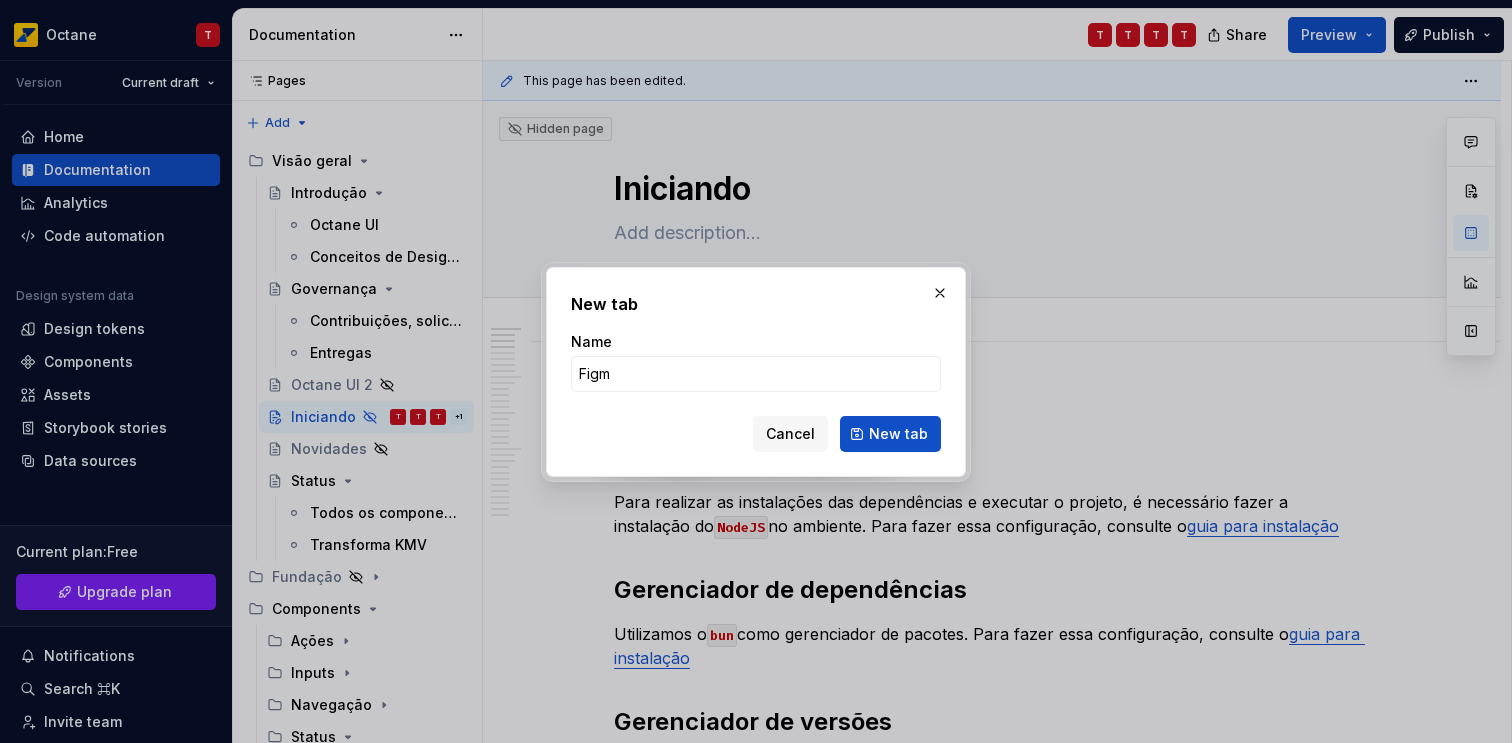 type on "Figma" 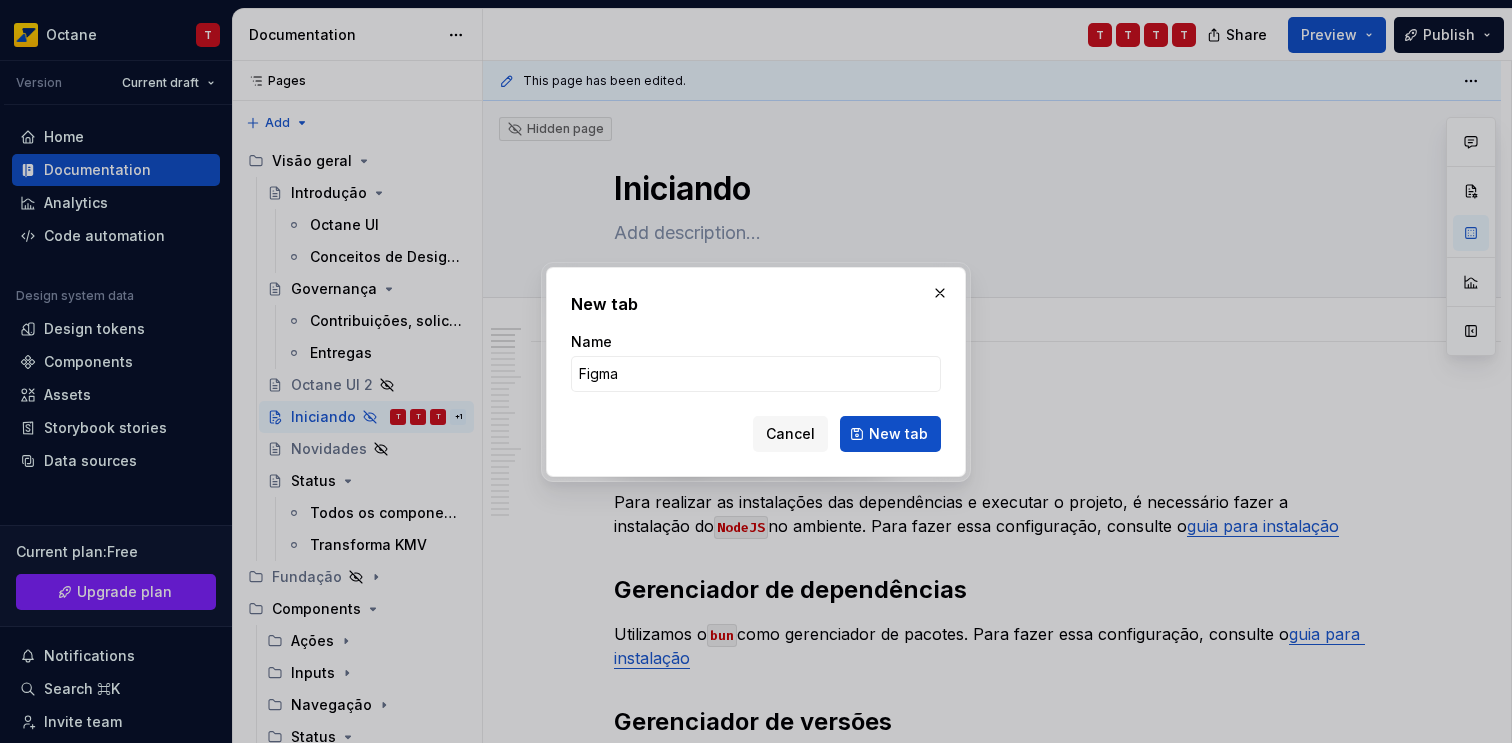 click on "New tab" at bounding box center (890, 434) 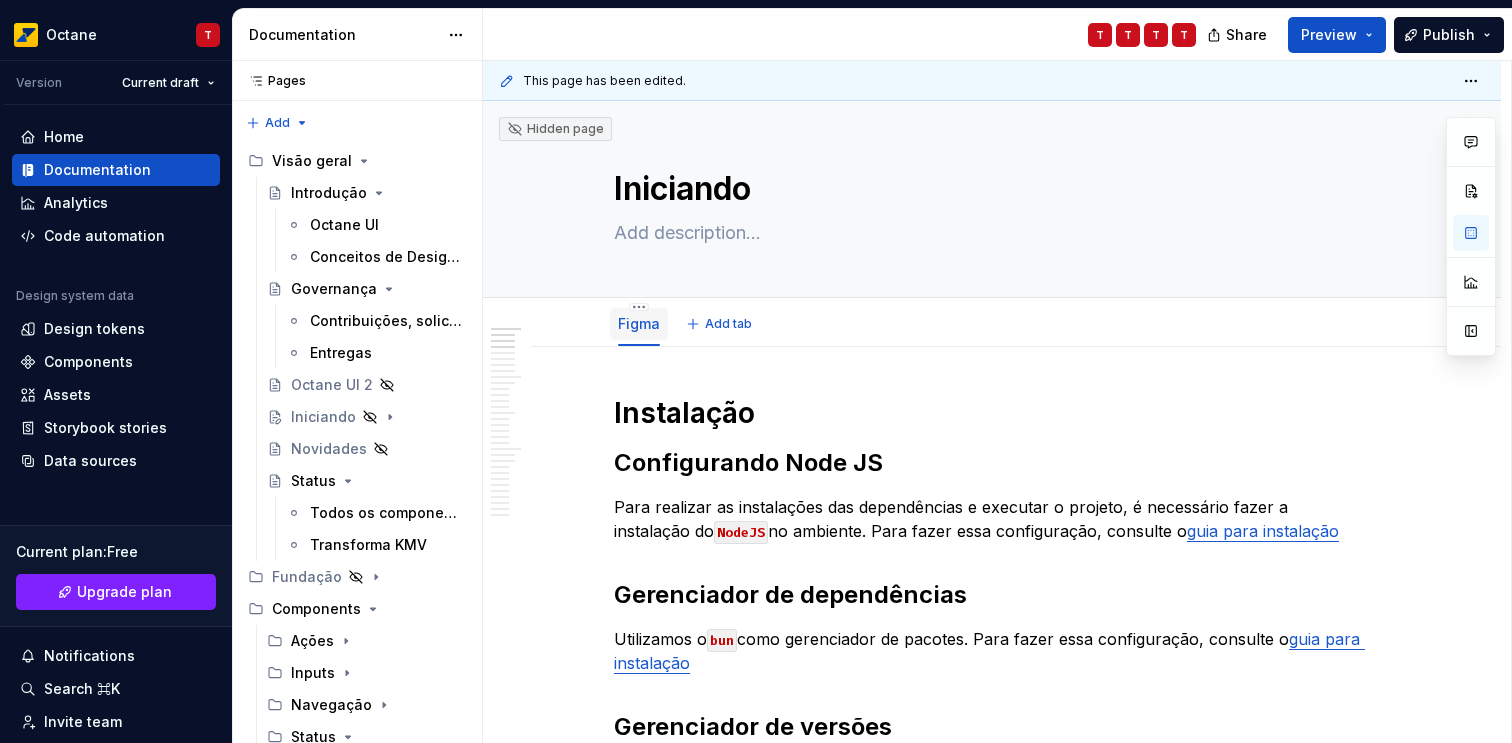 click on "Figma" at bounding box center (639, 323) 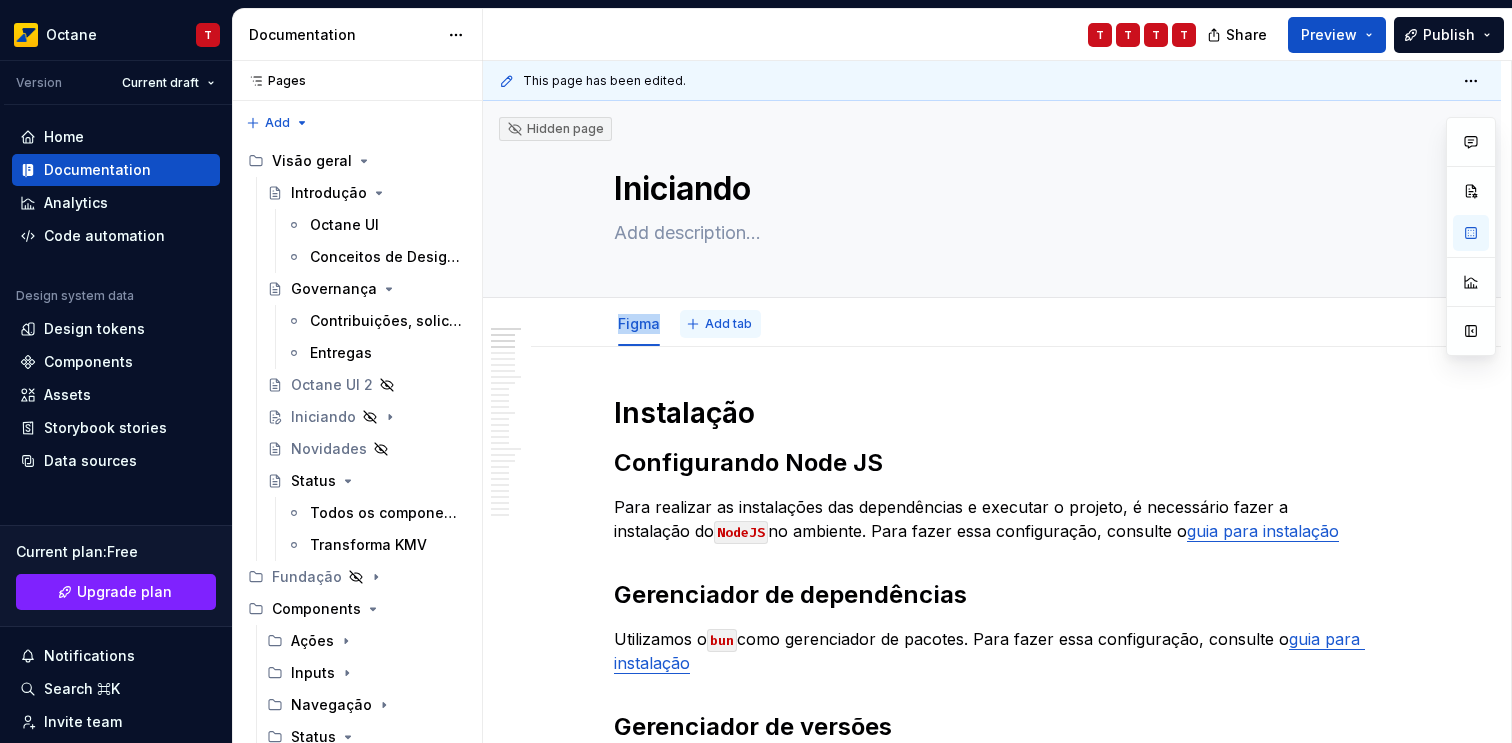 click on "Add tab" at bounding box center (720, 324) 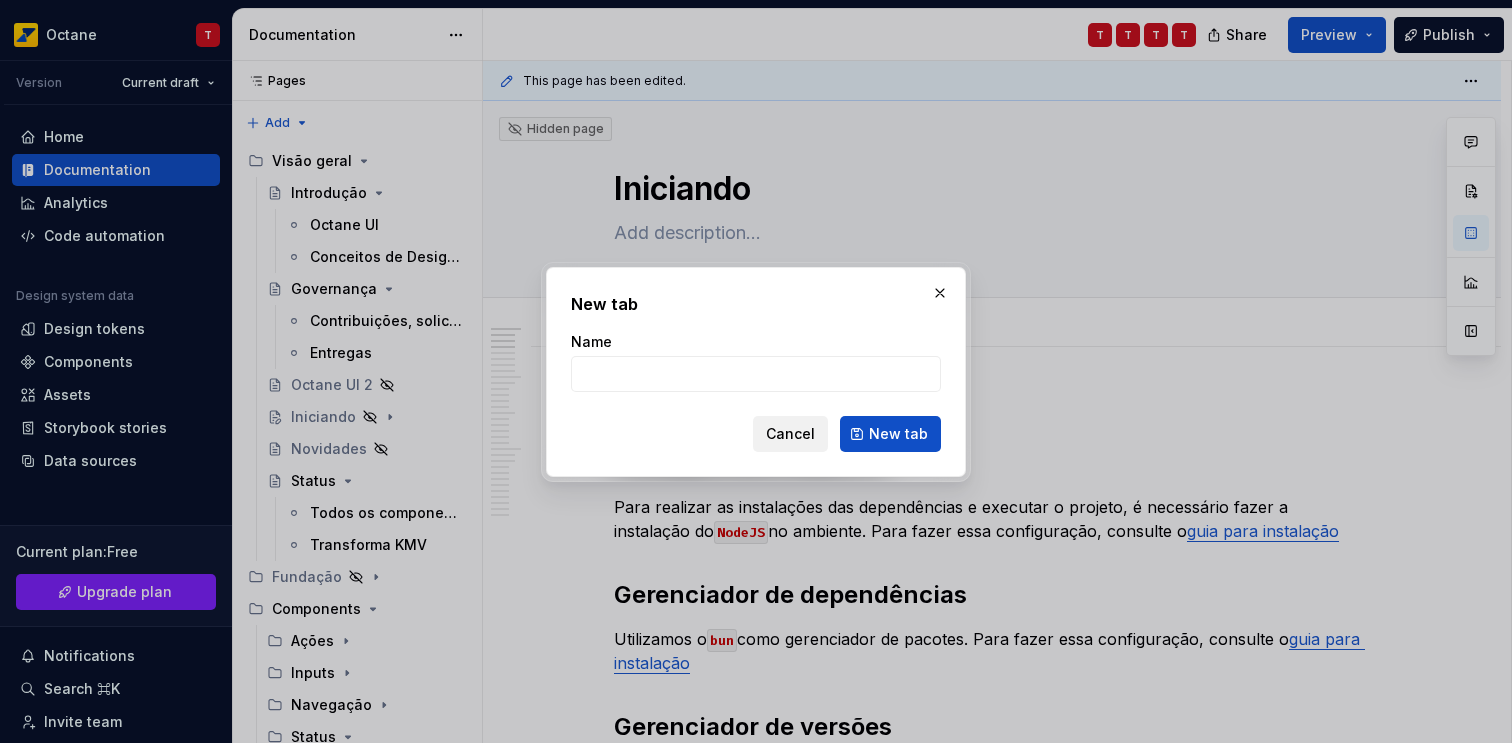 click on "Cancel" at bounding box center [790, 434] 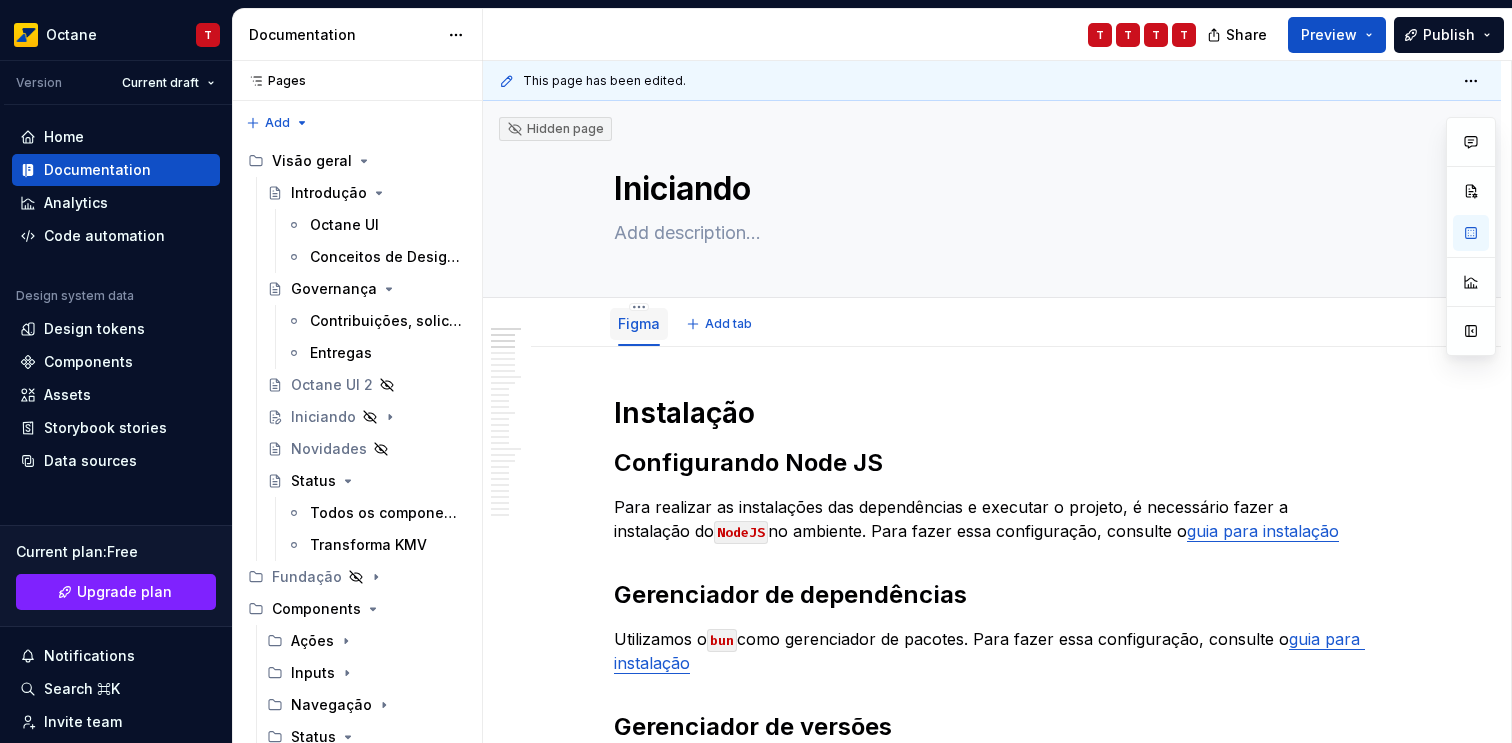 click on "Figma" at bounding box center (639, 323) 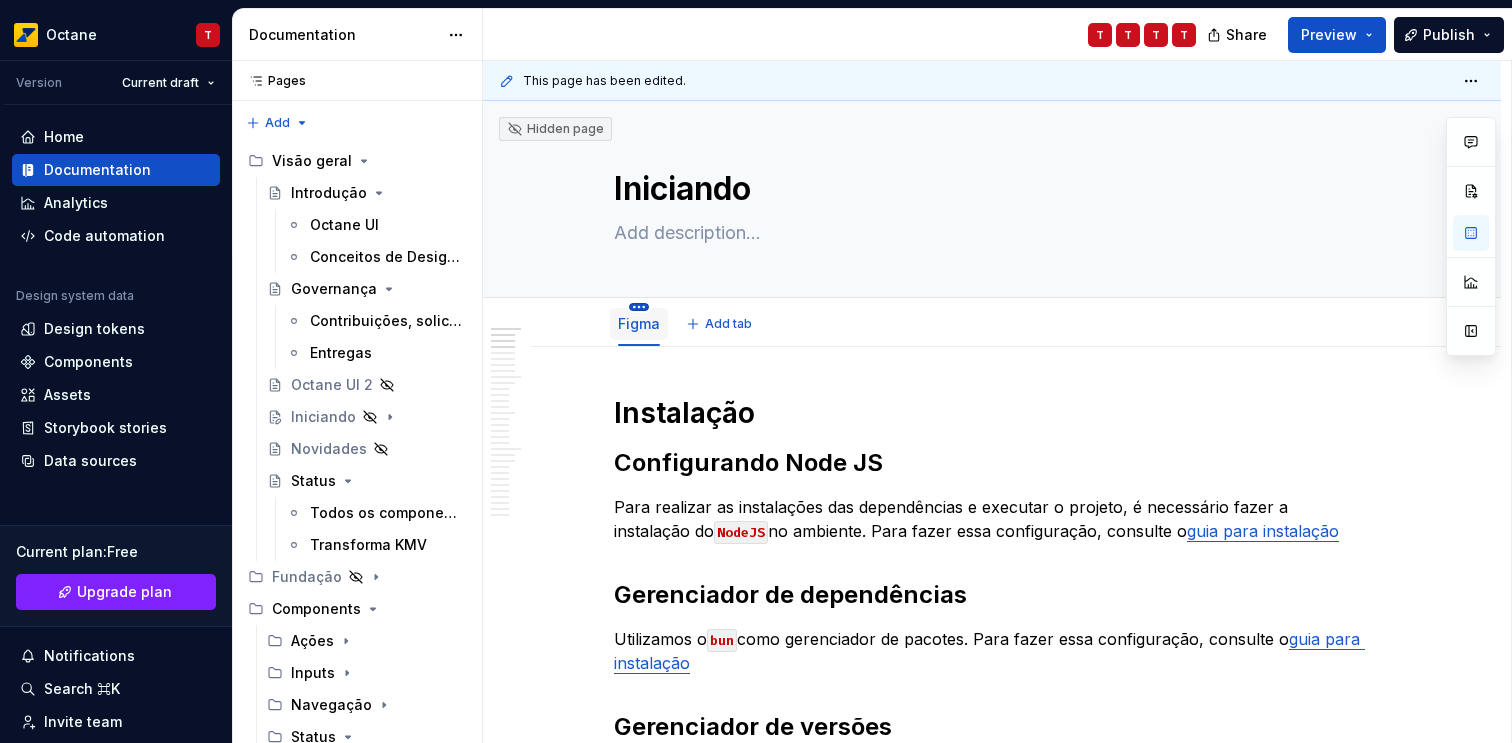 click on "Octane UI - Fig Kit
Accessibility guide for tree Page tree.
Navigate the tree with the arrow keys. Common tree hotkeys apply. Further keybindings are available:
enter to execute primary action on focused item
f2 to start renaming the focused item
escape to abort renaming an item
control+d to start dragging selected items
Visão geral Introdução Octane UI Conceitos de Design System Governança Contribuições, solicitações e bugs Entregas Octane UI 2 Iniciando Novidades Status Todos os componentes Transforma KMV Fundação Components Ações Inputs Navegação Status Loading Progress bar Design Código Releases Feedback Textos e dados Pages" at bounding box center [756, 371] 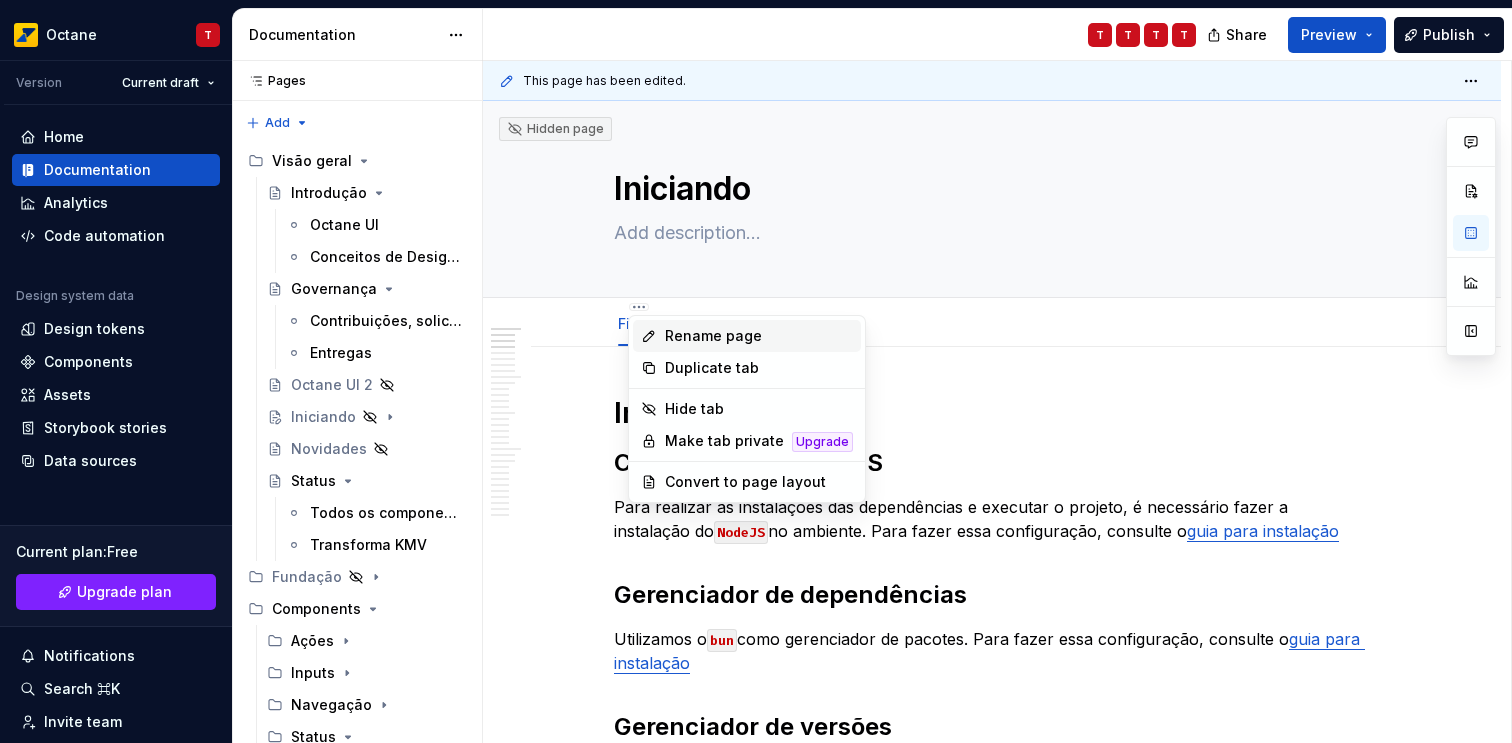 type on "*" 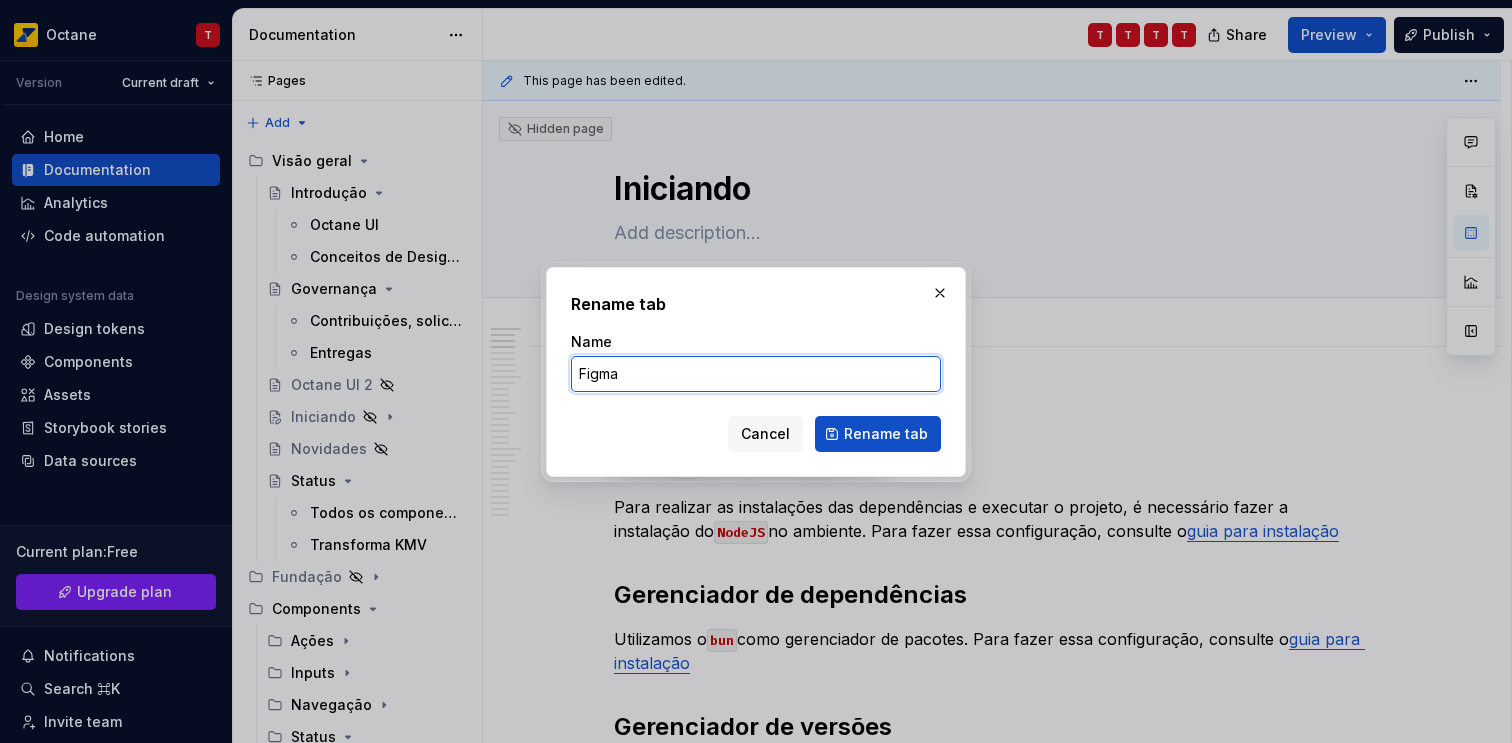 click on "Figma" at bounding box center [756, 374] 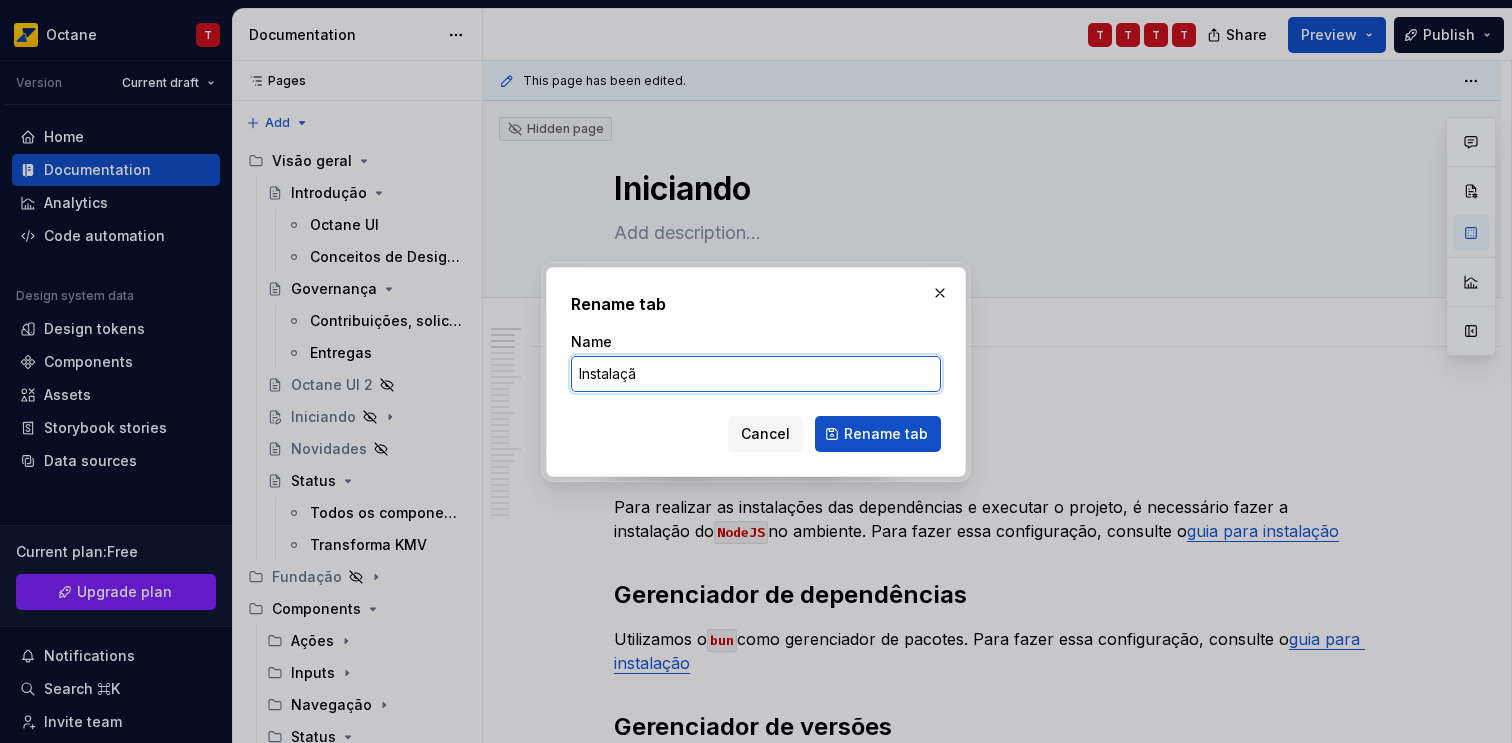 type on "Instalação" 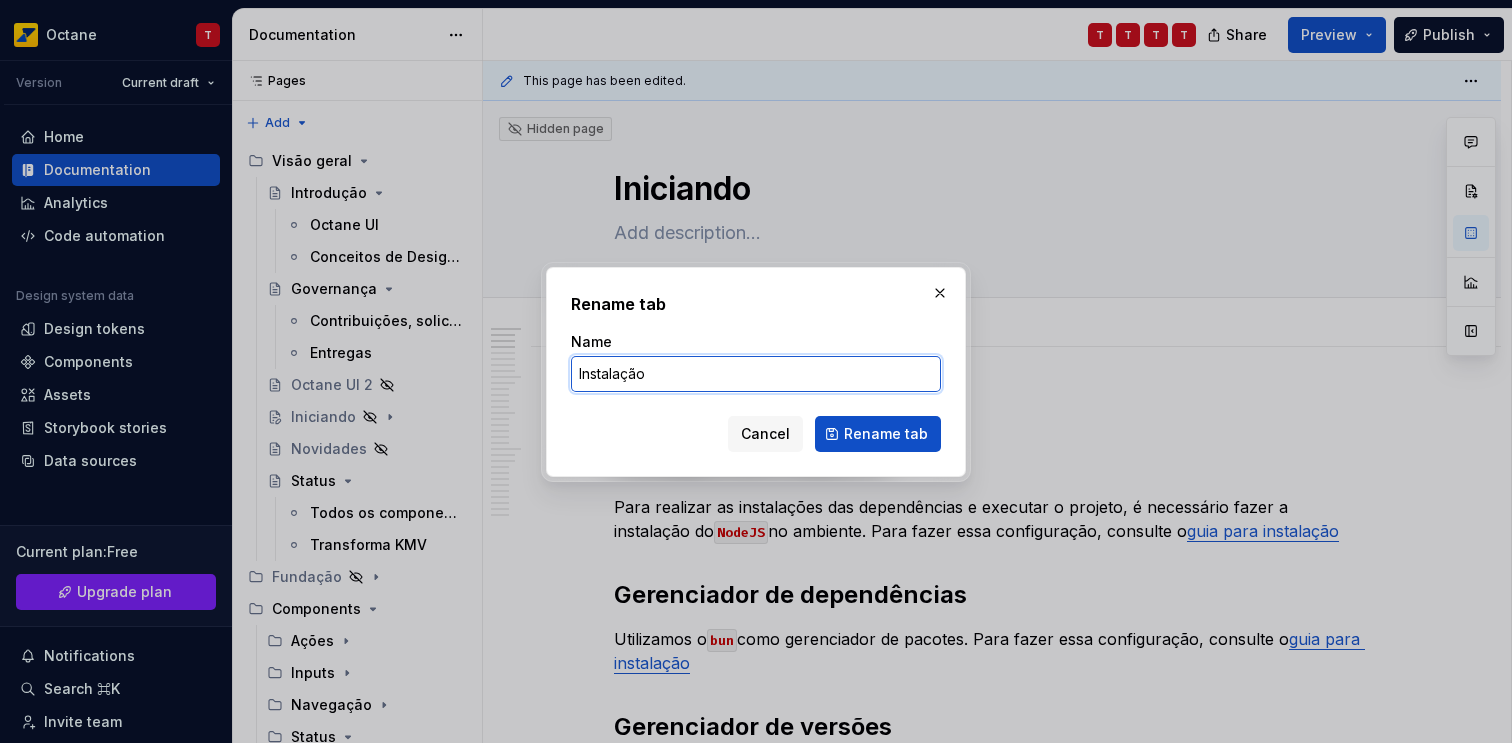 click on "Rename tab" at bounding box center (878, 434) 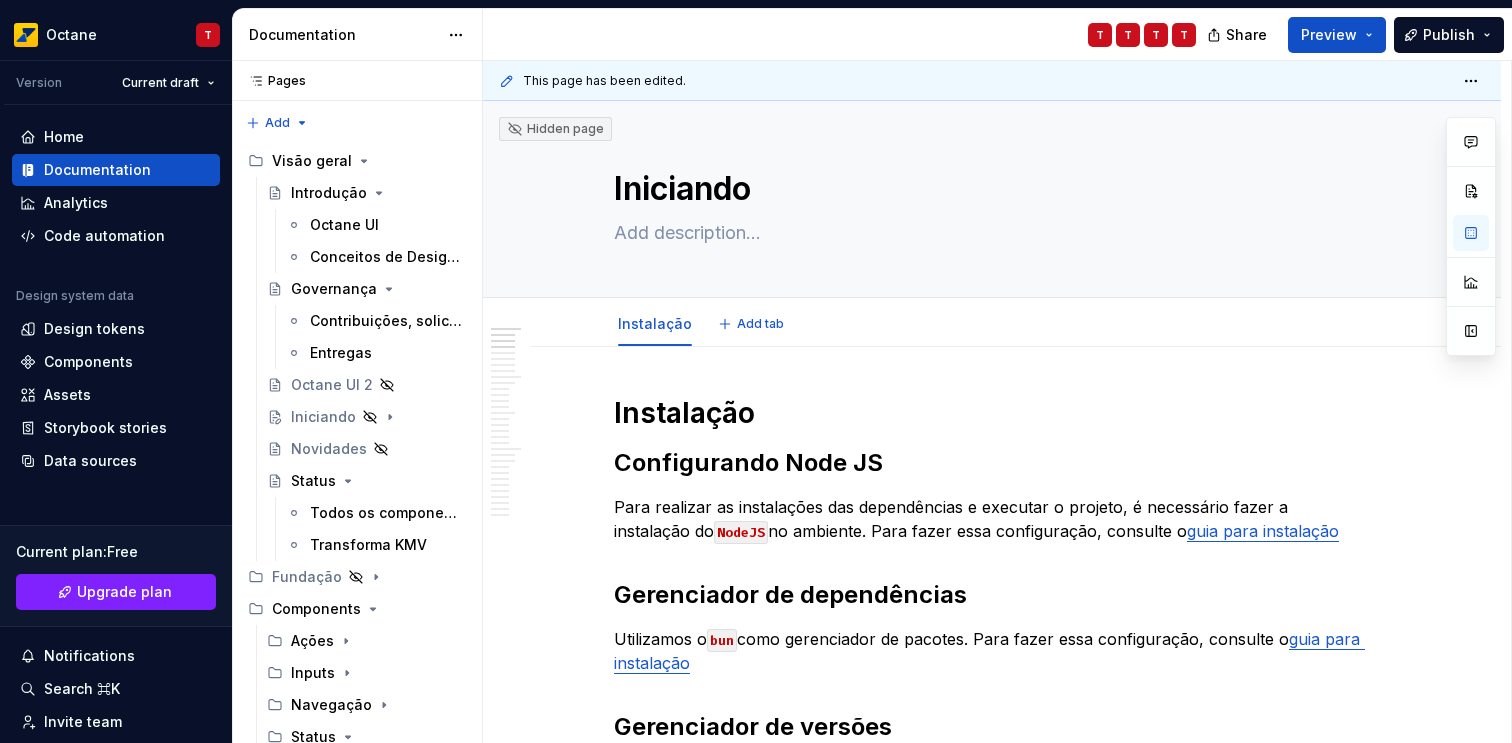 type on "*" 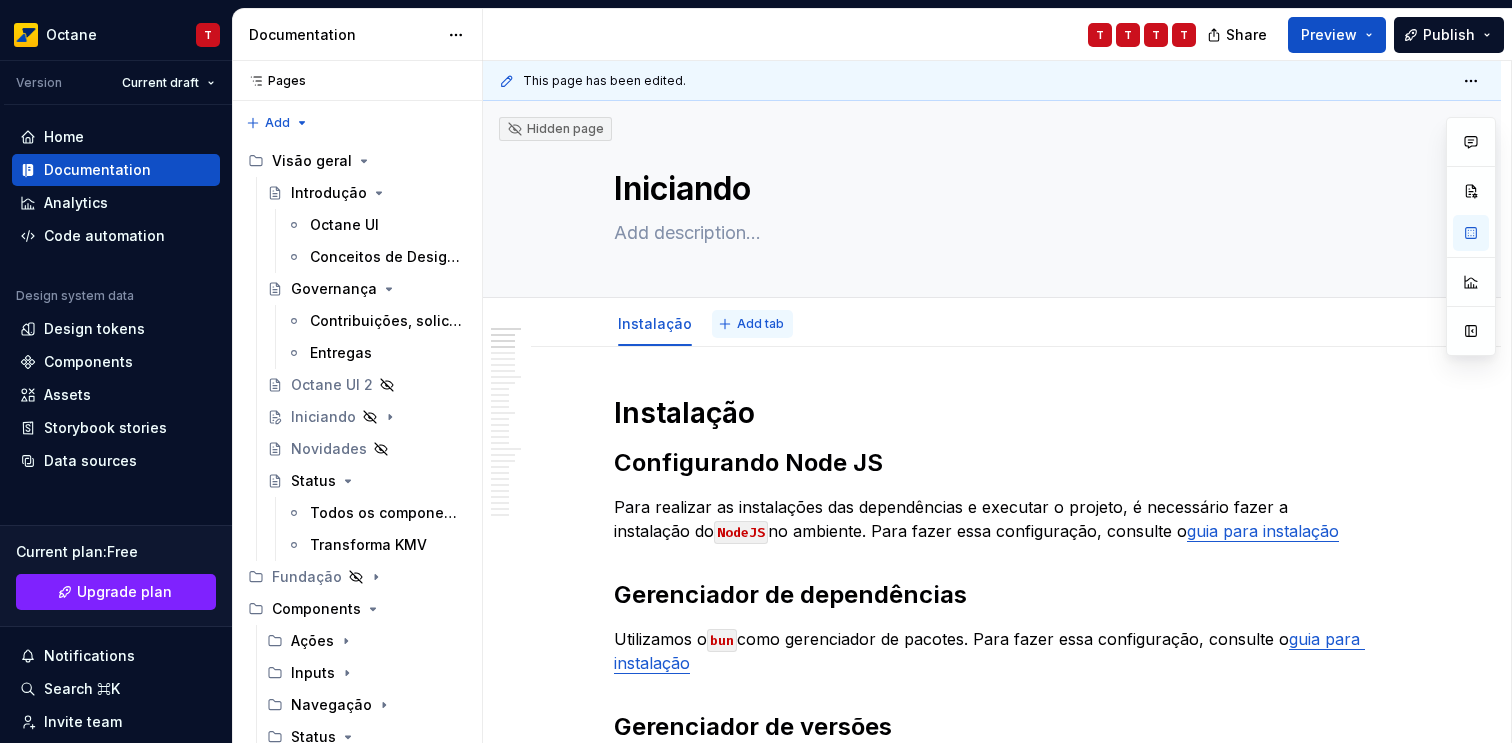 click on "Add tab" at bounding box center (760, 324) 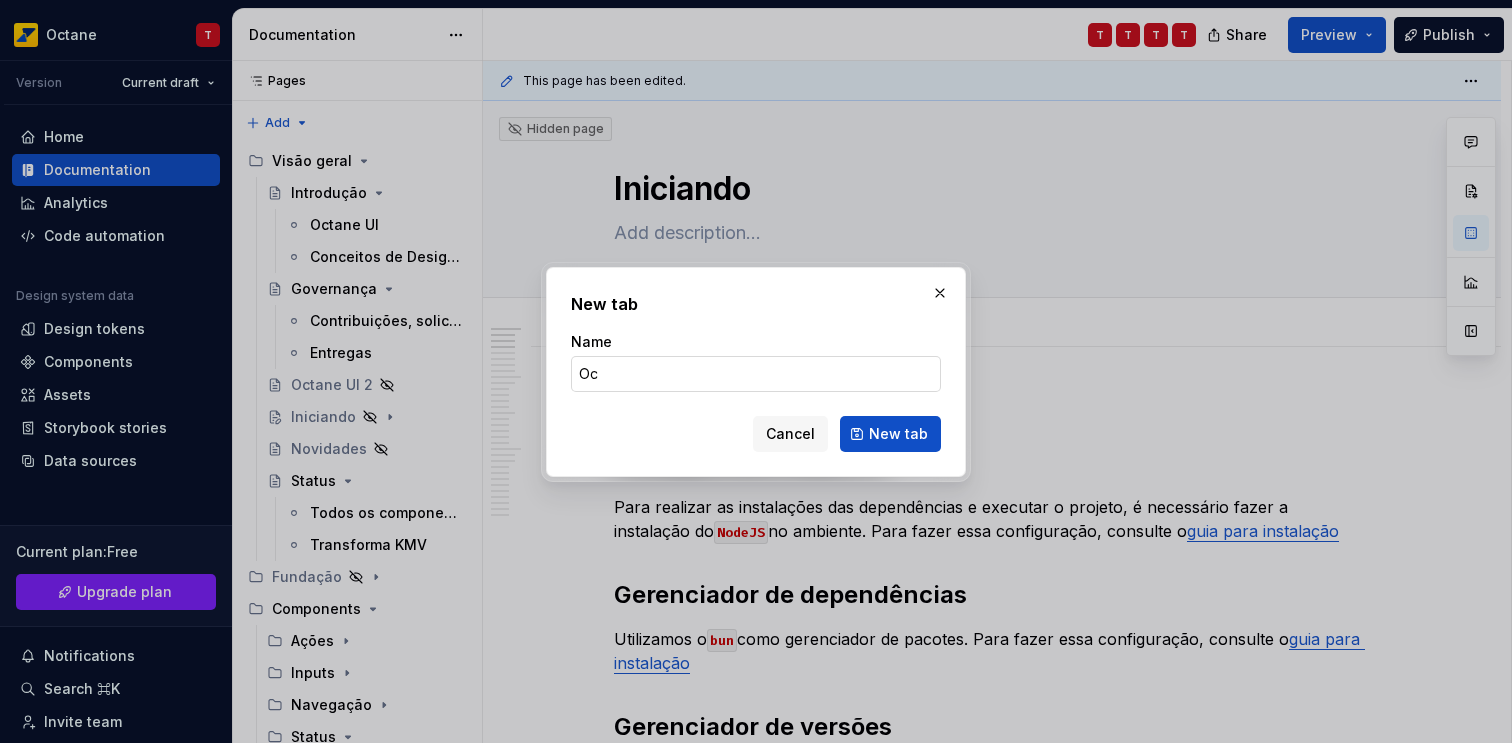 type on "O" 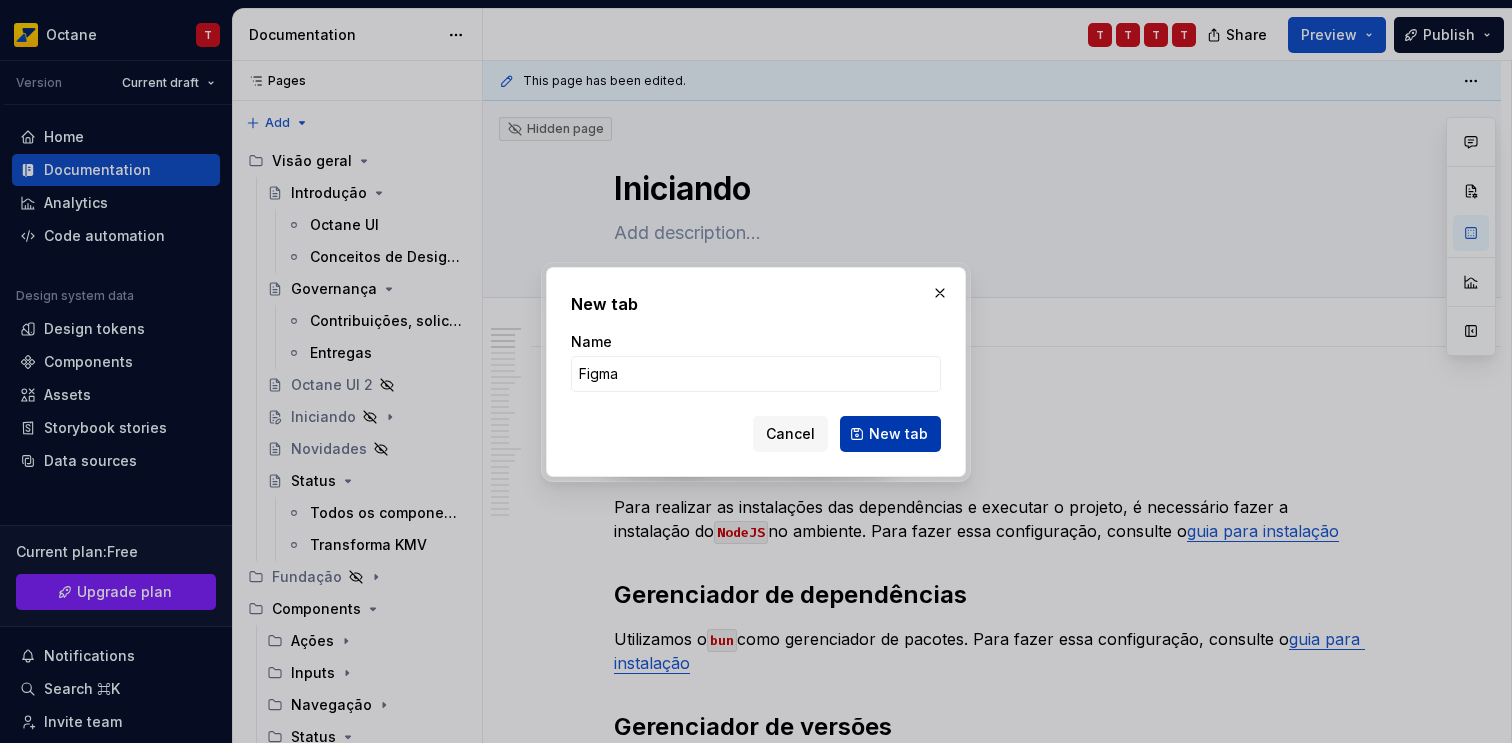 type on "Figma" 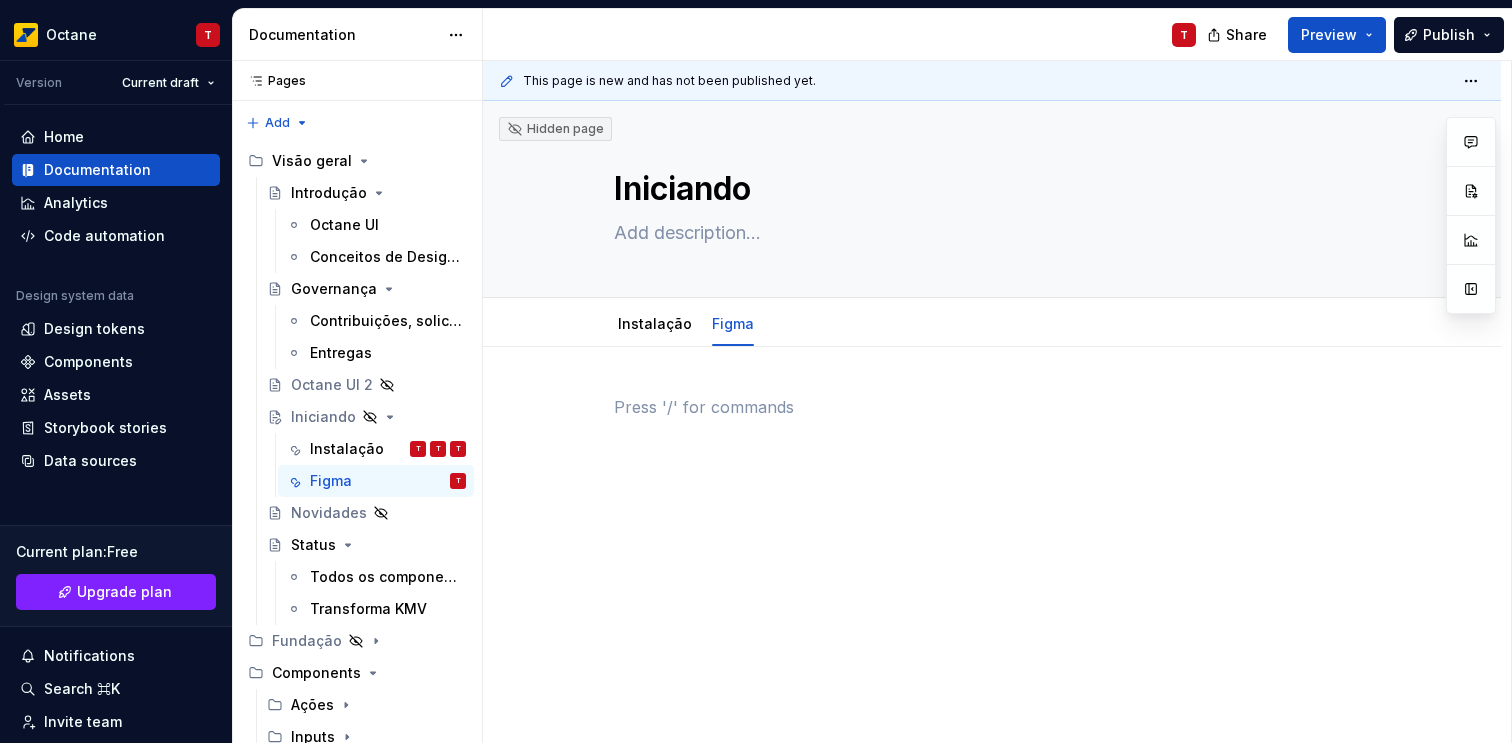 click at bounding box center (992, 445) 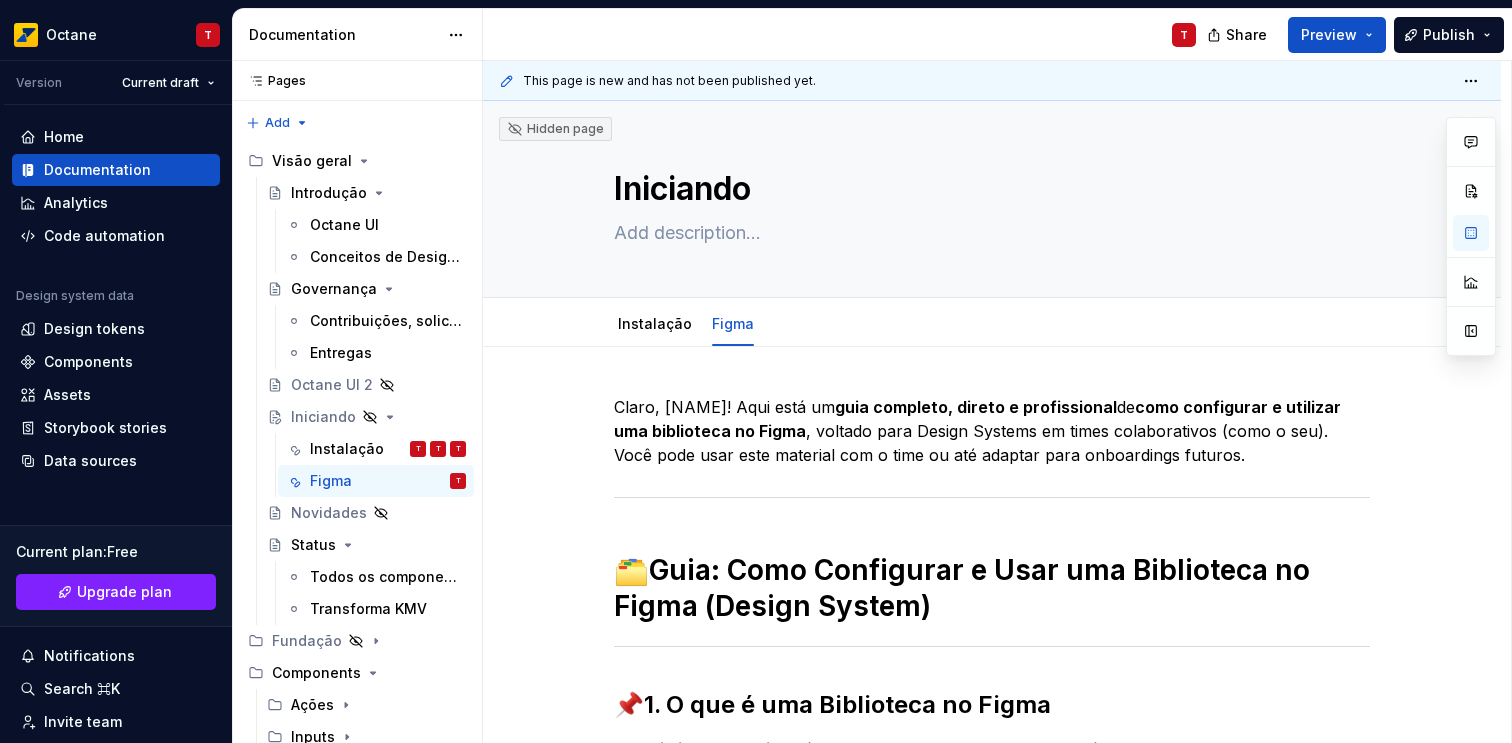 type on "*" 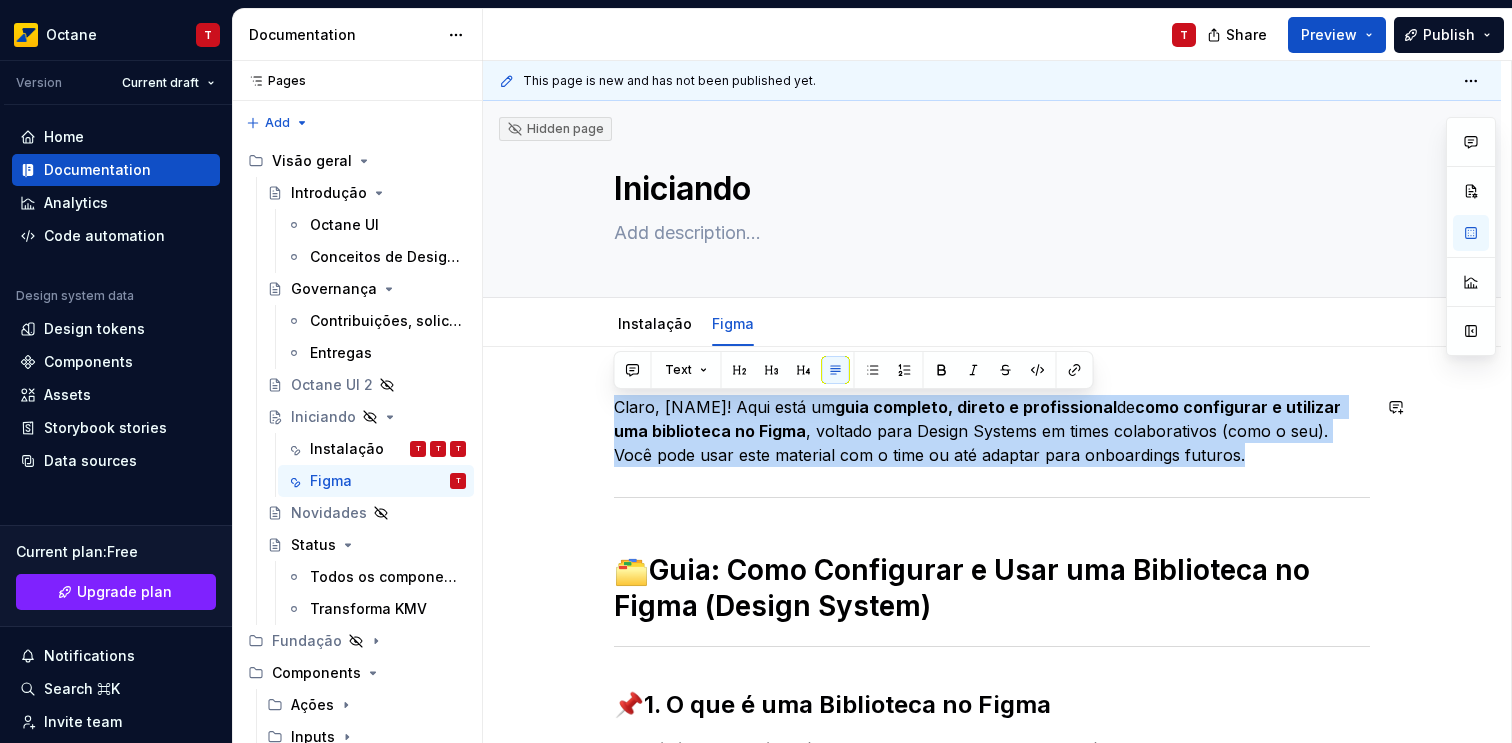 drag, startPoint x: 1259, startPoint y: 455, endPoint x: 593, endPoint y: 388, distance: 669.36163 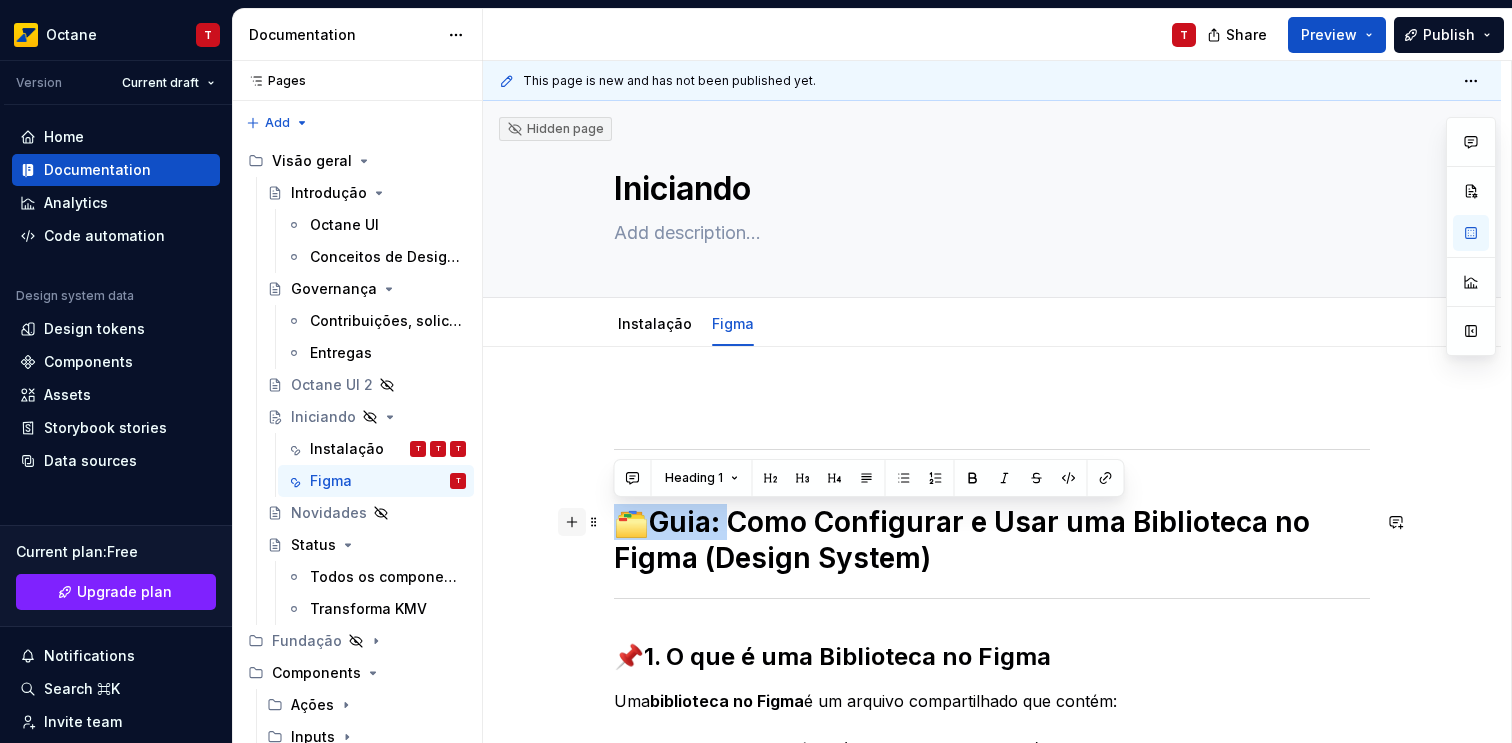 drag, startPoint x: 728, startPoint y: 522, endPoint x: 570, endPoint y: 518, distance: 158.05063 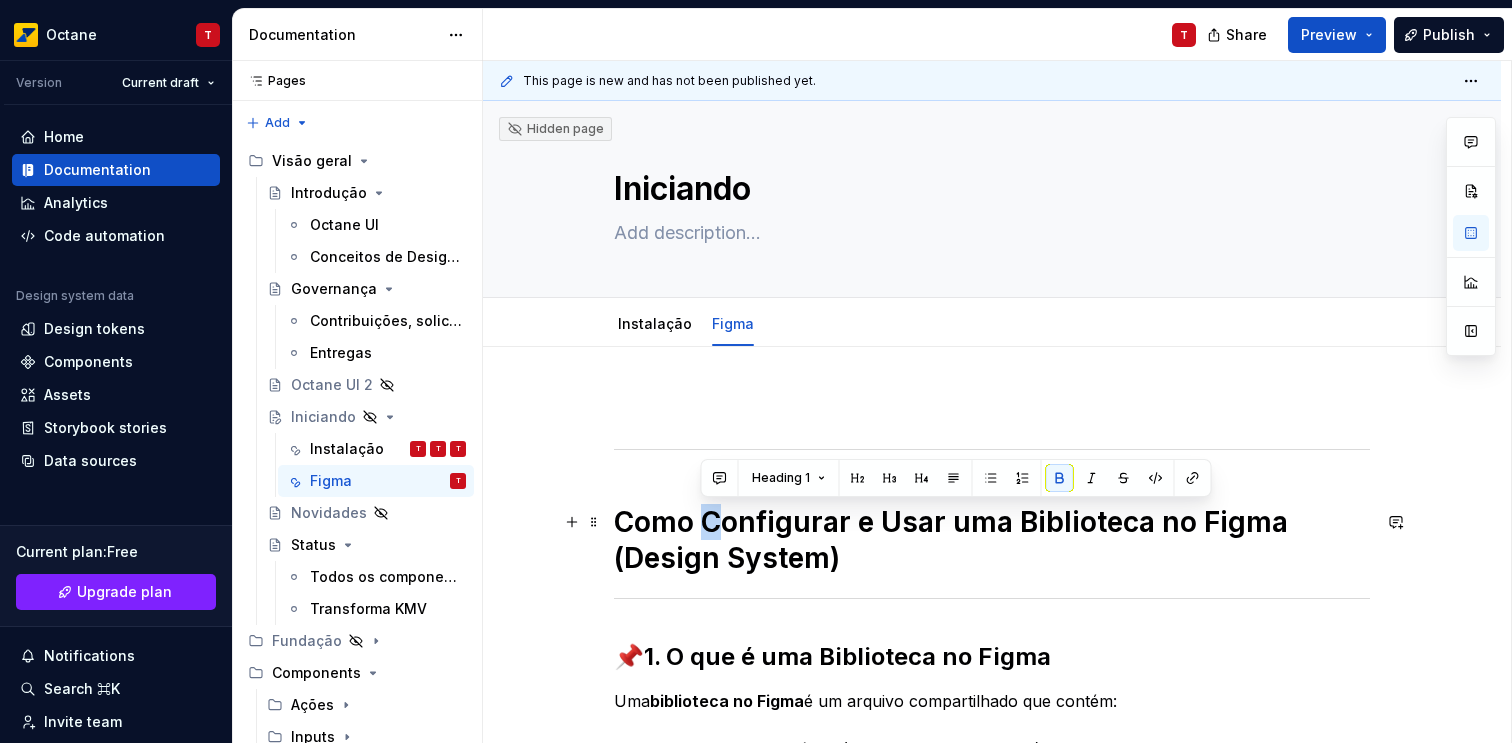 drag, startPoint x: 723, startPoint y: 525, endPoint x: 705, endPoint y: 529, distance: 18.439089 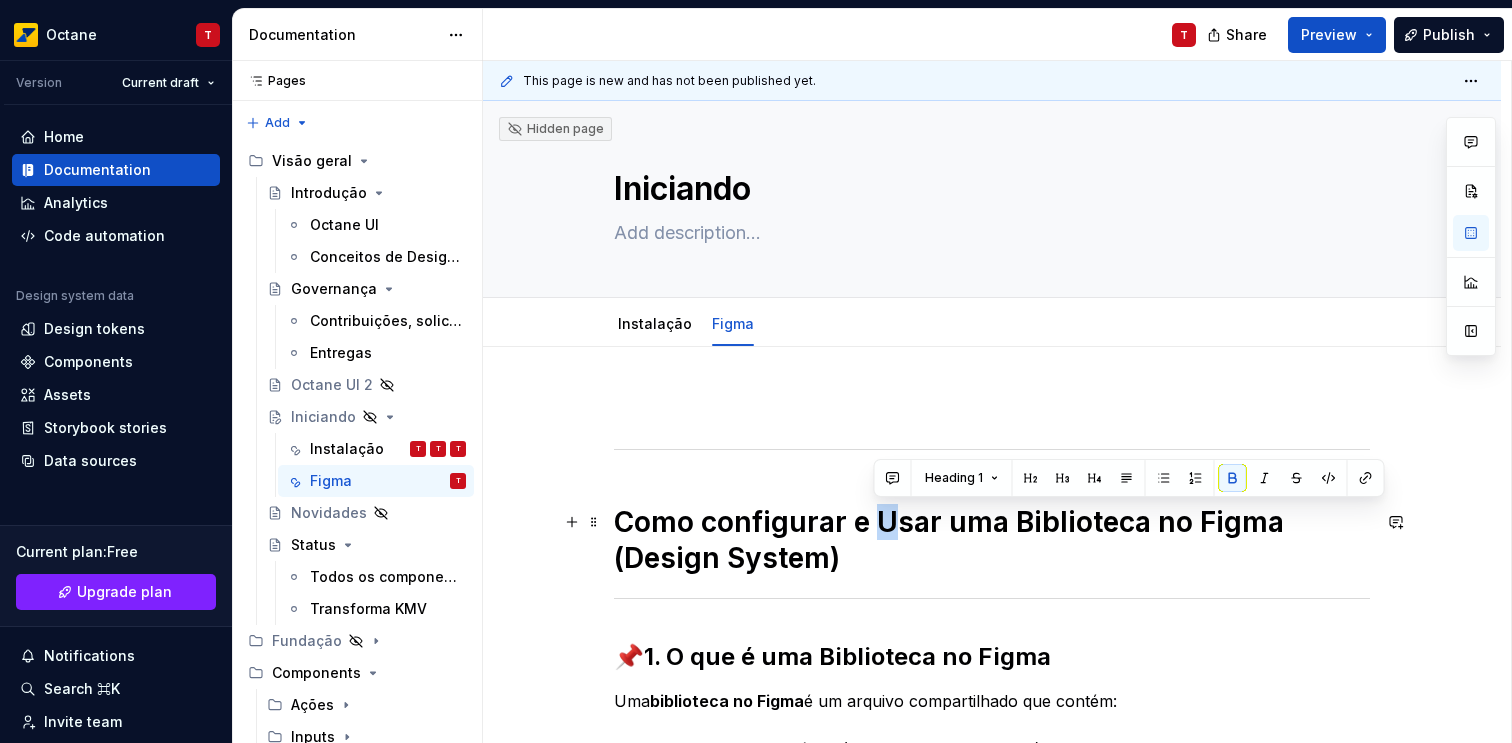 click on "Como configurar e Usar uma Biblioteca no Figma (Design System)" at bounding box center (952, 540) 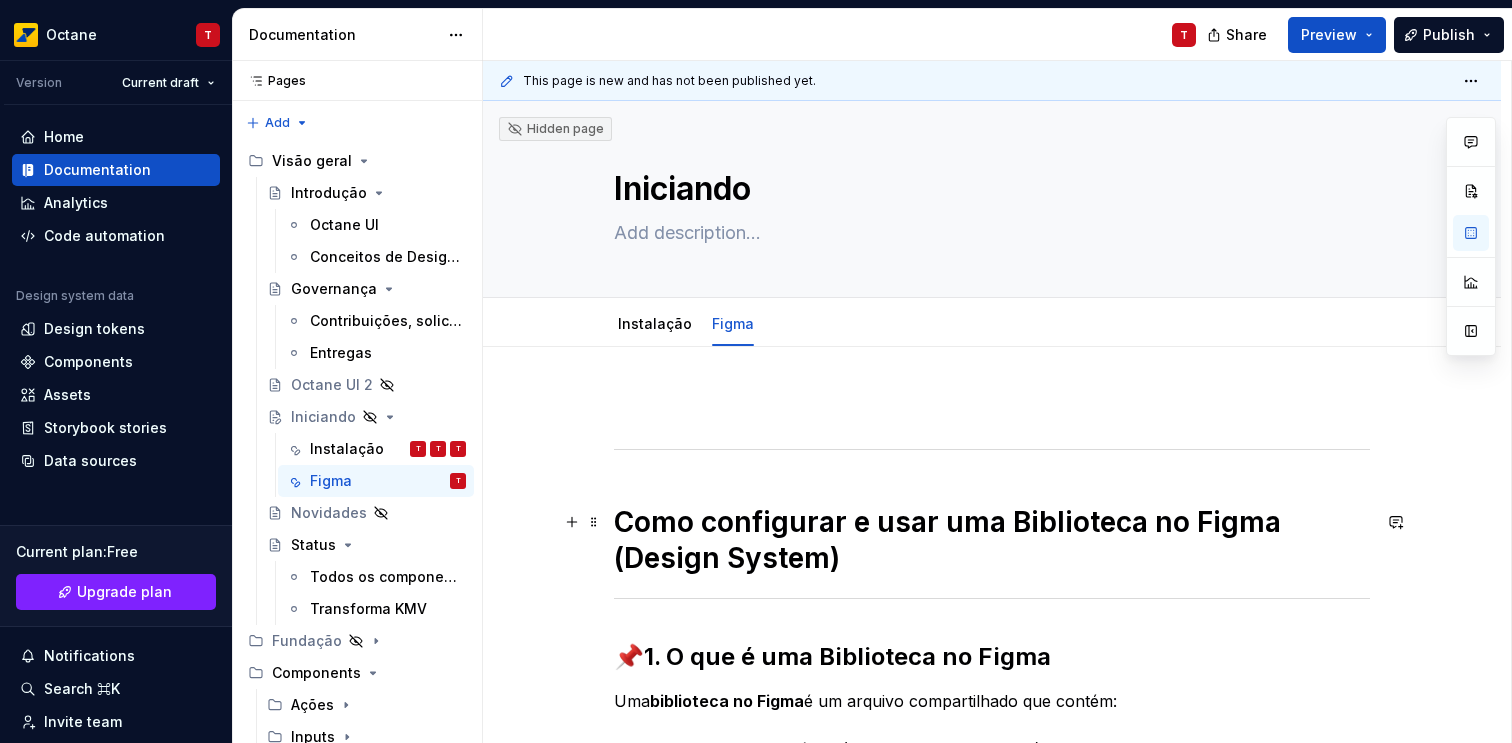 click on "Como configurar e usar uma Biblioteca no Figma (Design System)" at bounding box center [951, 540] 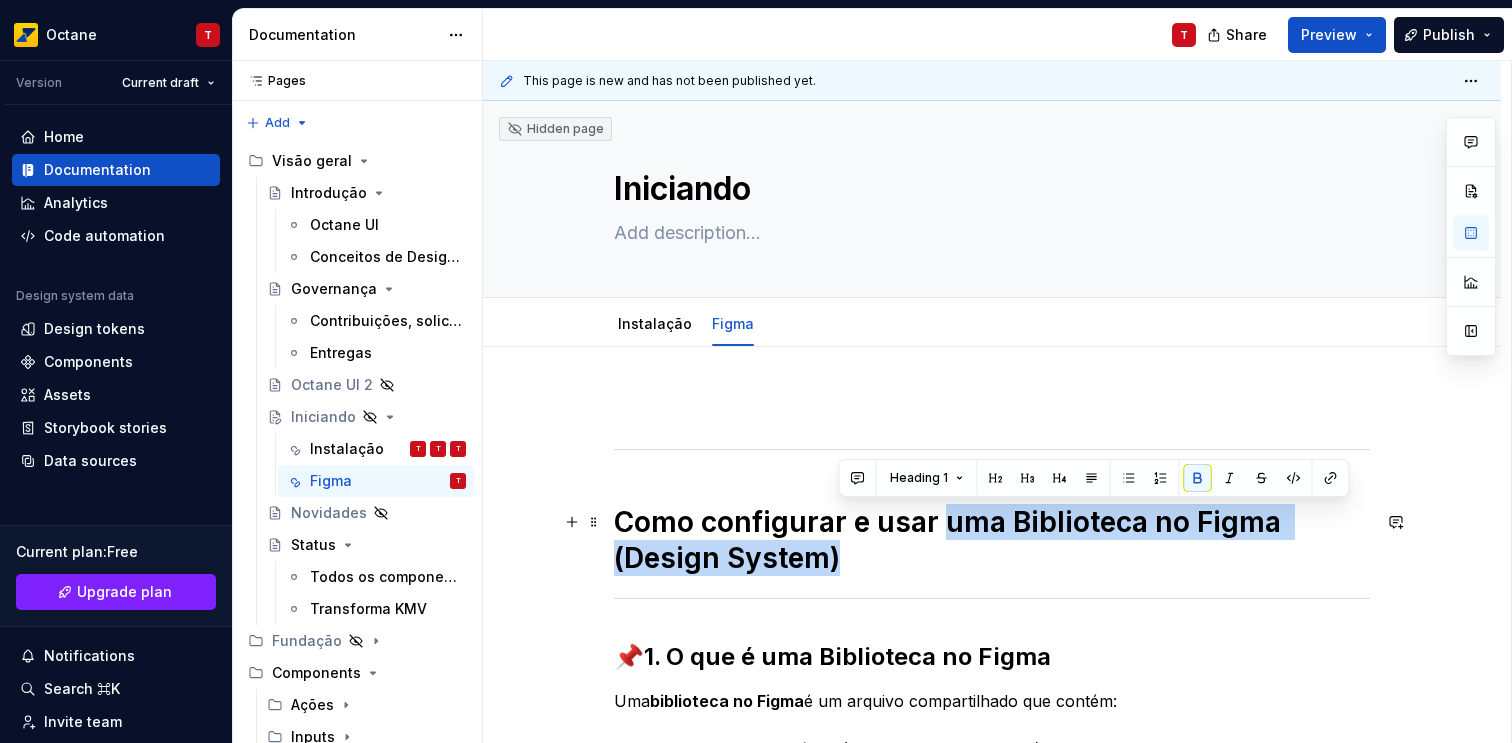 drag, startPoint x: 974, startPoint y: 528, endPoint x: 839, endPoint y: 558, distance: 138.29317 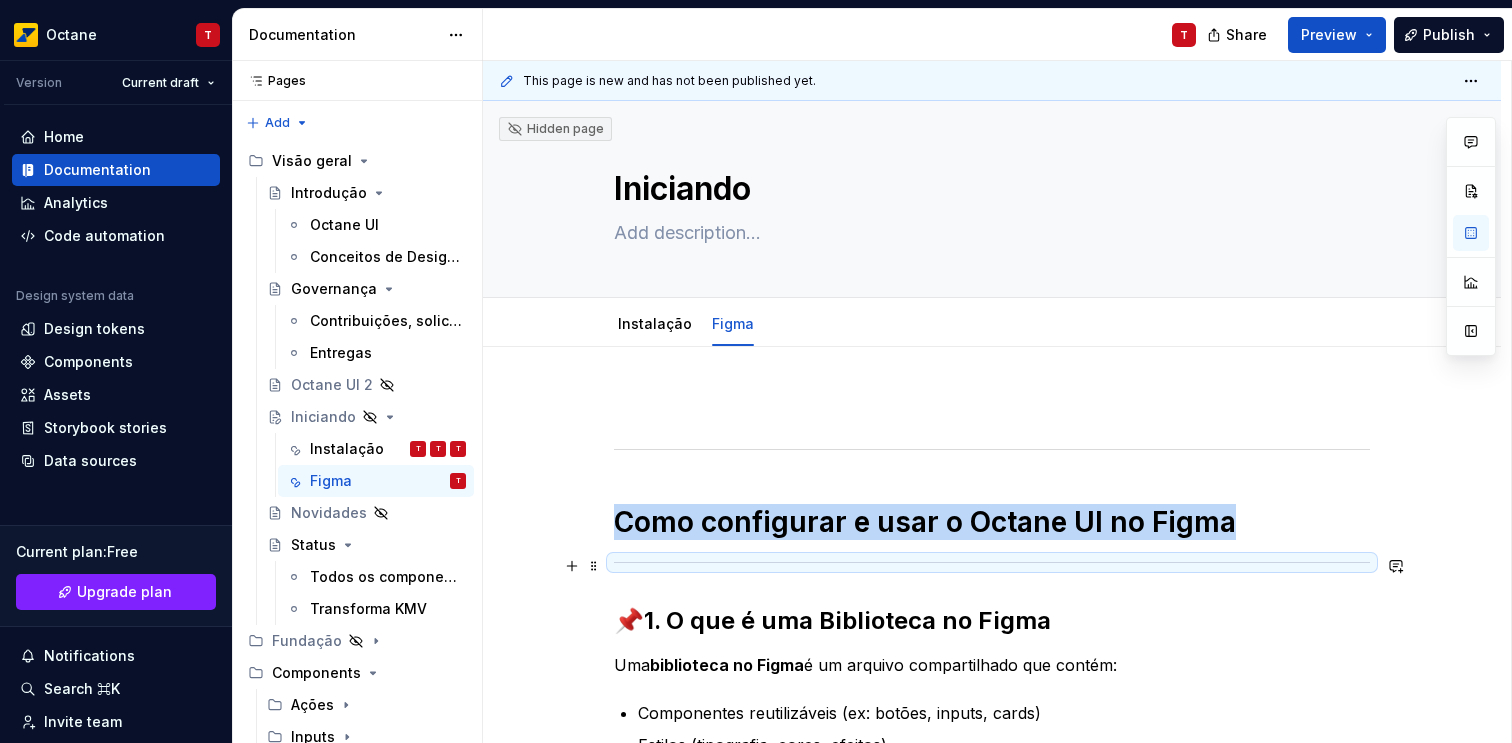 click at bounding box center [992, 562] 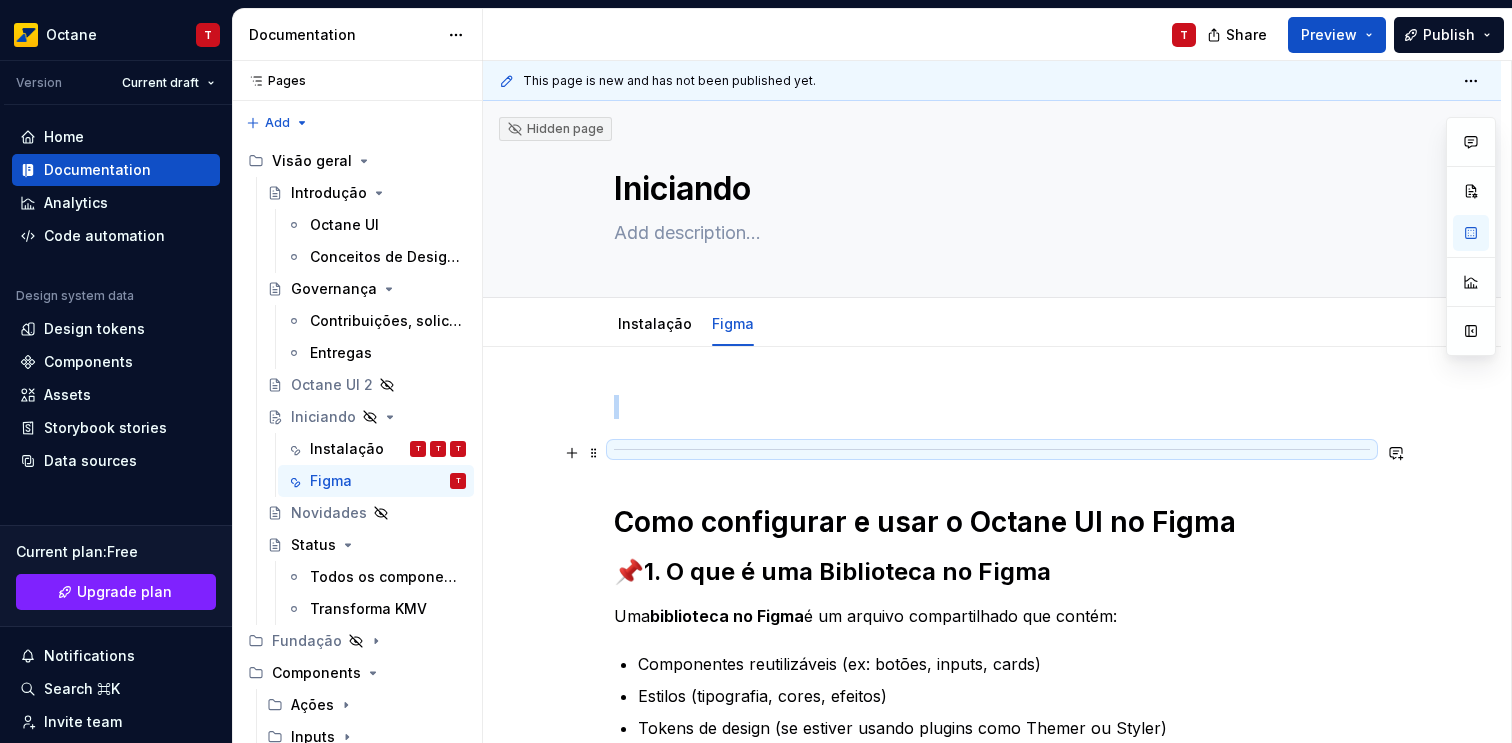 click at bounding box center (992, 449) 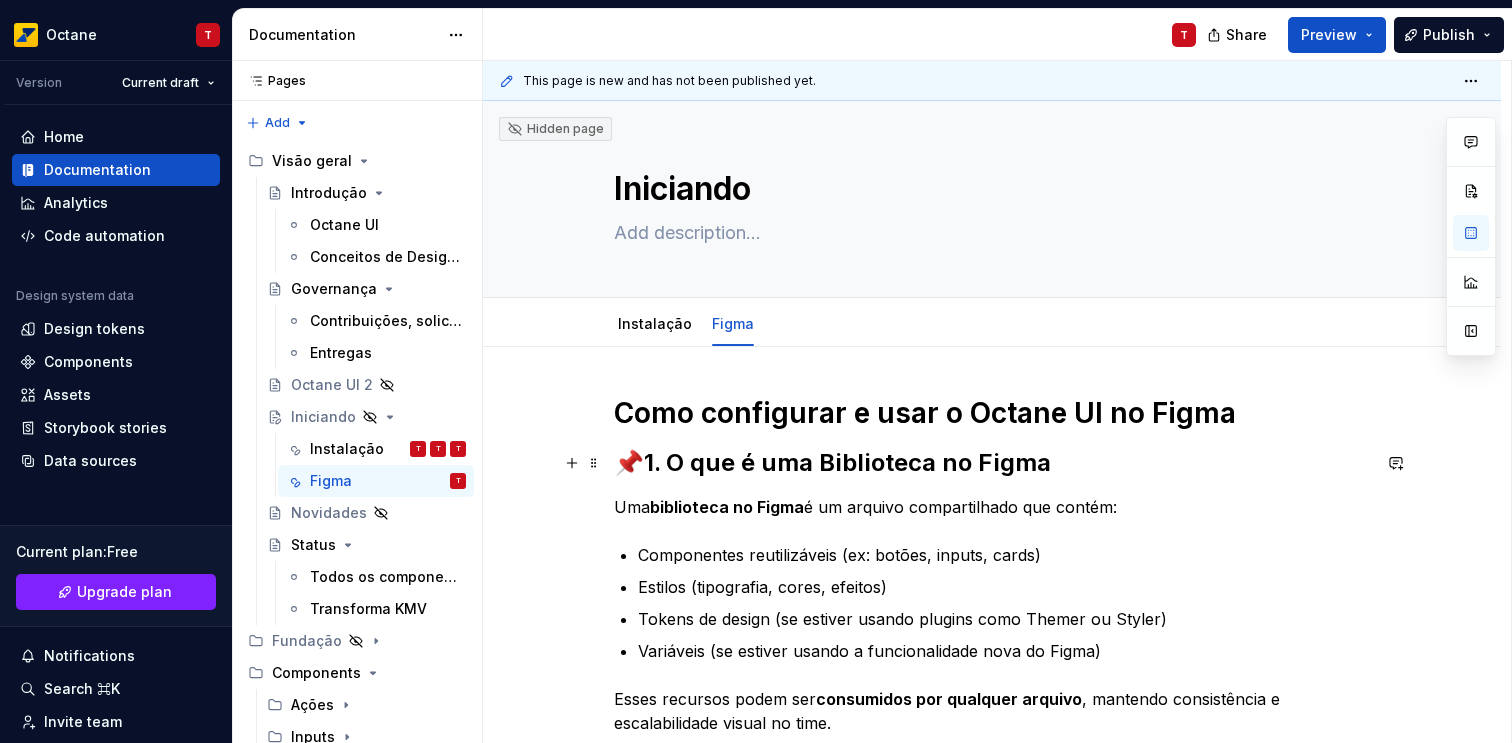 click on "1. O que é uma Biblioteca no Figma" at bounding box center [847, 462] 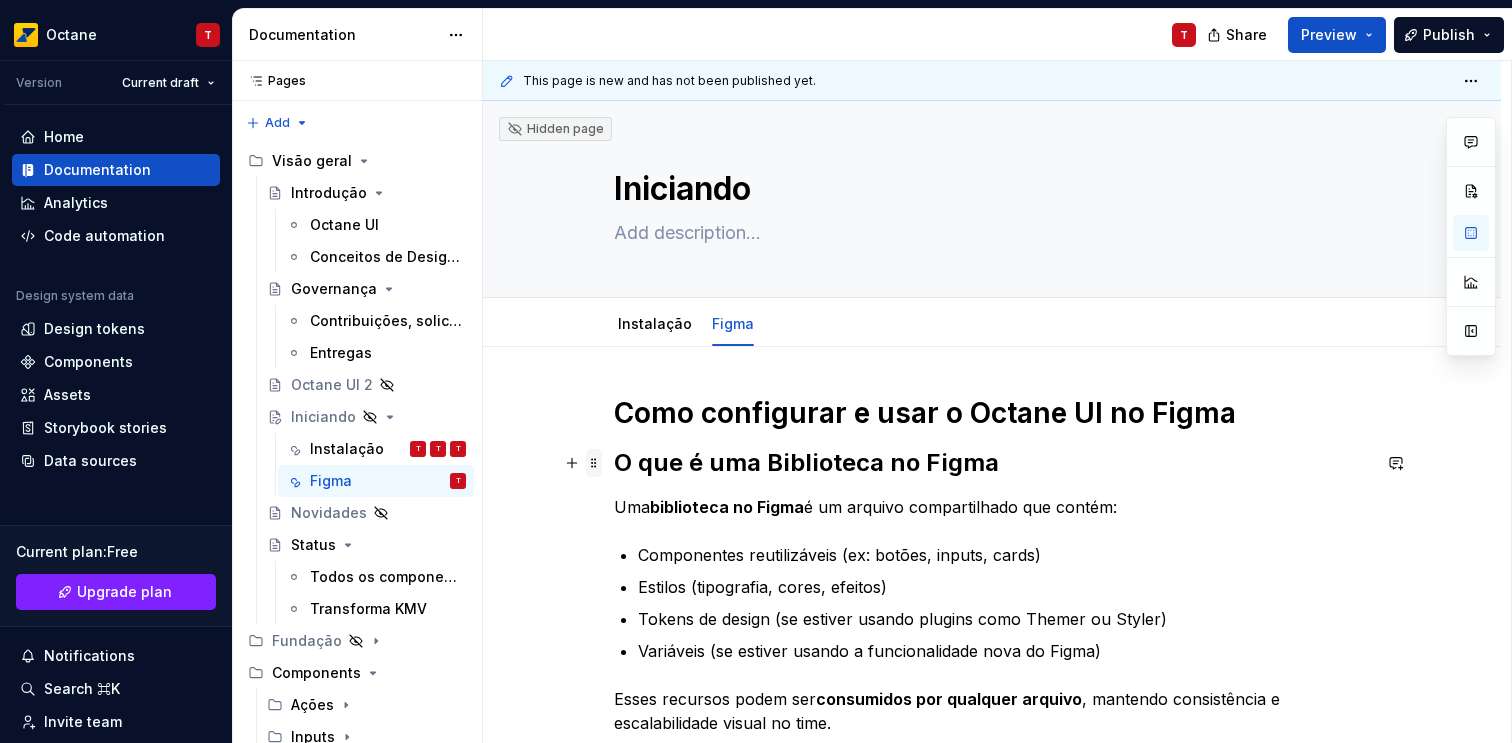 click at bounding box center (594, 463) 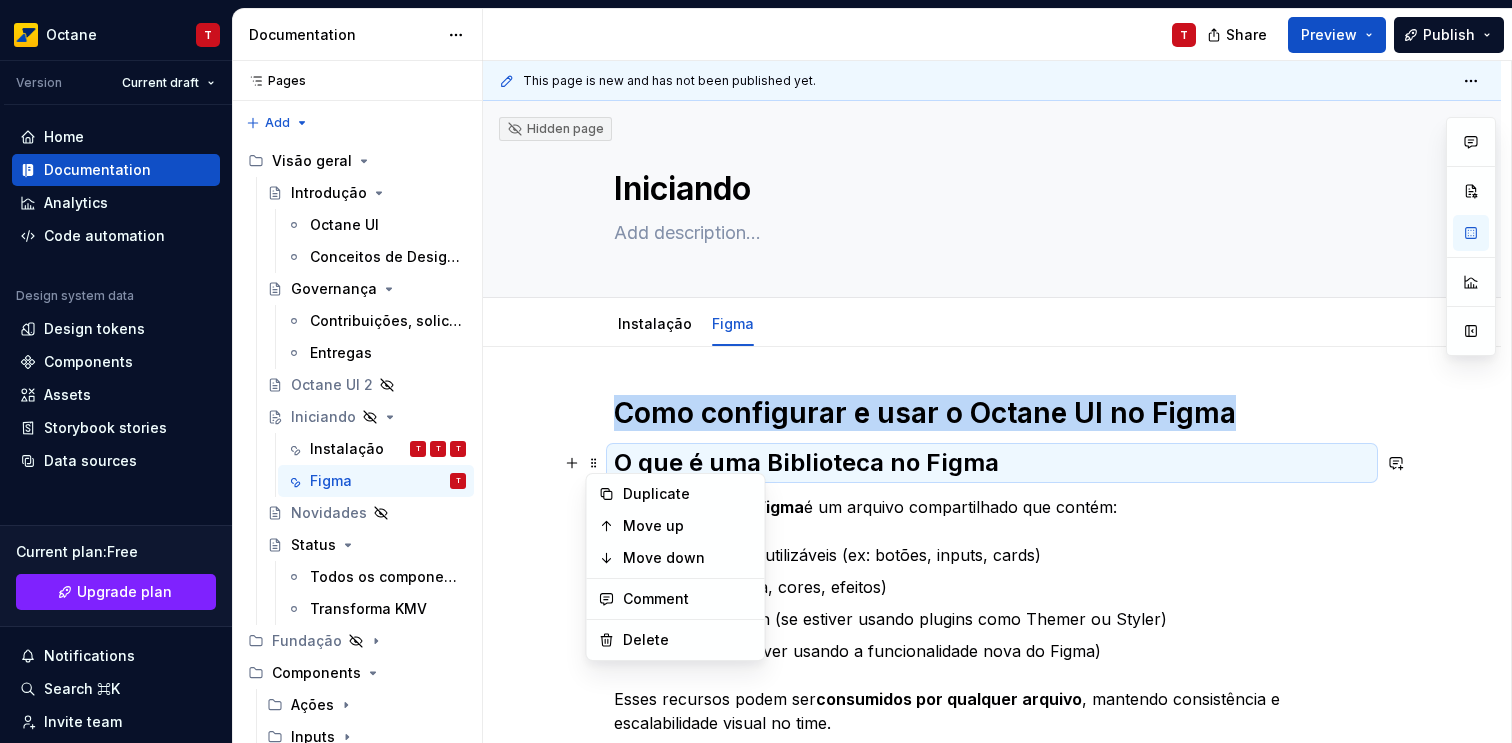 click on "Como configurar e usar o Octane UI no Figma O que é uma Biblioteca no Figma Uma biblioteca no Figma é um arquivo compartilhado que contém: Componentes reutilizáveis (ex: botões, inputs, cards) Estilos (tipografia, cores, efeitos) Tokens de design (se estiver usando plugins como Themer ou Styler) Variáveis (se estiver usando a funcionalidade nova do Figma) Esses recursos podem ser consumidos por qualquer arquivo , mantendo consistência e escalabilidade visual no time. 🛠️ 2. Como Criar e Configurar uma Biblioteca ✅ Etapa 1: Crie um arquivo exclusivo para a biblioteca Nomeie o arquivo com clareza: 📁 Design System – Biblioteca ou 📦 DS / Componentes Organize as páginas: 01 – Foundations (cores, tipografia) 02 – Componentes base 03 – Componentes compostos 04 – Layouts/Exemplos (opcional) 🔒 Playground / Rascunhos (privado) ✅ Etapa 2: Crie e publique os estilos Selecione um elemento com cor → clique em Estilos (quatro pontos) → + Crie estilos nomeados, por exemplo: :" at bounding box center [992, 2237] 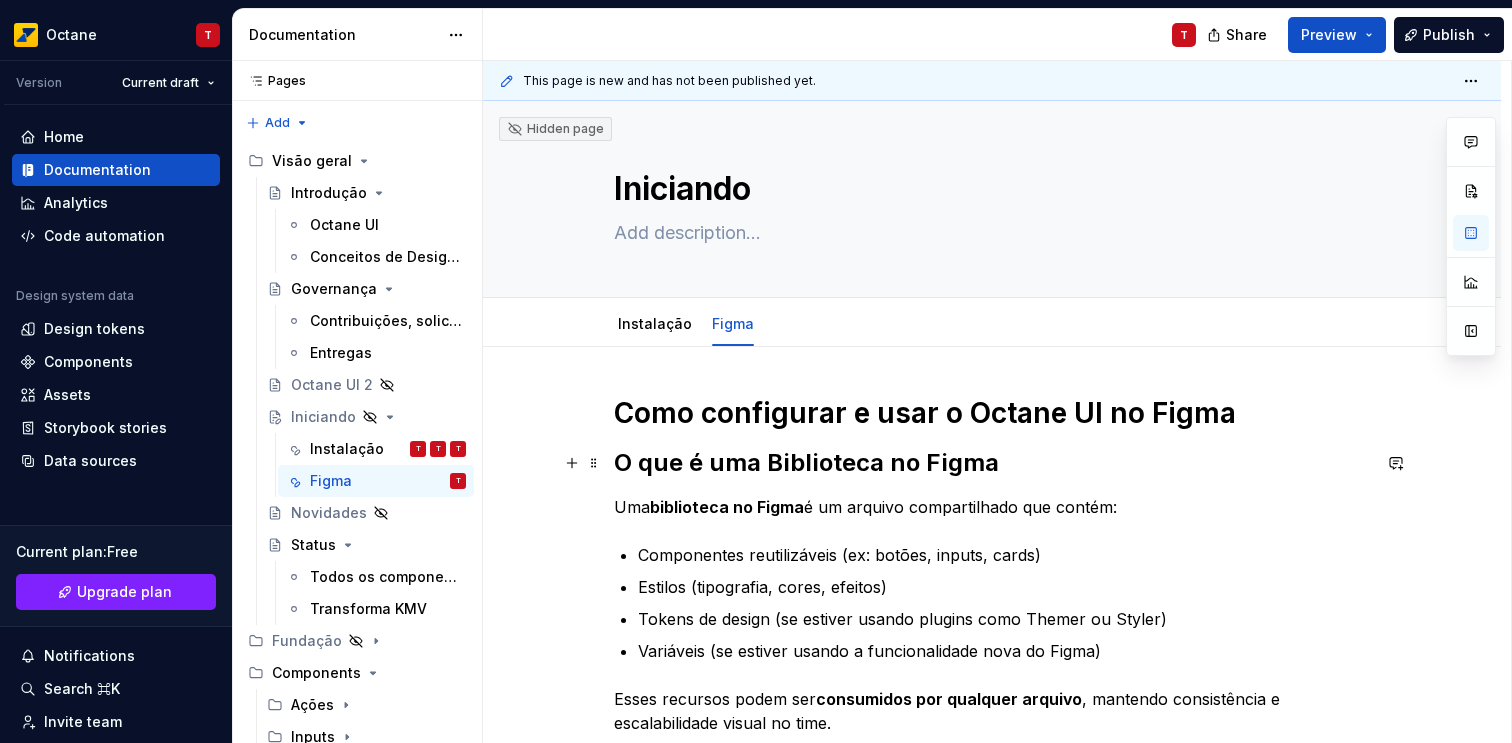 click on "O que é uma Biblioteca no Figma" at bounding box center [806, 462] 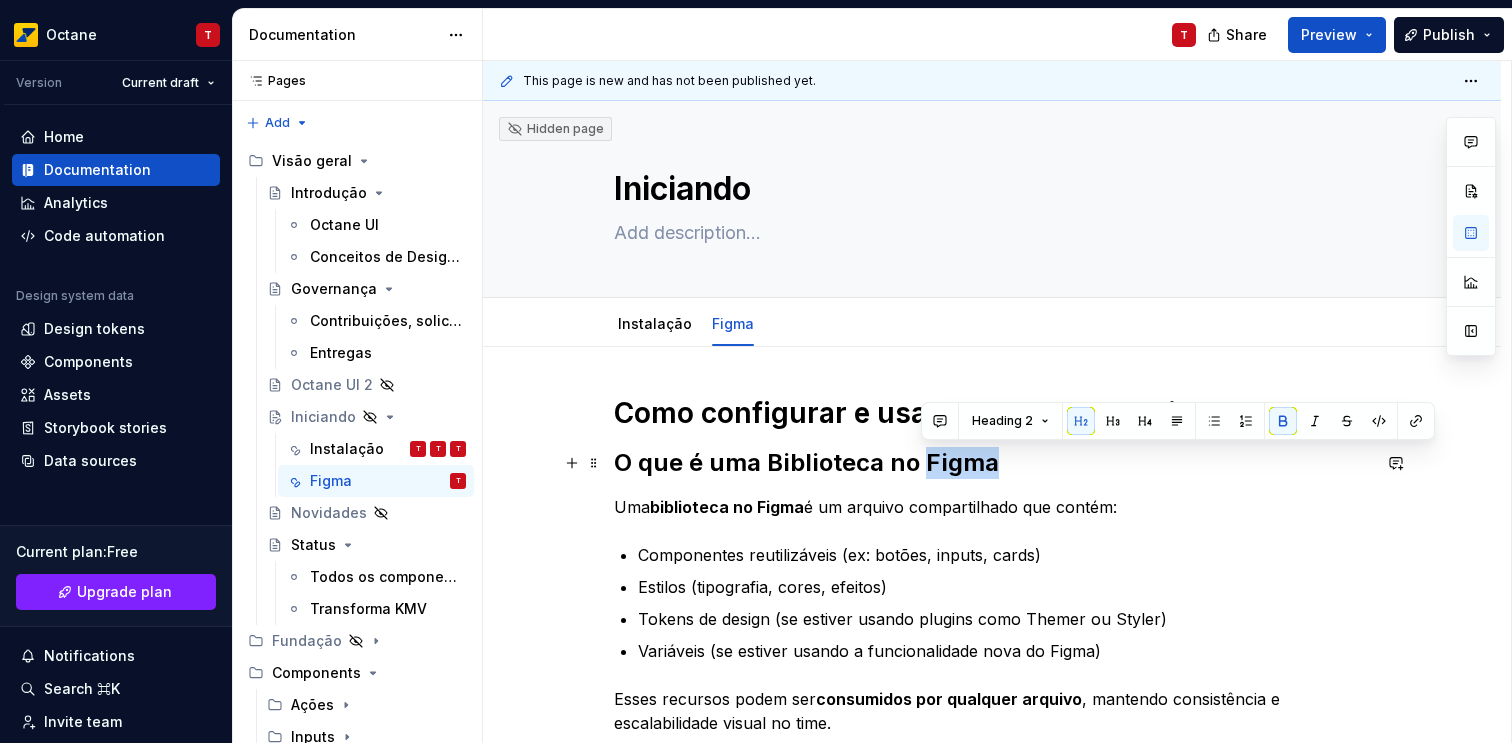 click on "O que é uma Biblioteca no Figma" at bounding box center [806, 462] 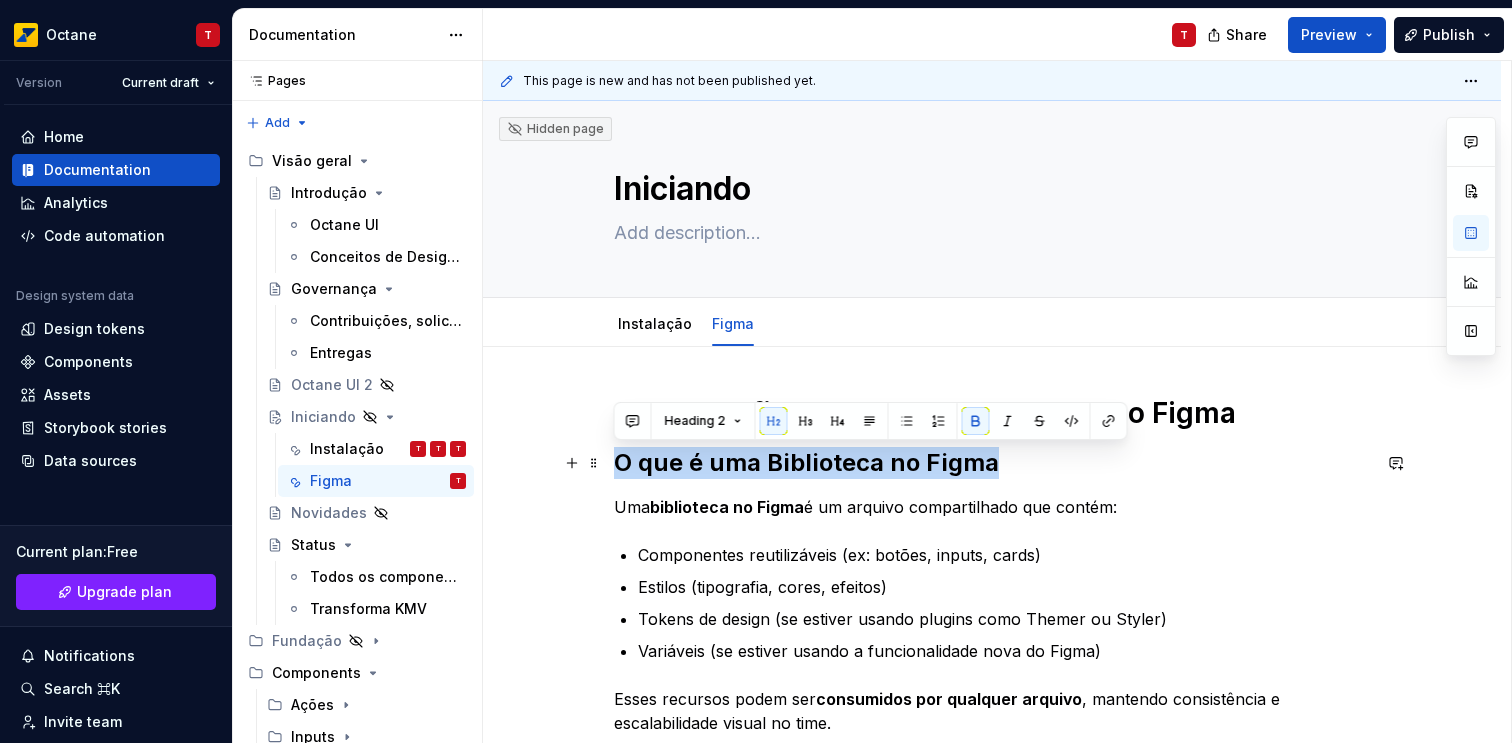 drag, startPoint x: 940, startPoint y: 462, endPoint x: 879, endPoint y: 468, distance: 61.294373 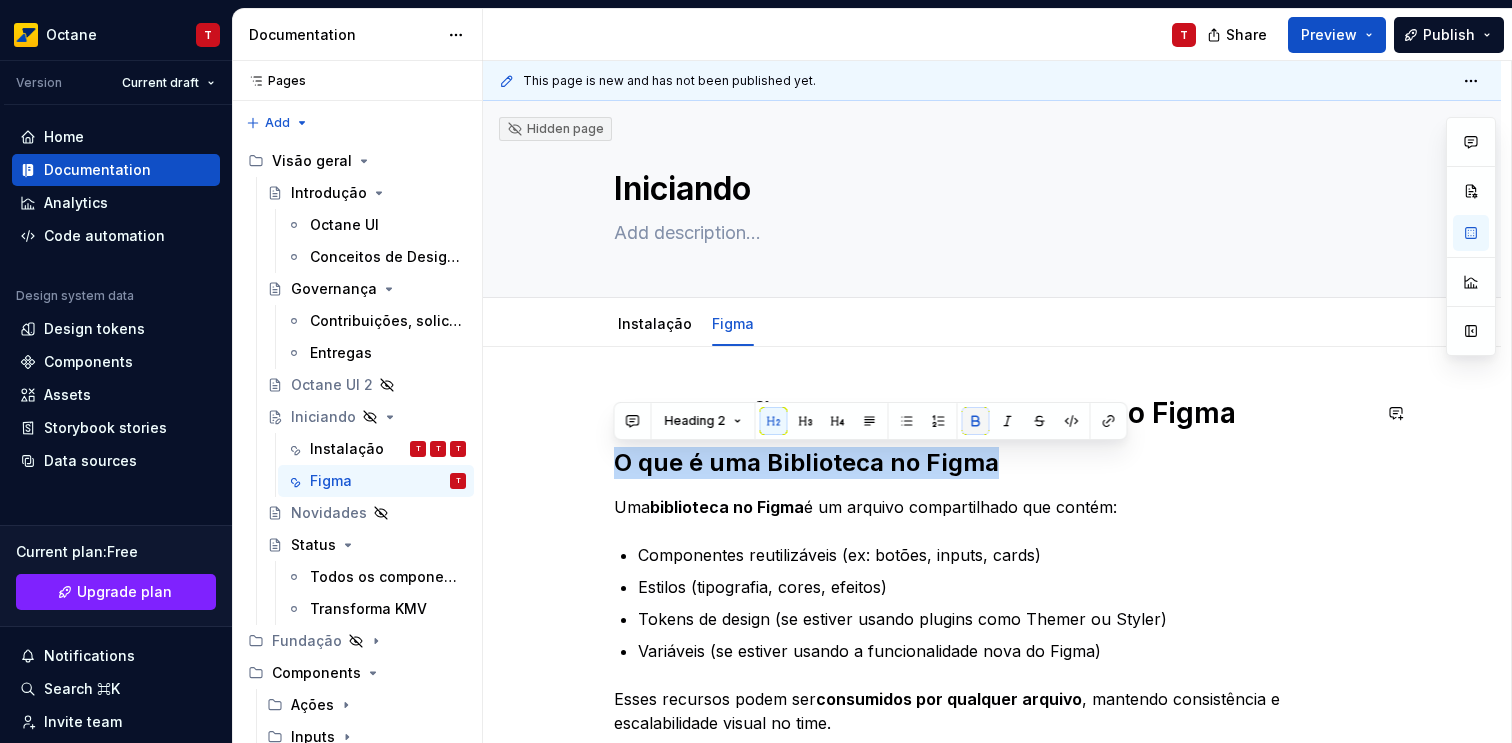 click at bounding box center [976, 421] 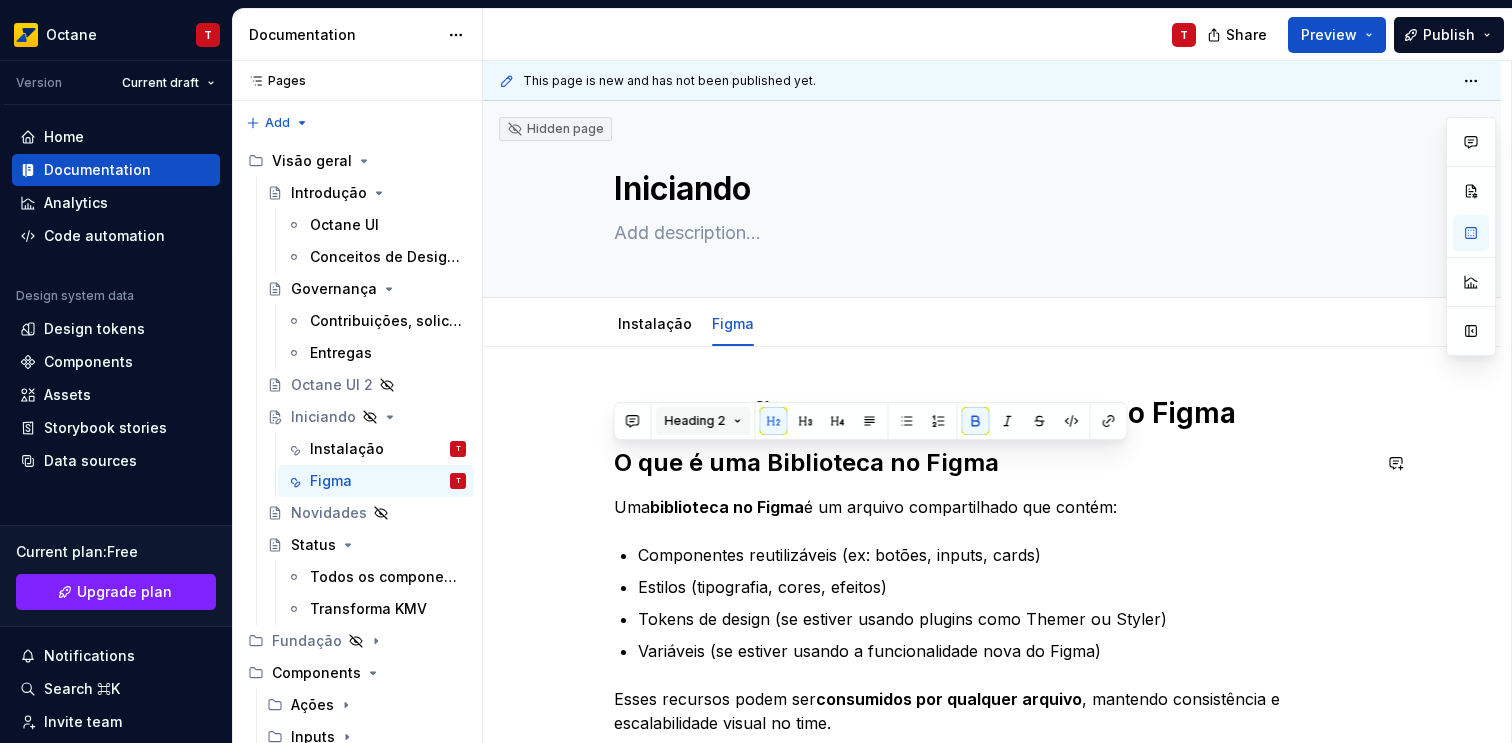 click on "Heading 2" at bounding box center [695, 421] 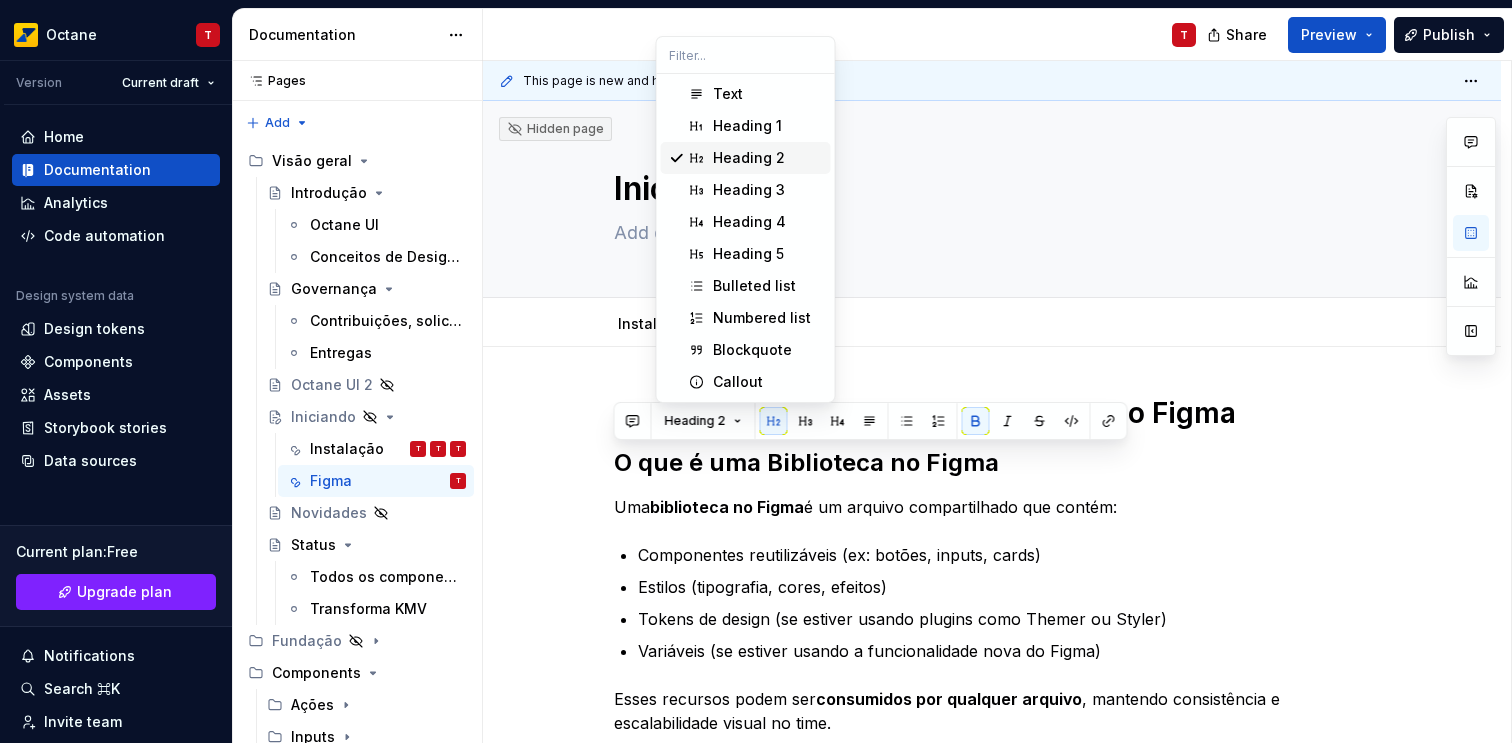 click on "Heading 2" at bounding box center [749, 158] 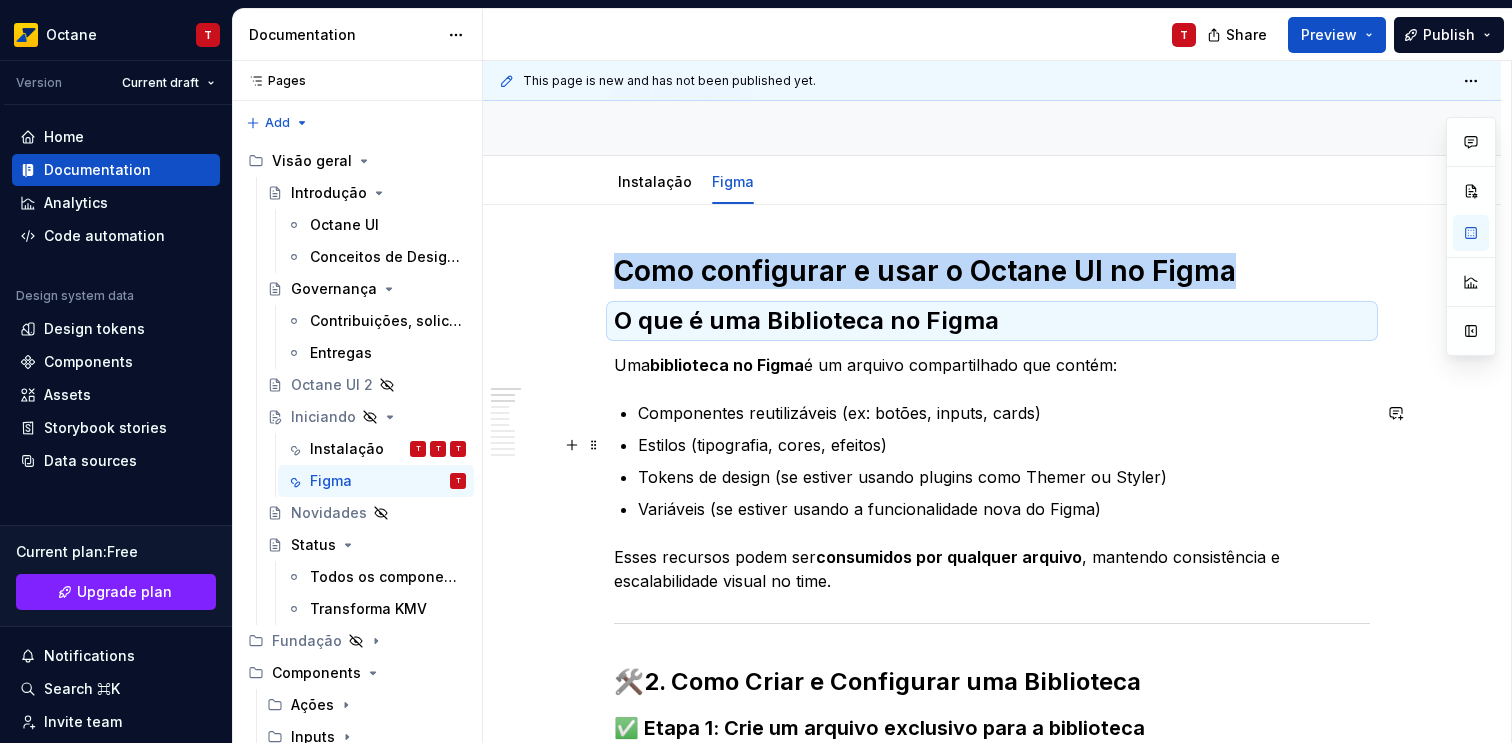 scroll, scrollTop: 183, scrollLeft: 0, axis: vertical 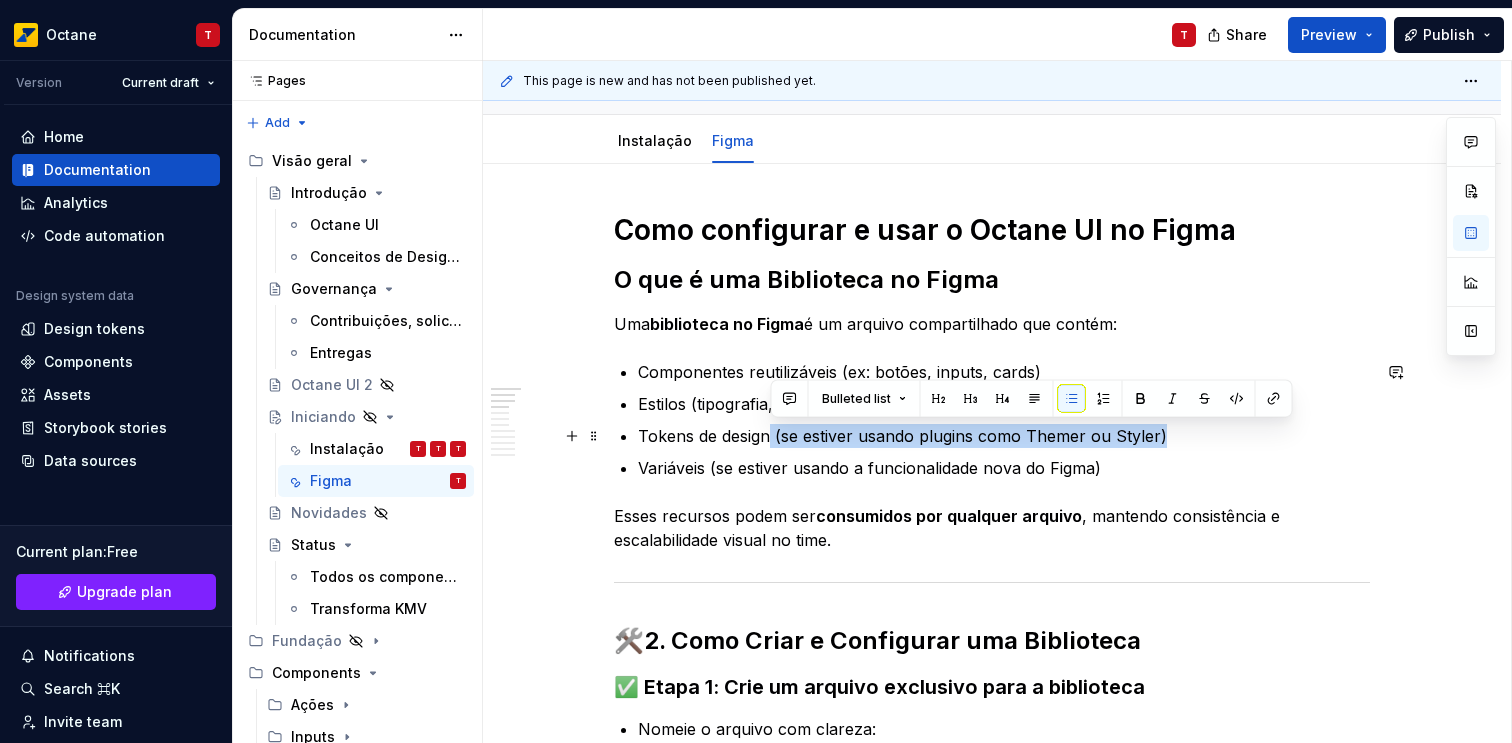 drag, startPoint x: 770, startPoint y: 436, endPoint x: 1161, endPoint y: 427, distance: 391.10358 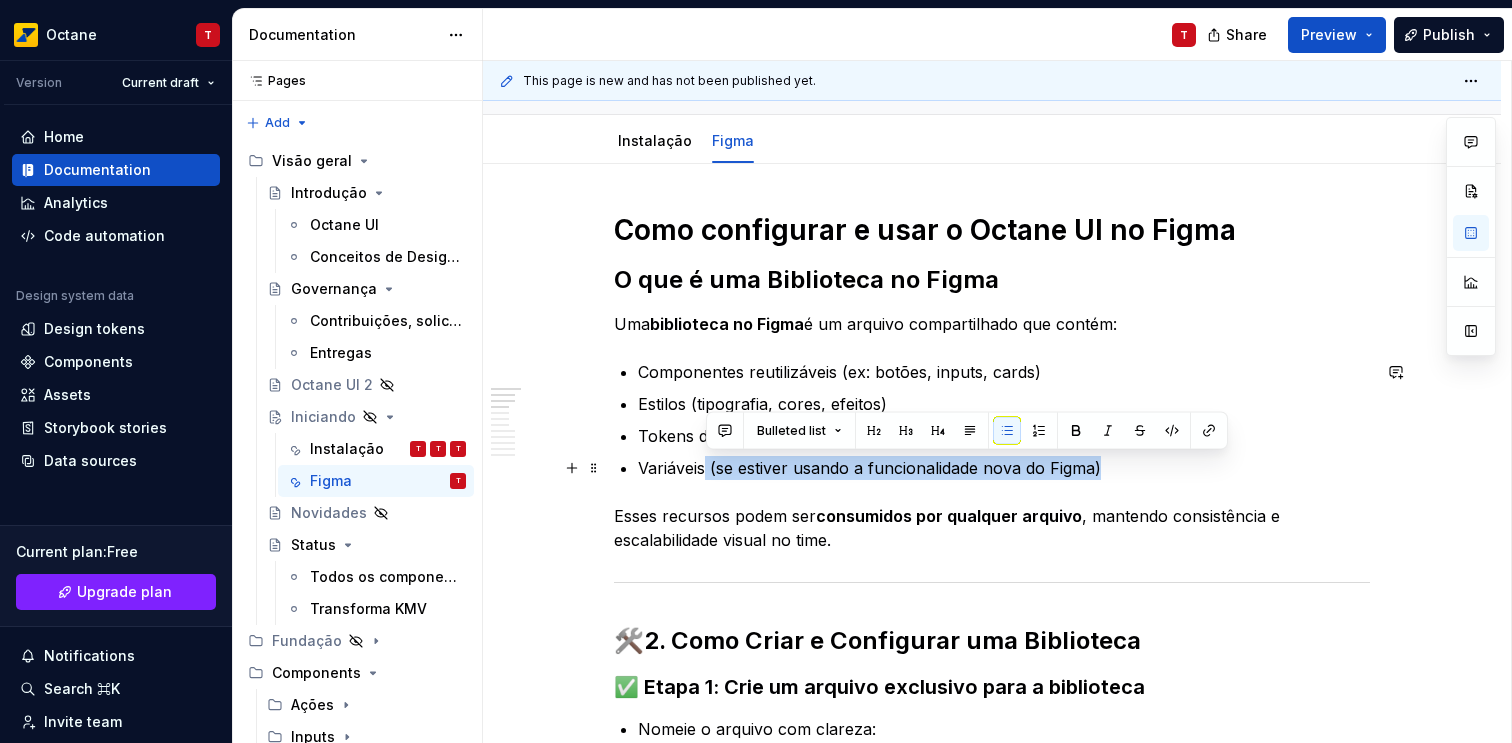 drag, startPoint x: 706, startPoint y: 470, endPoint x: 1105, endPoint y: 476, distance: 399.0451 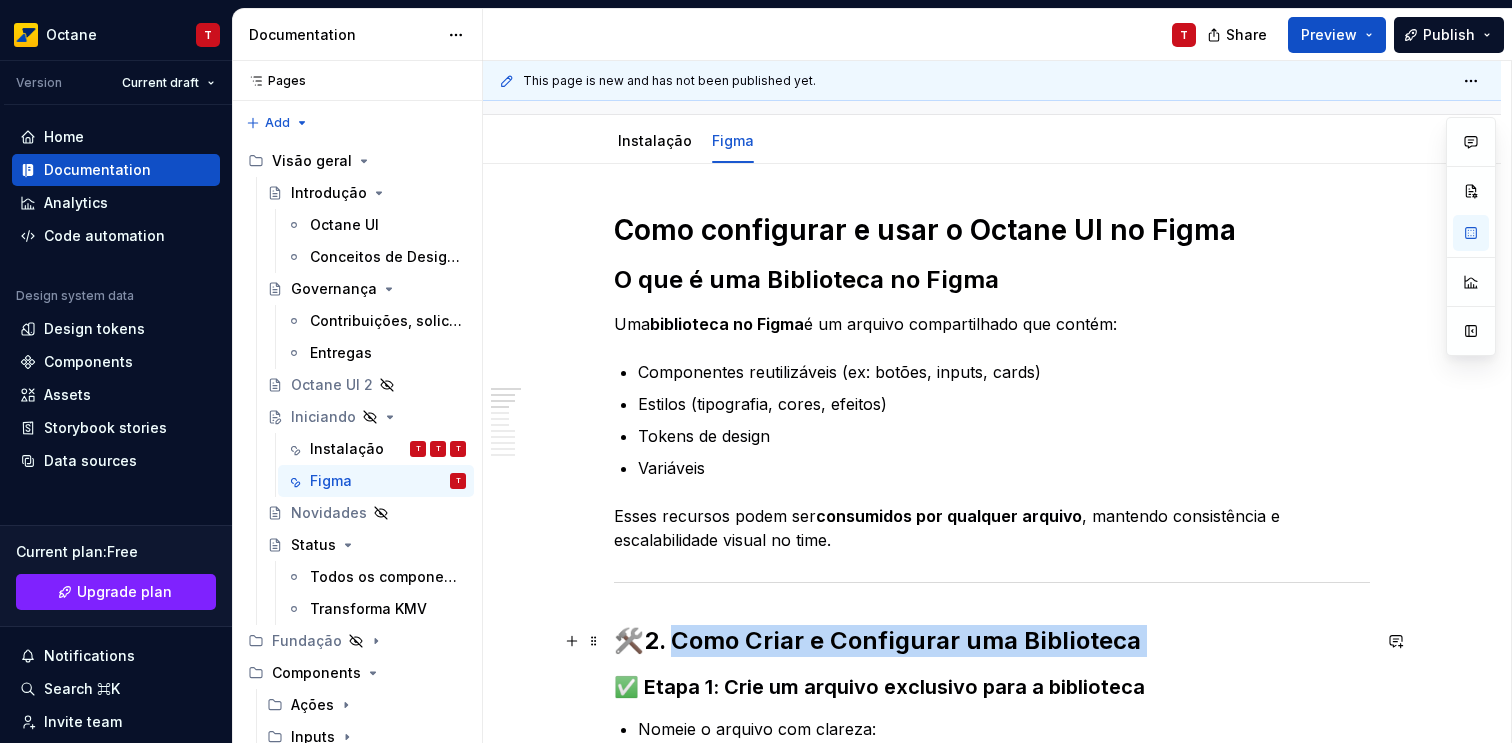 scroll, scrollTop: 198, scrollLeft: 0, axis: vertical 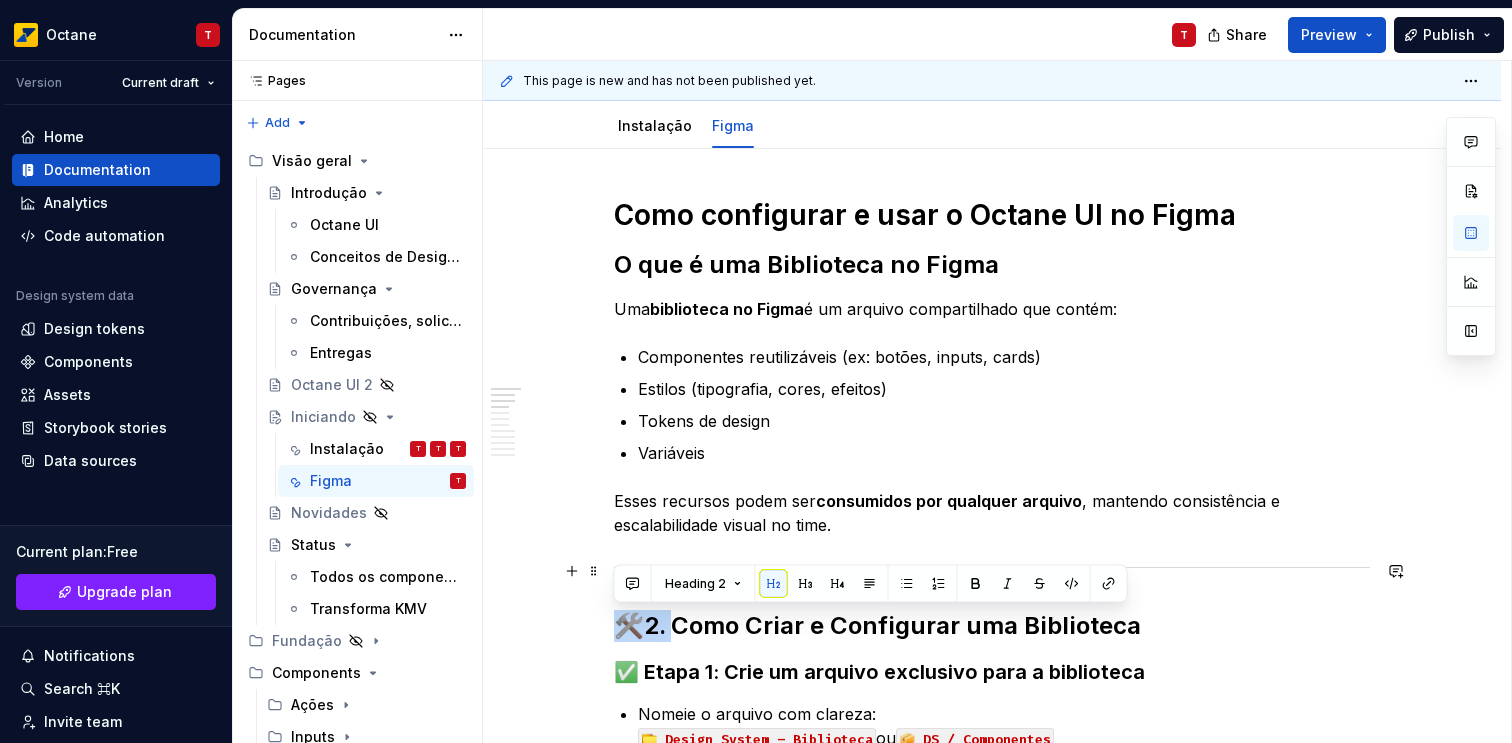 drag, startPoint x: 674, startPoint y: 647, endPoint x: 613, endPoint y: 567, distance: 100.60318 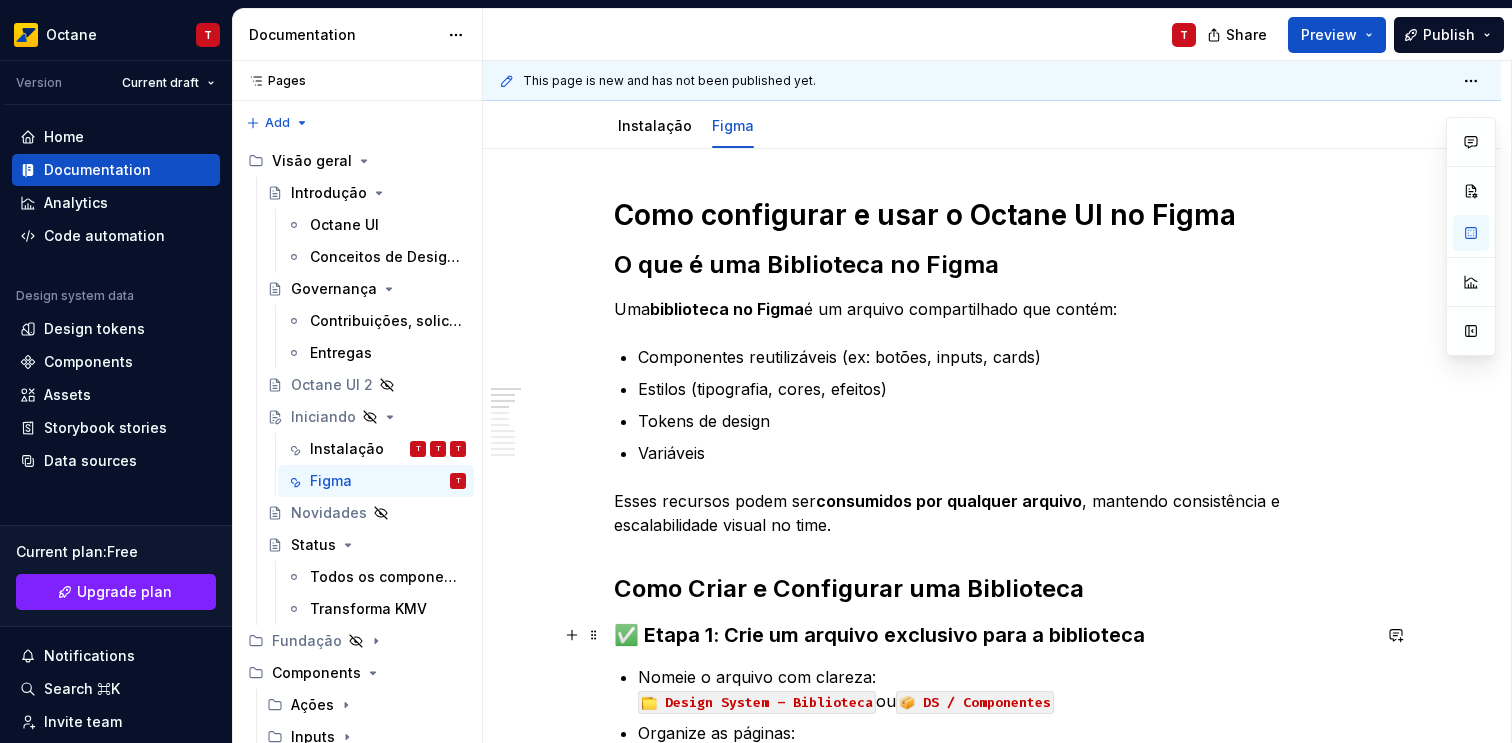 click on "✅ Etapa 1: Crie um arquivo exclusivo para a biblioteca" at bounding box center (992, 635) 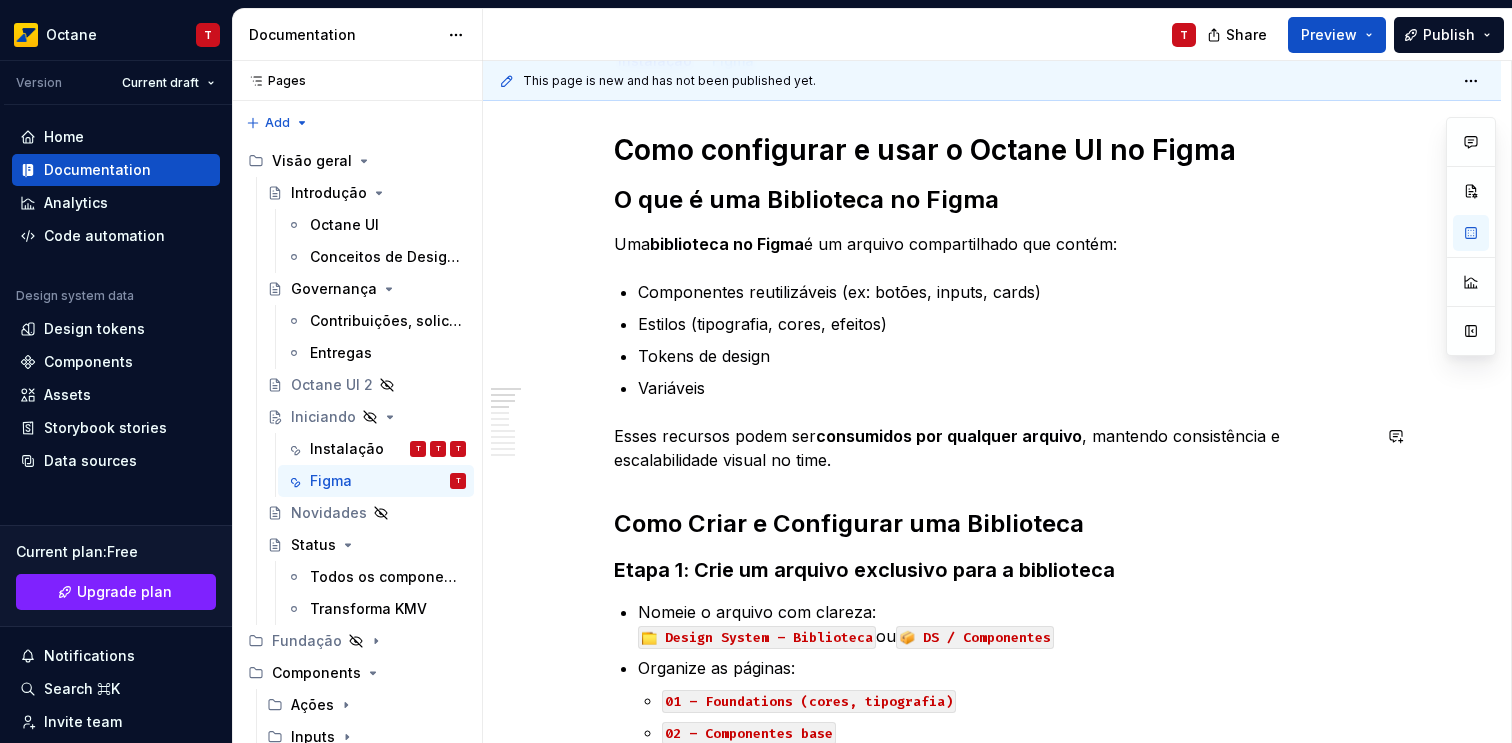 scroll, scrollTop: 549, scrollLeft: 0, axis: vertical 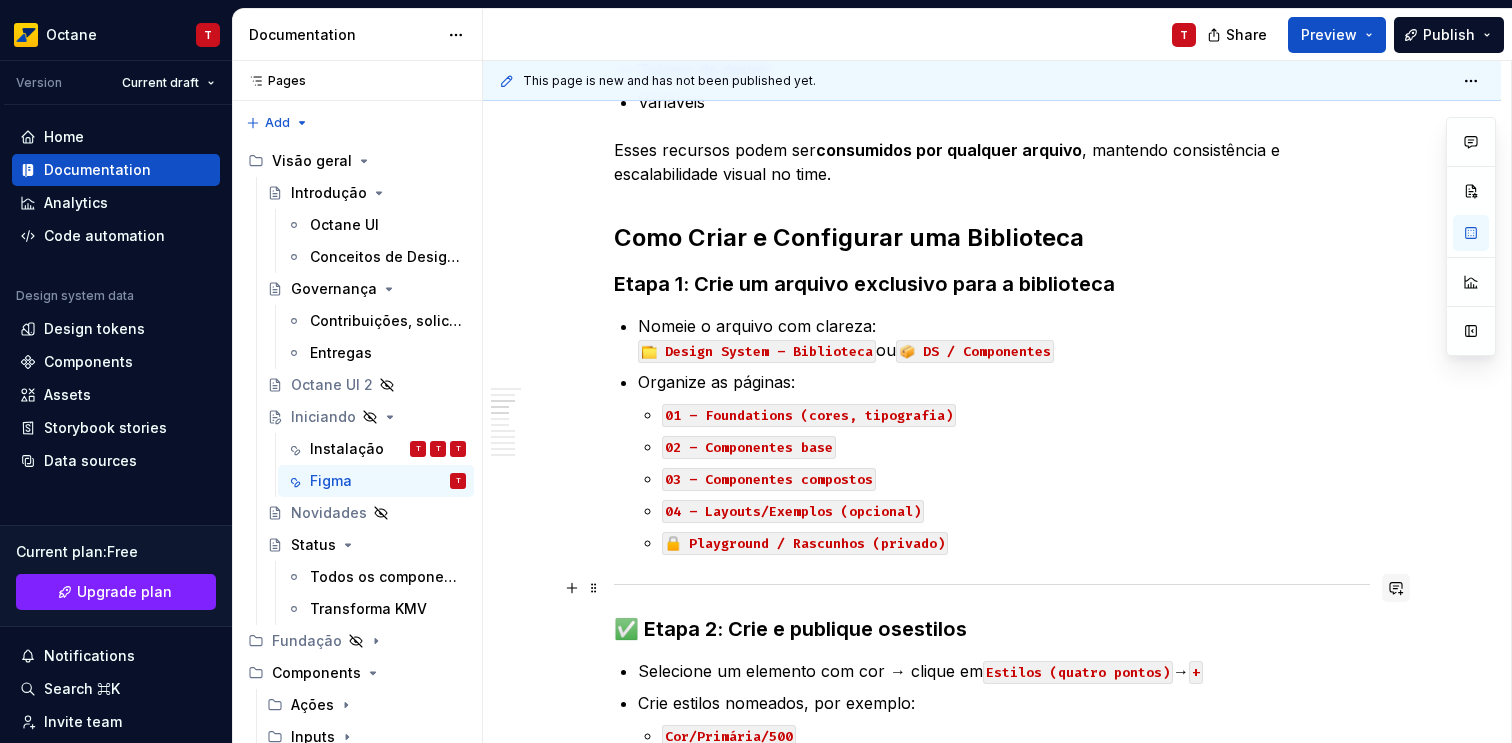 click at bounding box center [1396, 588] 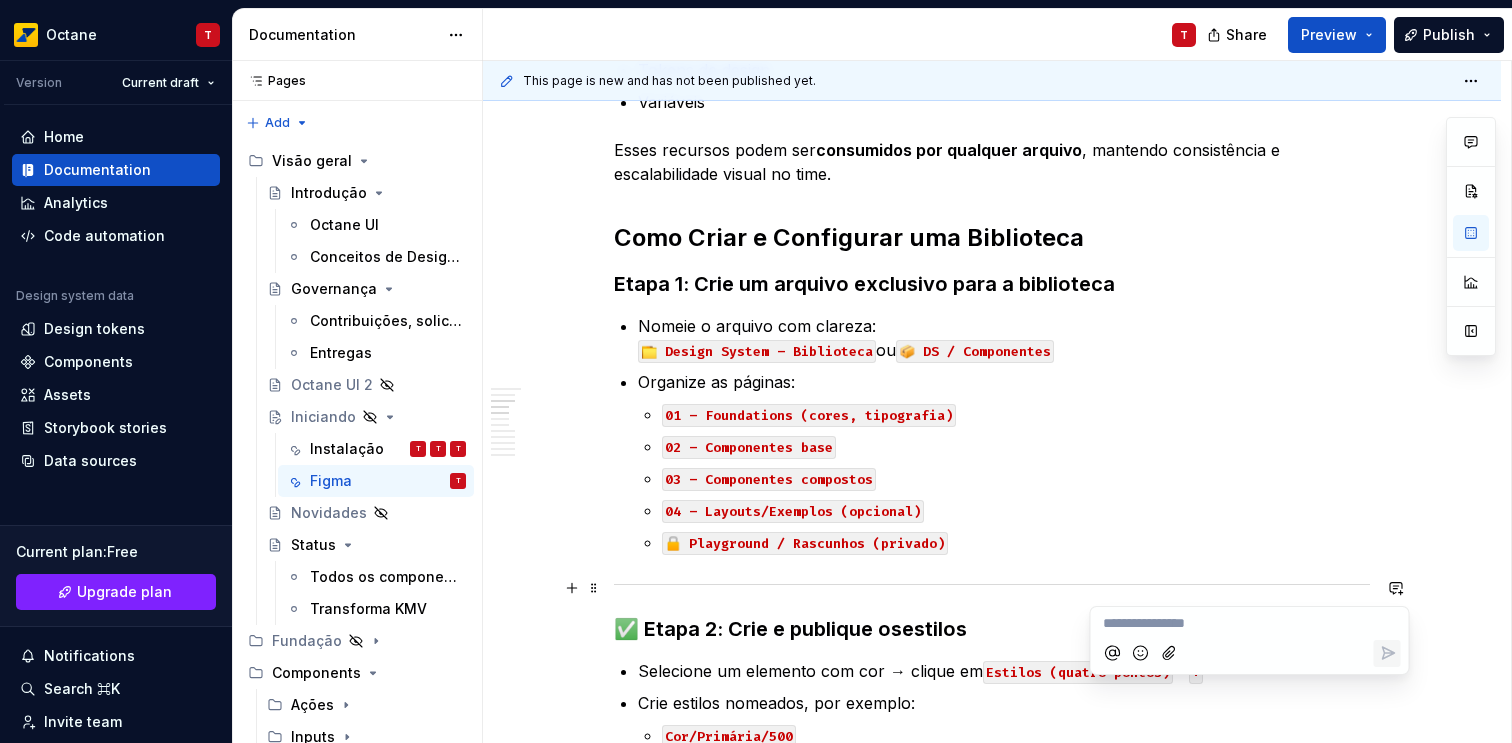 click at bounding box center (992, 584) 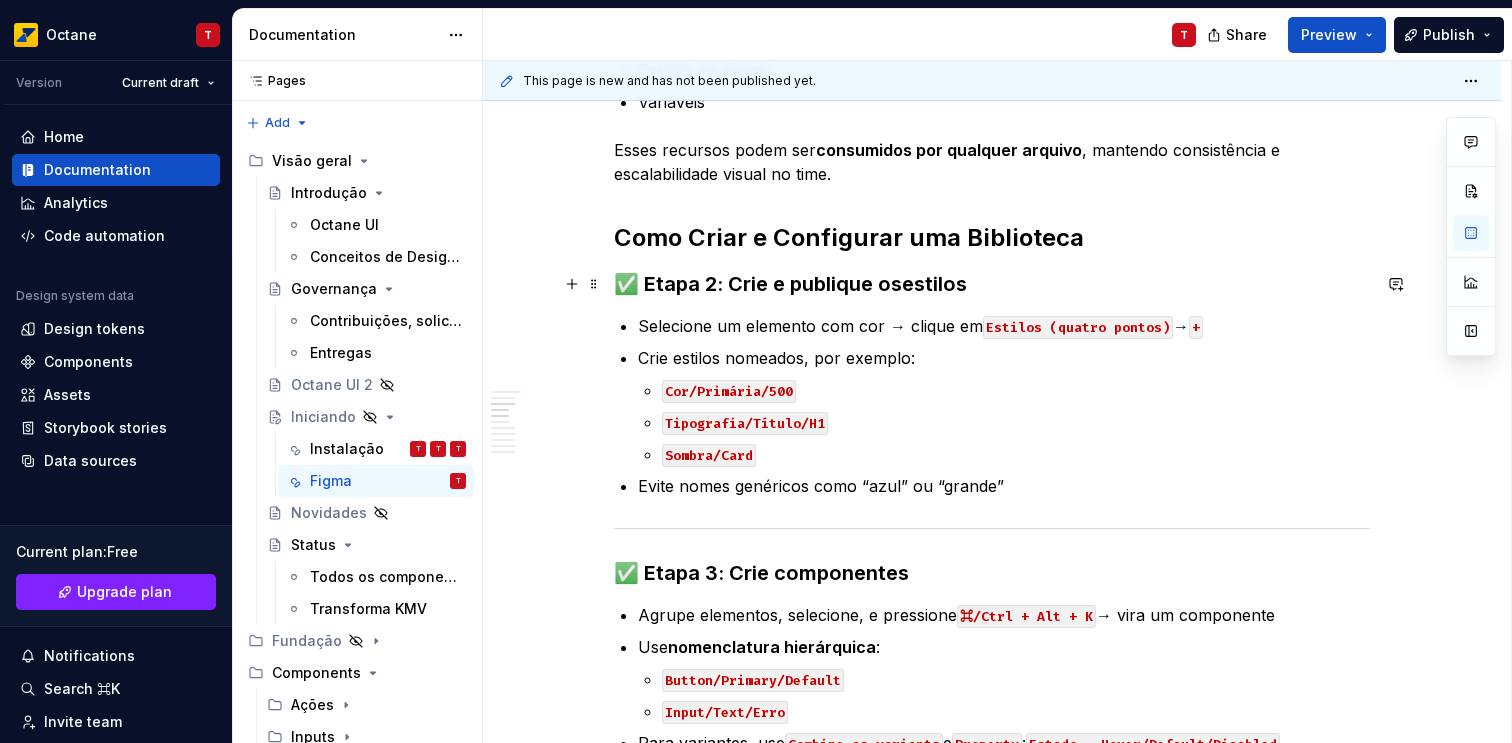 click on "✅ Etapa 2: Crie e publique os  estilos" at bounding box center (992, 284) 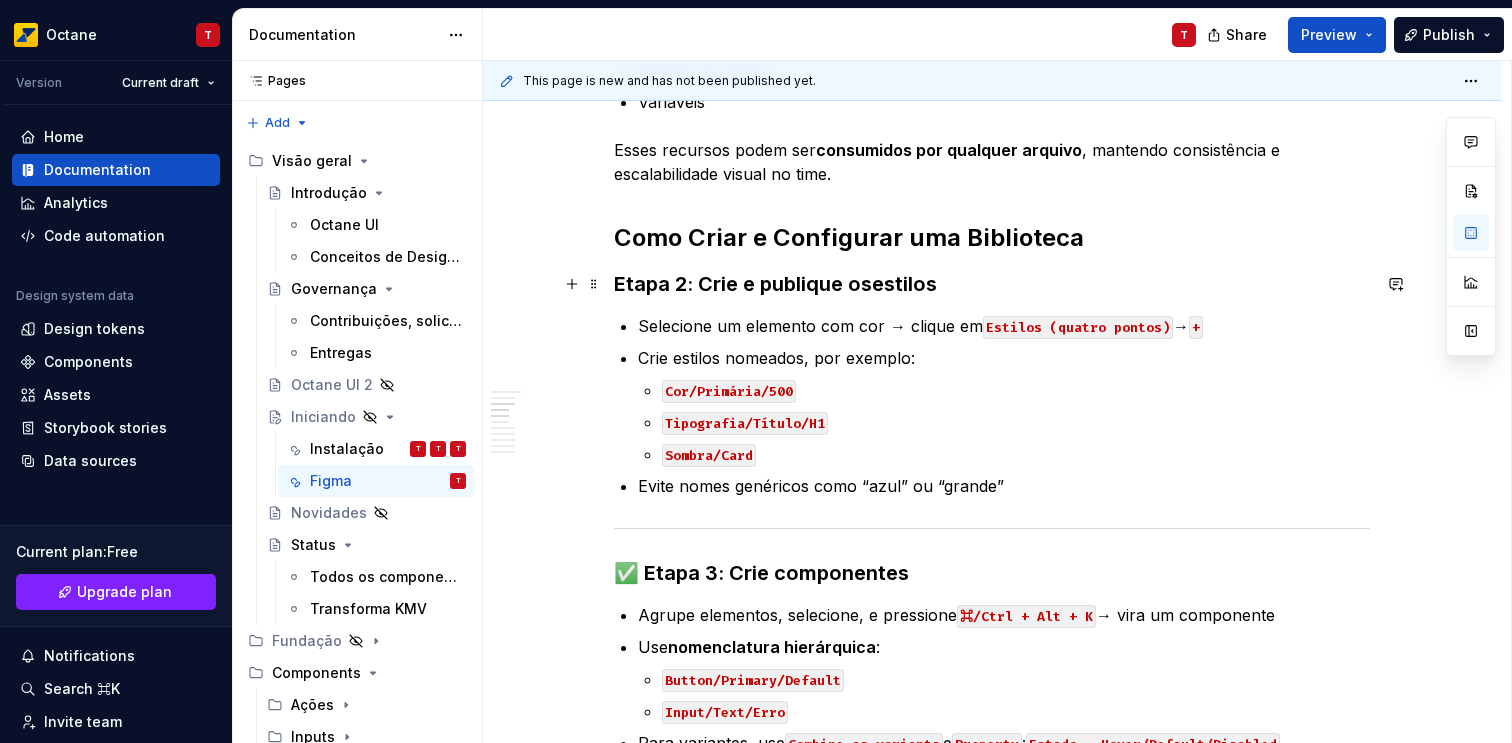 click on "Etapa 2: Crie e publique os estilos" at bounding box center (992, 284) 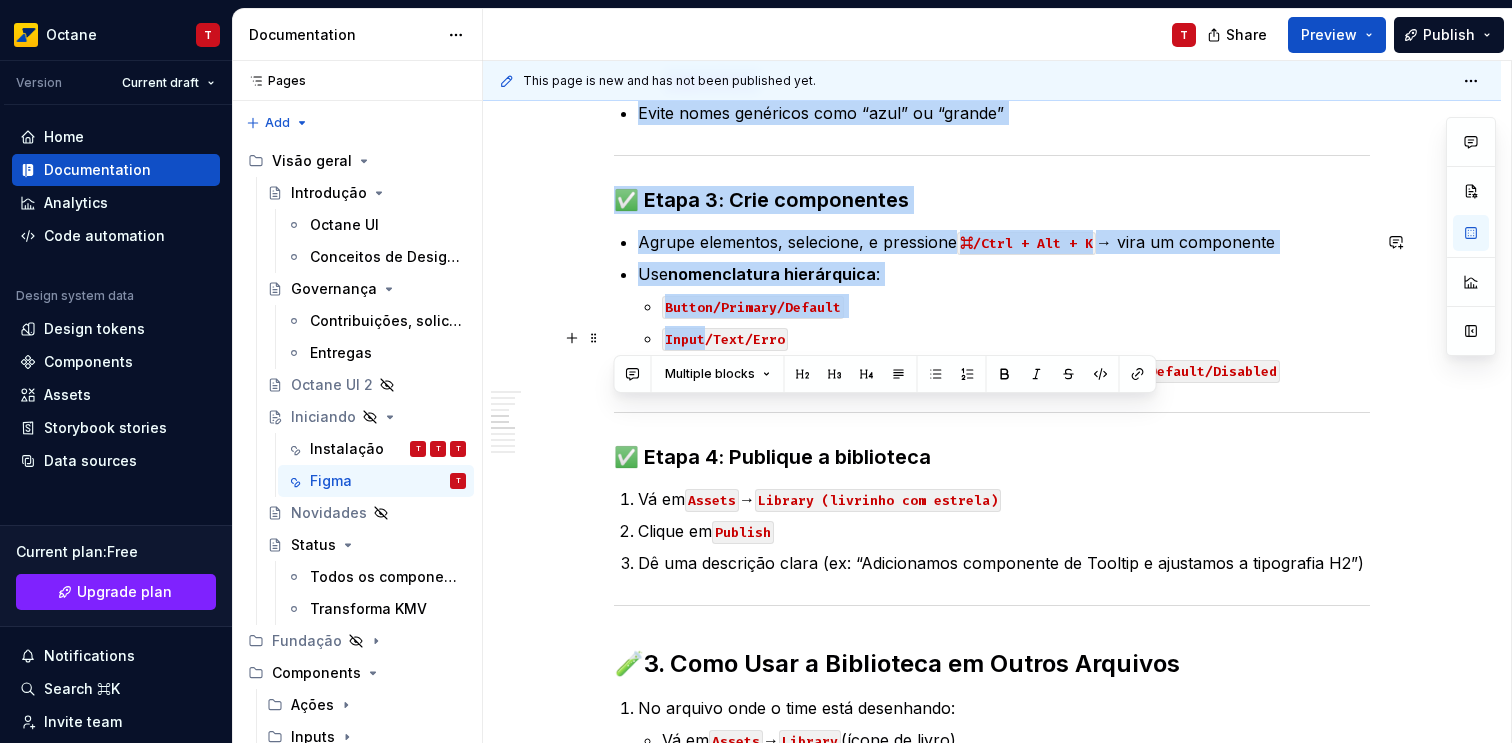 scroll, scrollTop: 923, scrollLeft: 0, axis: vertical 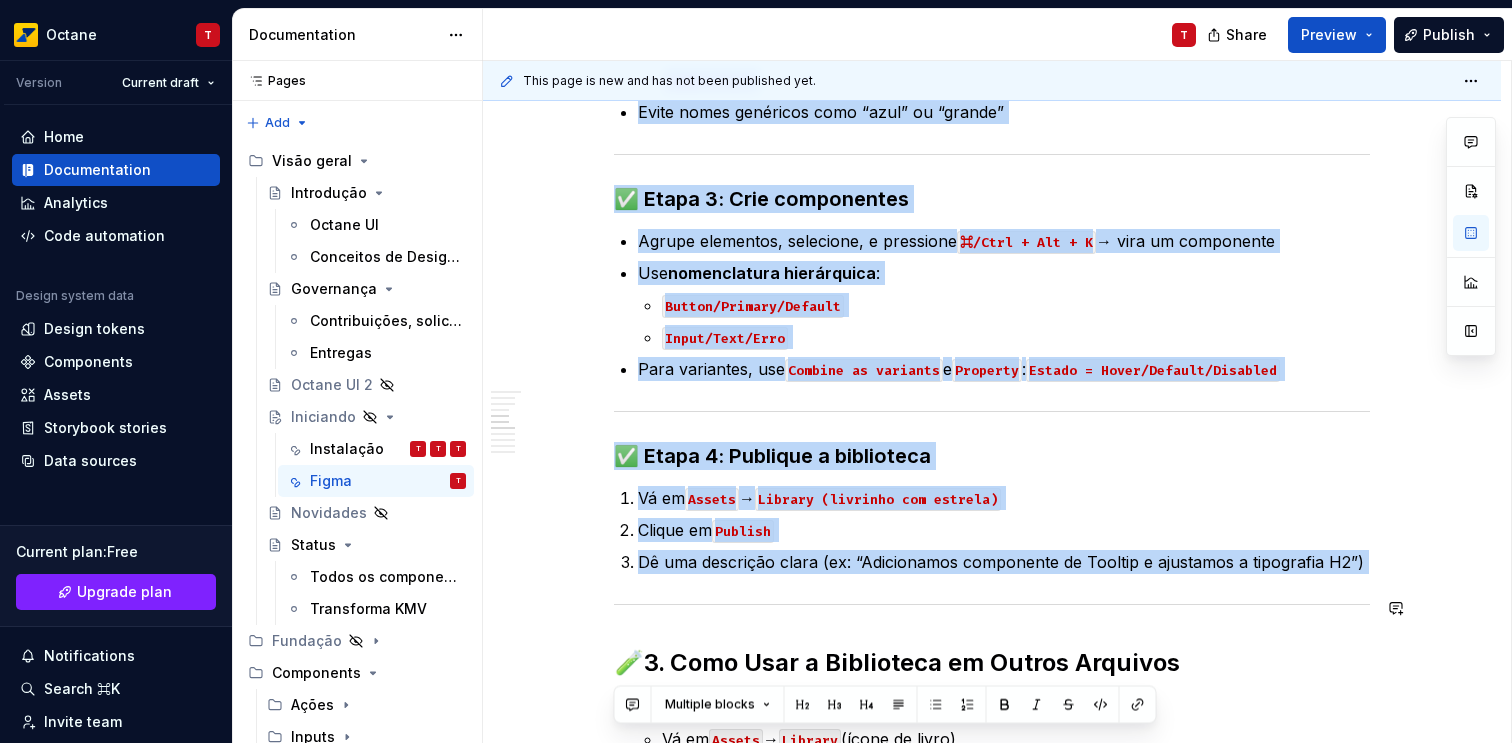 drag, startPoint x: 616, startPoint y: 233, endPoint x: 1337, endPoint y: 595, distance: 806.7744 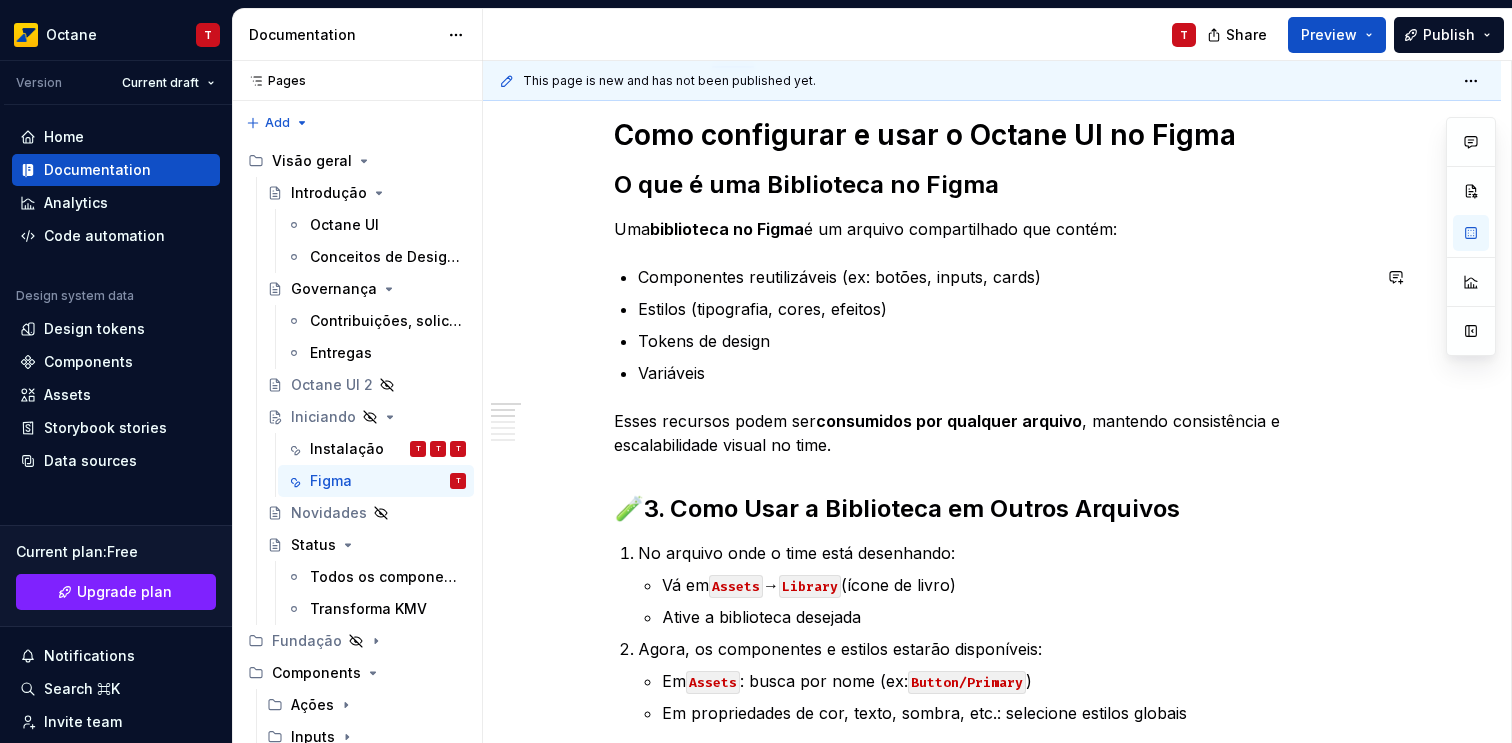 scroll, scrollTop: 392, scrollLeft: 0, axis: vertical 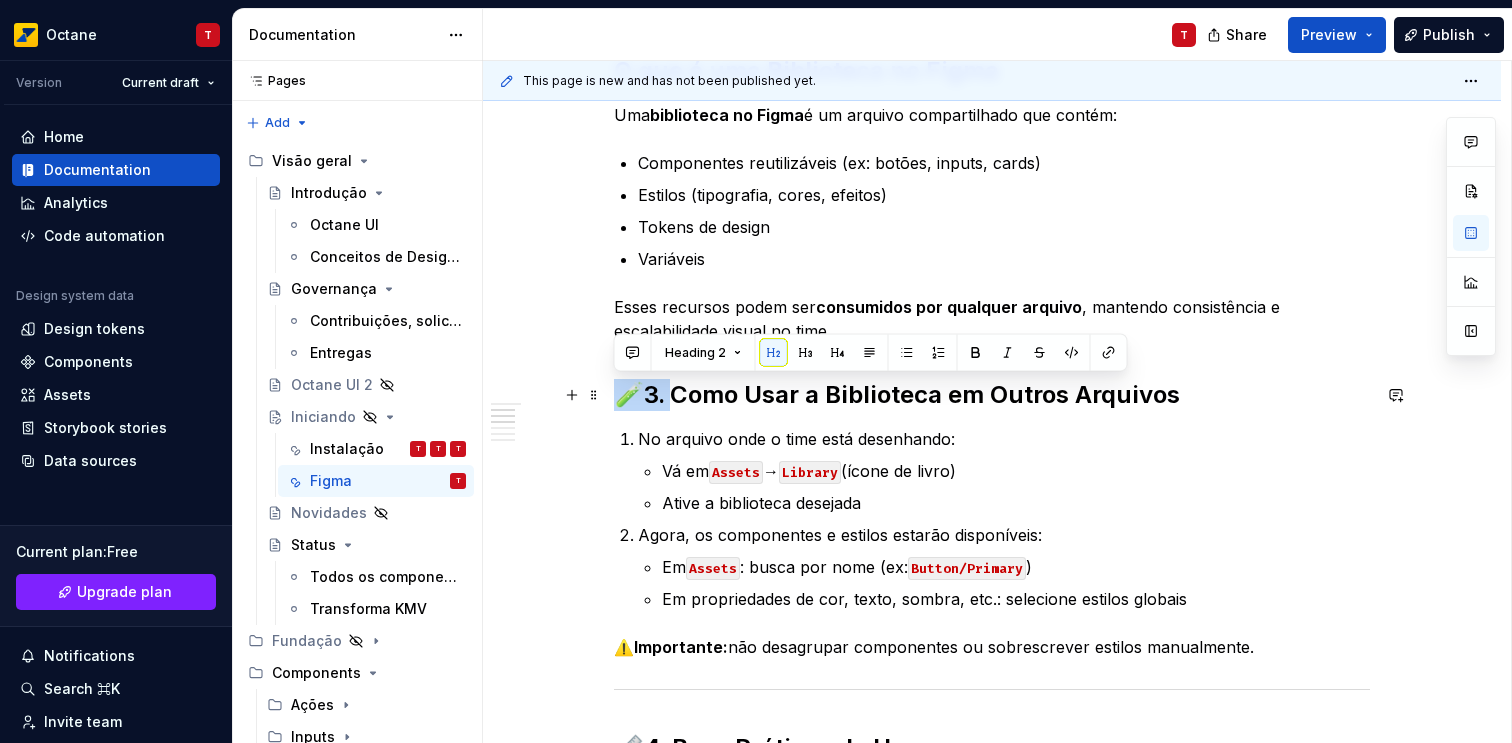 click on "3. Como Usar a Biblioteca em Outros Arquivos" at bounding box center [912, 394] 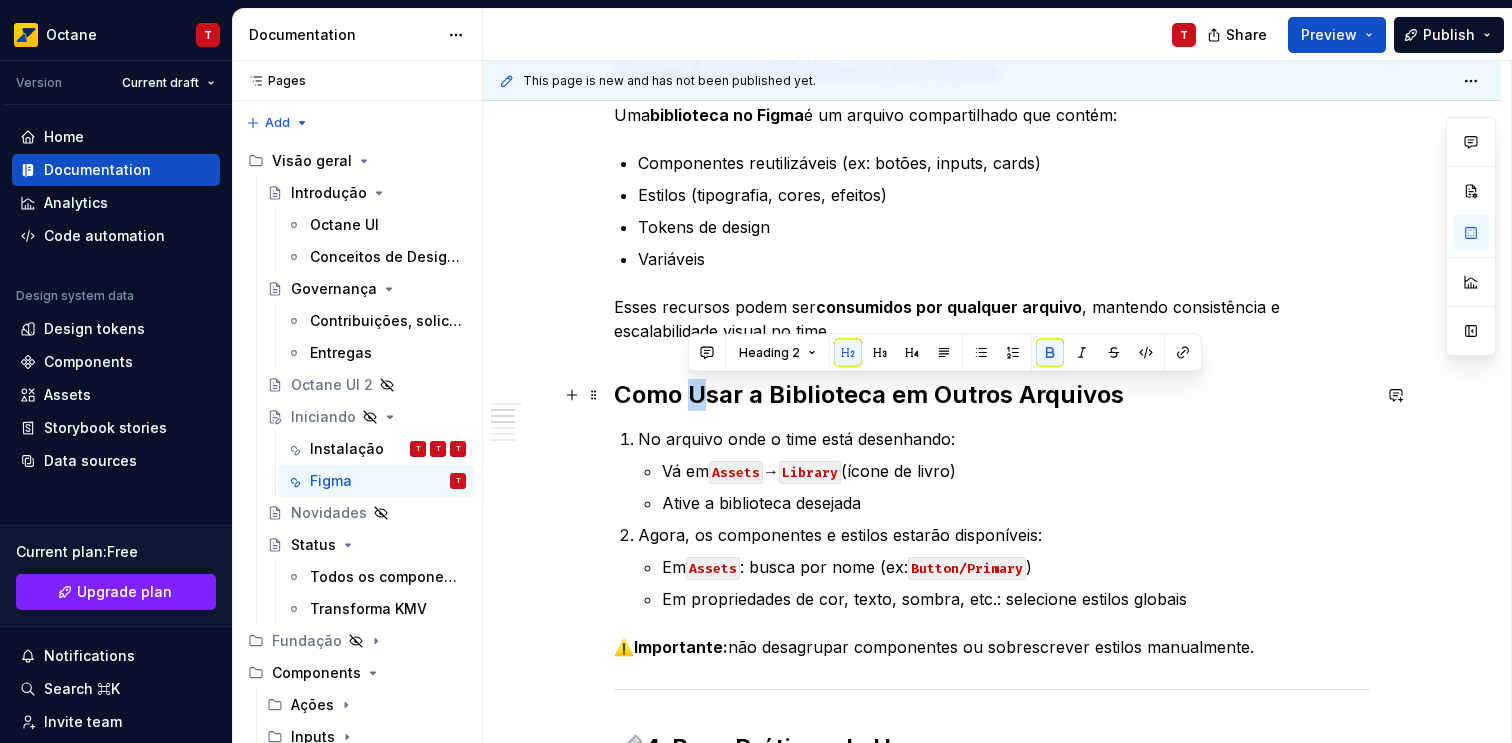 drag, startPoint x: 701, startPoint y: 387, endPoint x: 689, endPoint y: 392, distance: 13 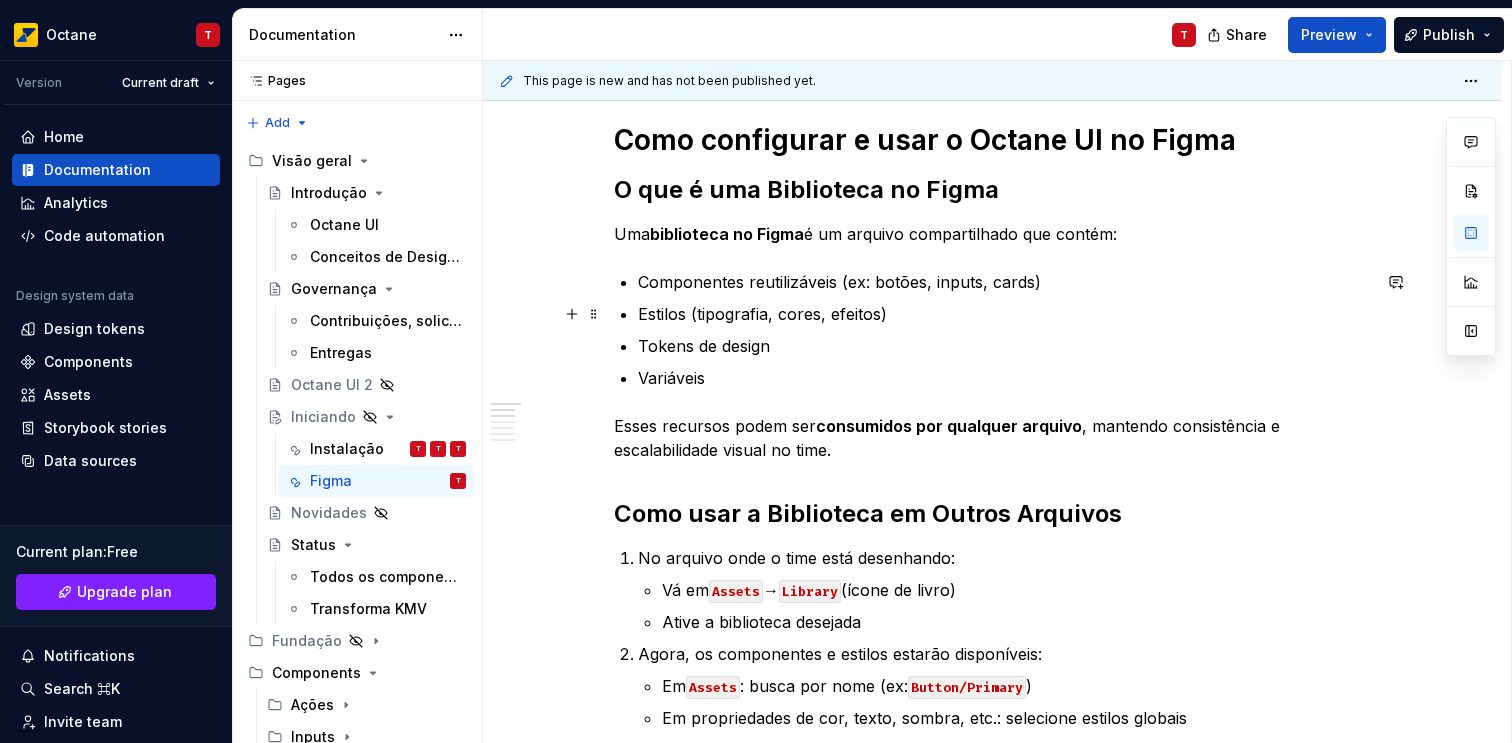 scroll, scrollTop: 272, scrollLeft: 0, axis: vertical 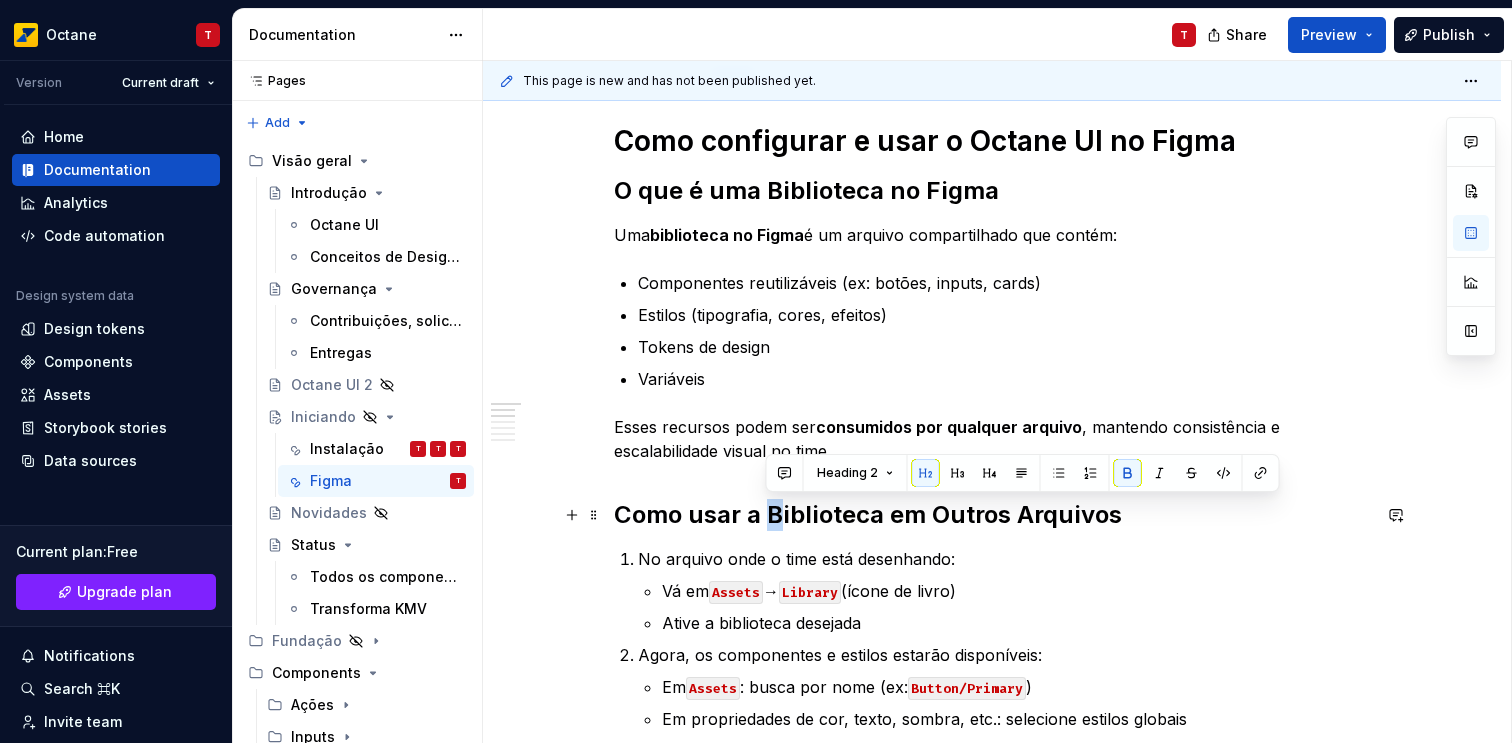 click on "Como usar a Biblioteca em Outros Arquivos" at bounding box center (868, 514) 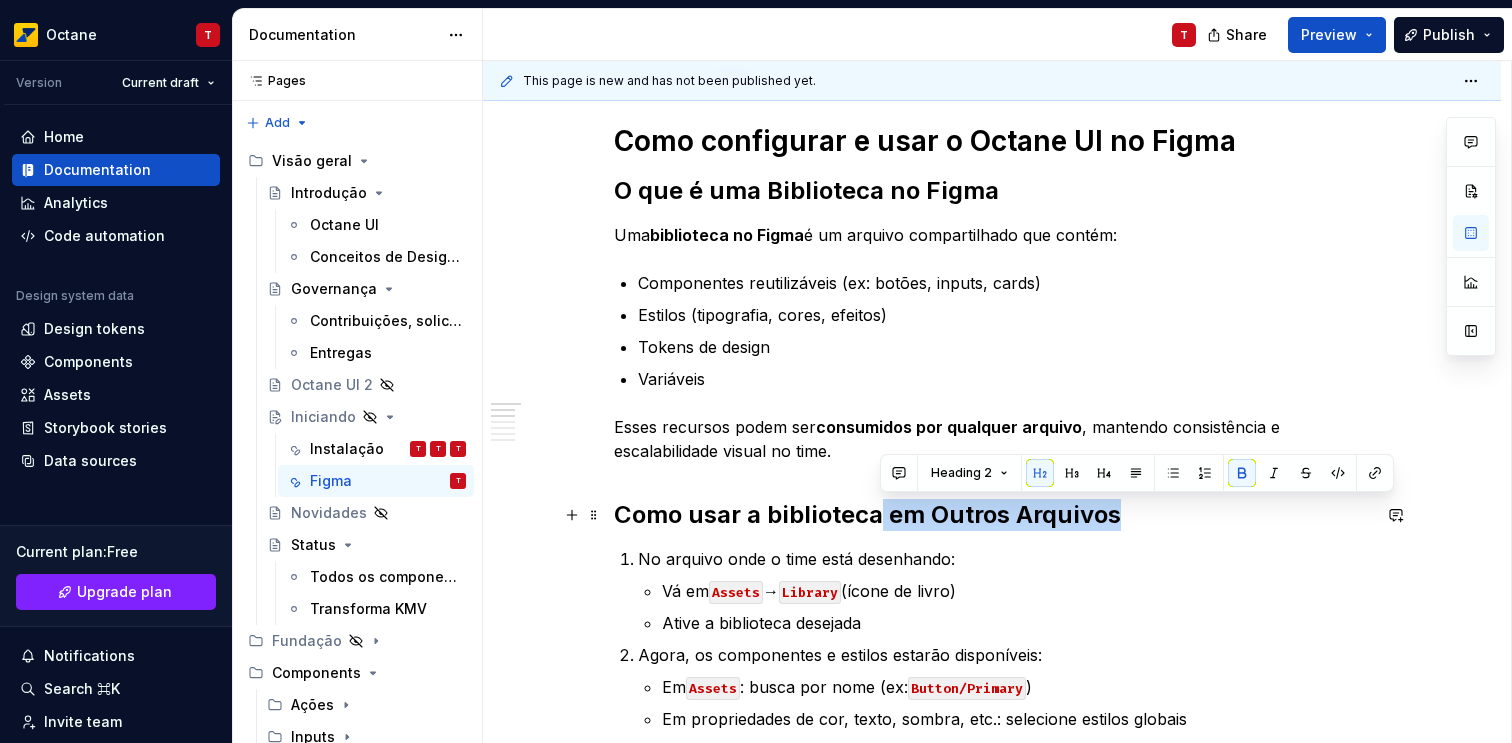 drag, startPoint x: 878, startPoint y: 514, endPoint x: 1120, endPoint y: 512, distance: 242.00827 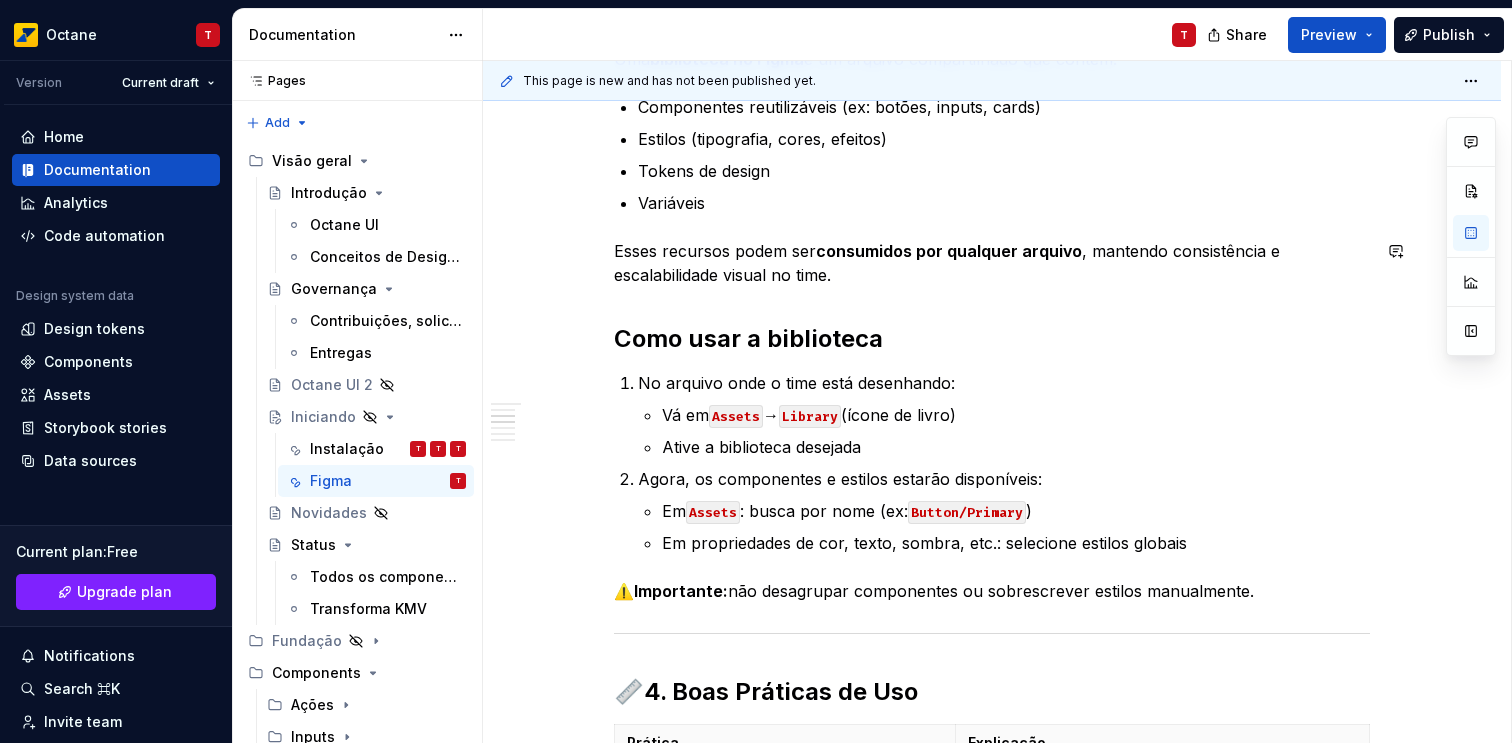 scroll, scrollTop: 462, scrollLeft: 0, axis: vertical 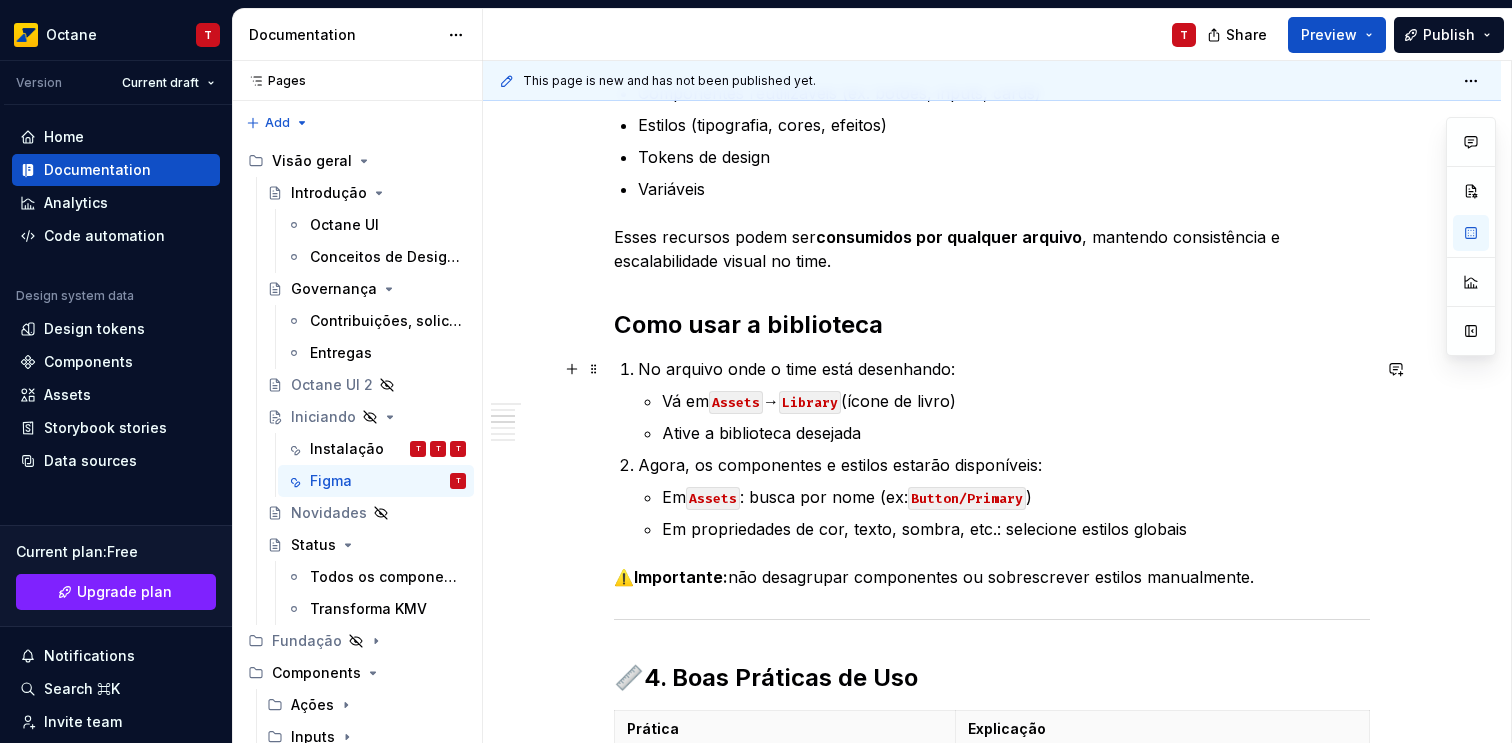 click on "No arquivo onde o time está desenhando:" at bounding box center [1004, 369] 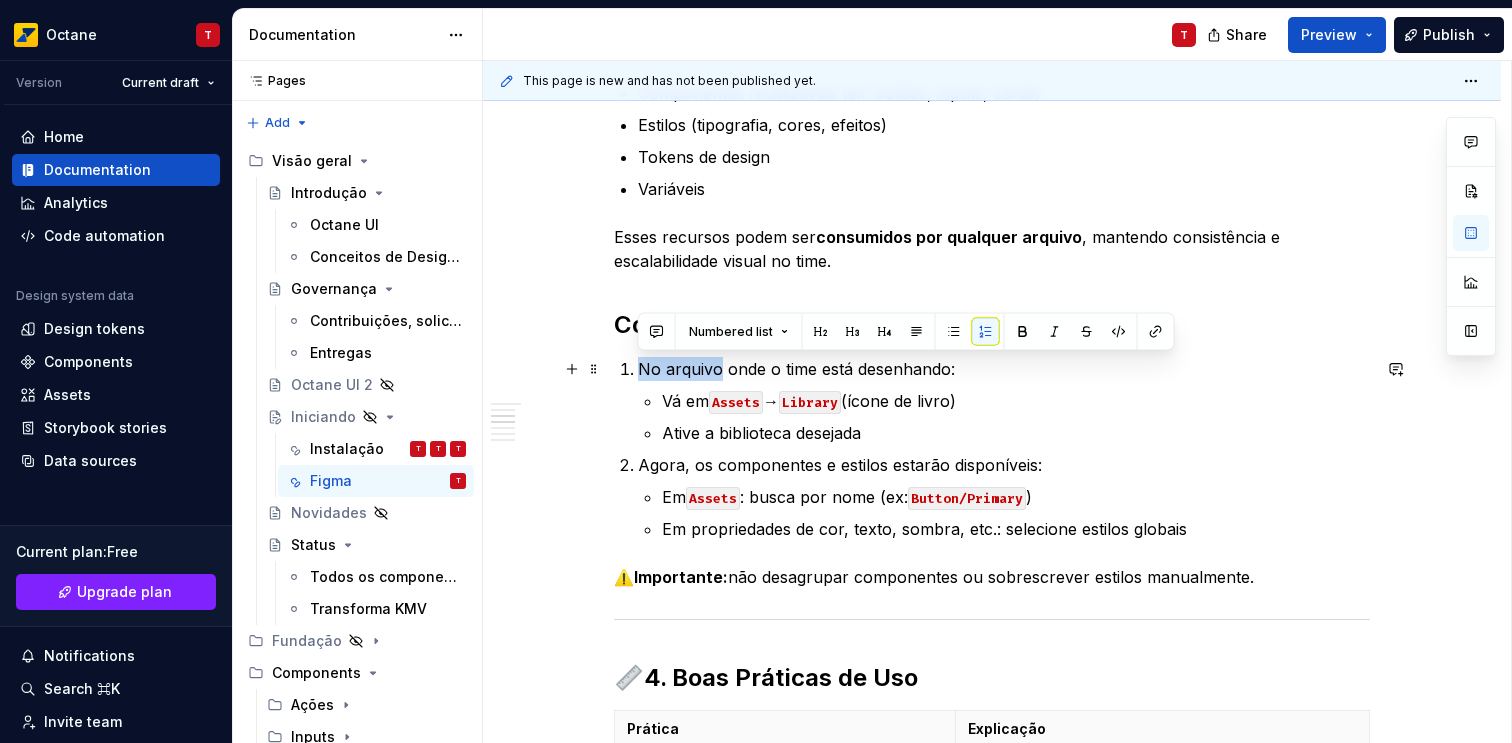 drag, startPoint x: 649, startPoint y: 370, endPoint x: 674, endPoint y: 369, distance: 25.019993 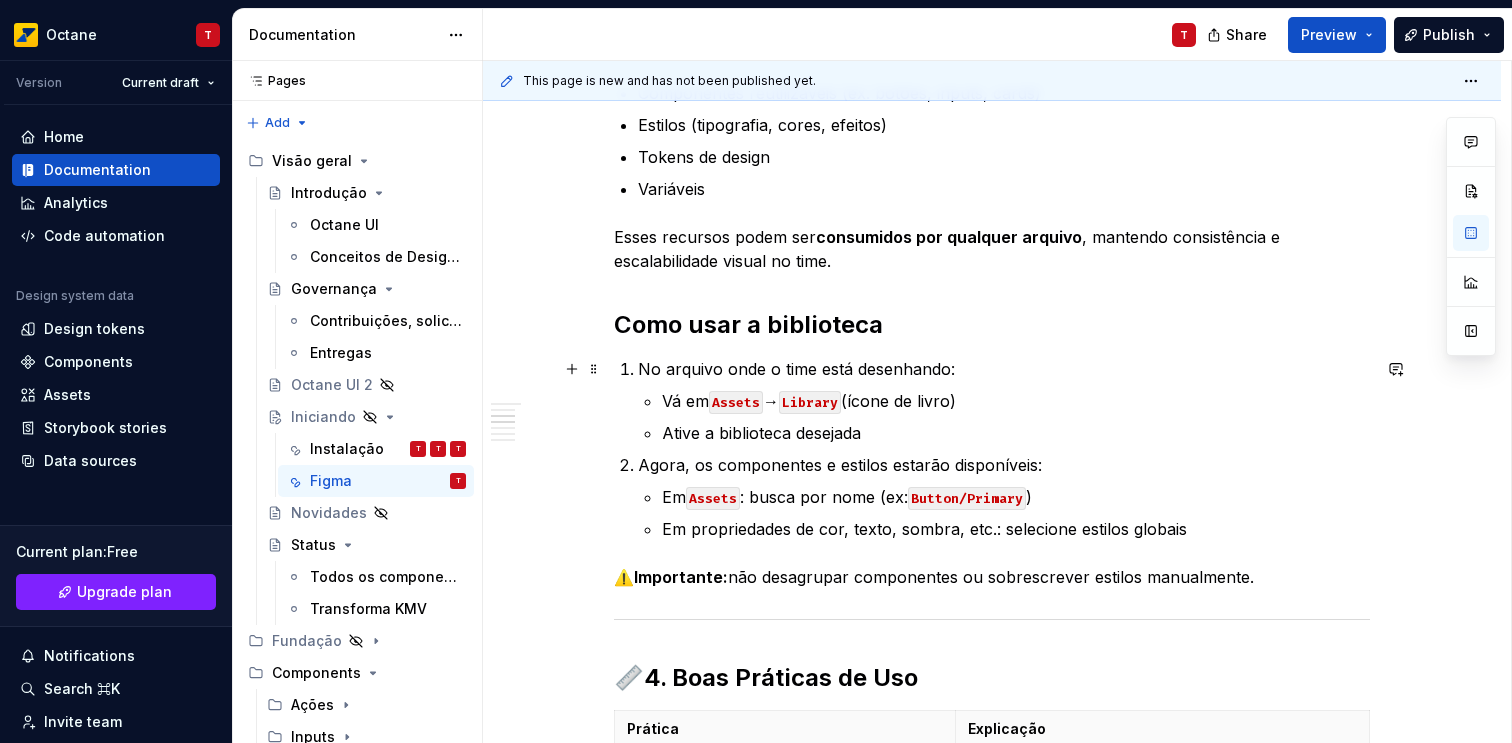 click on "No arquivo onde o time está desenhando:" at bounding box center (1004, 369) 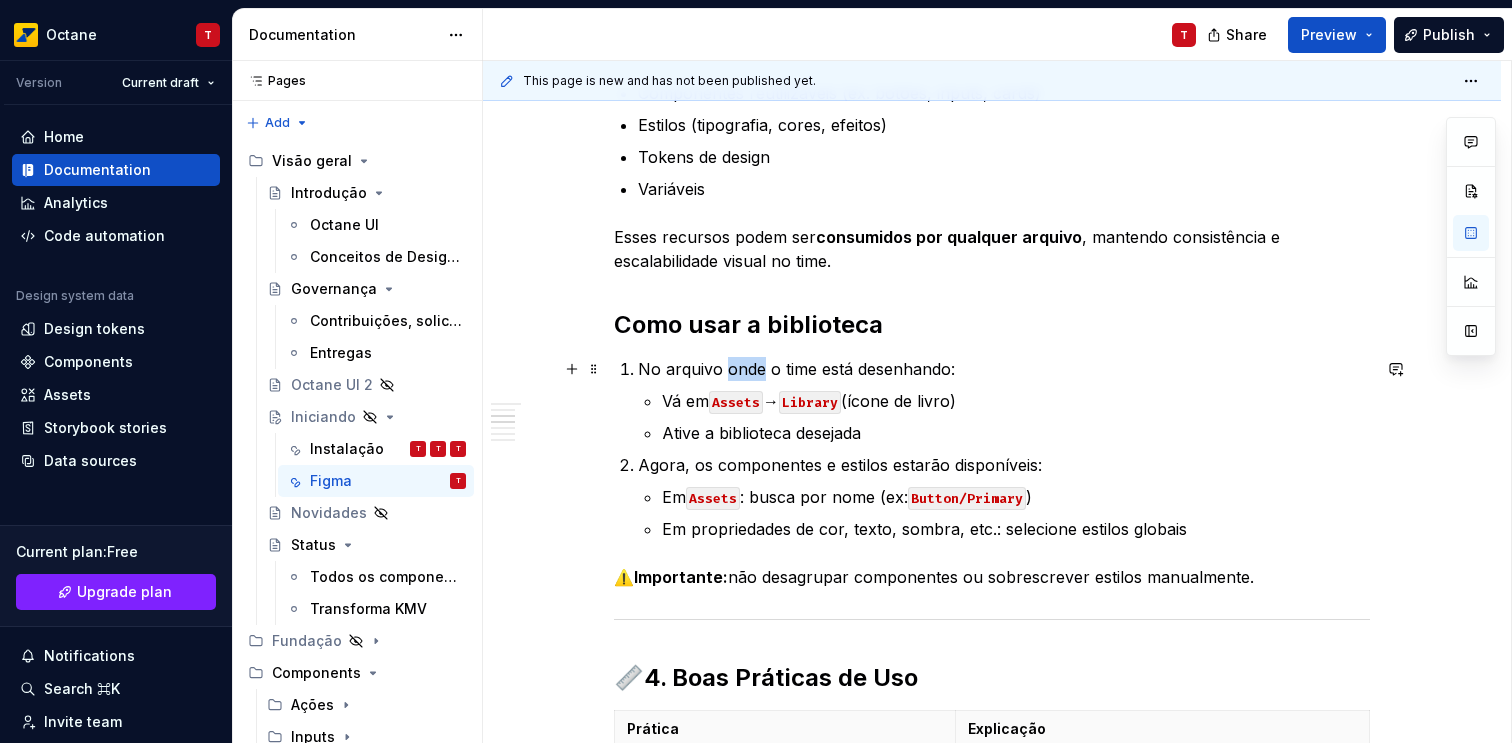 click on "No arquivo onde o time está desenhando:" at bounding box center (1004, 369) 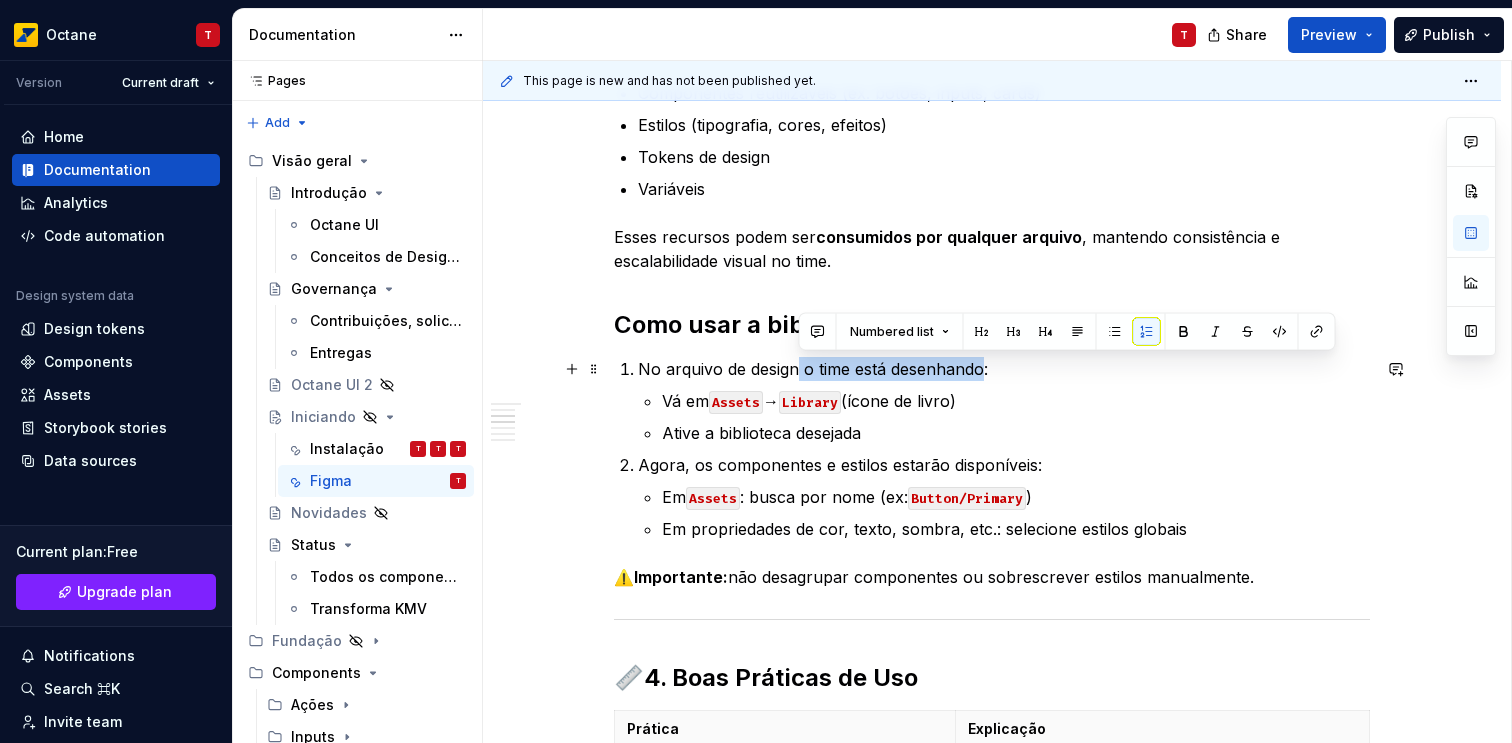 click on "No arquivo de design o time está desenhando:" at bounding box center (1004, 369) 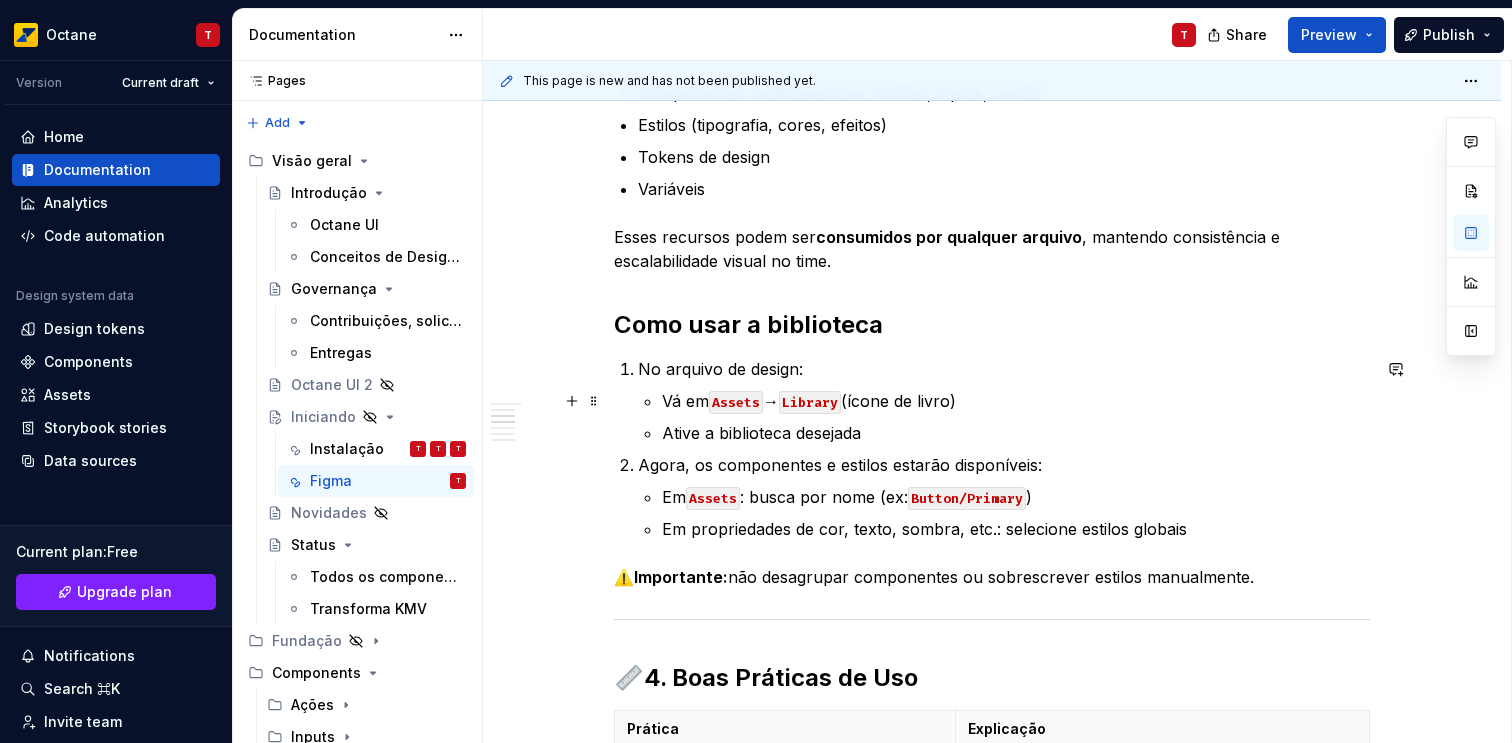 click on "Vá em  Assets  →  Library  (ícone de livro)" at bounding box center [1016, 401] 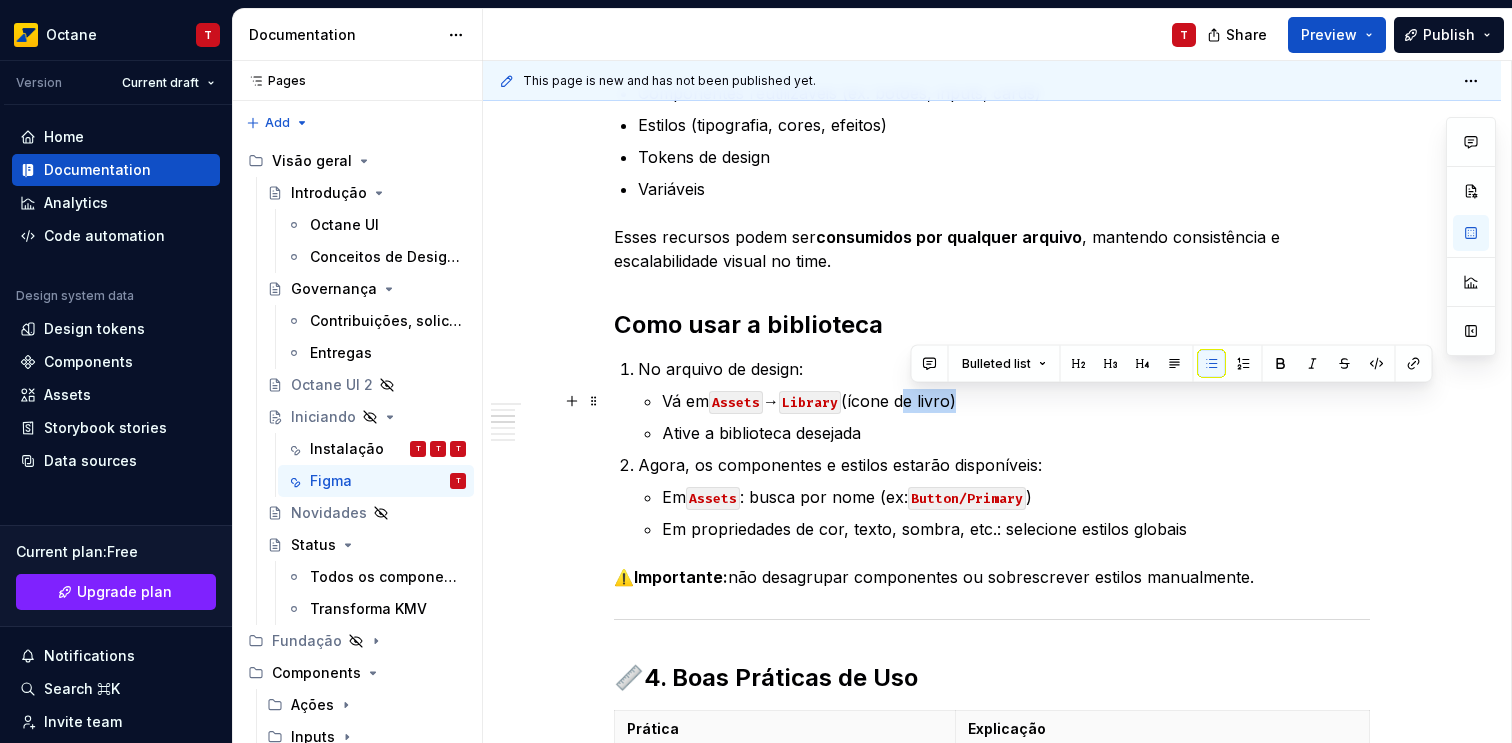 drag, startPoint x: 968, startPoint y: 393, endPoint x: 937, endPoint y: 409, distance: 34.88553 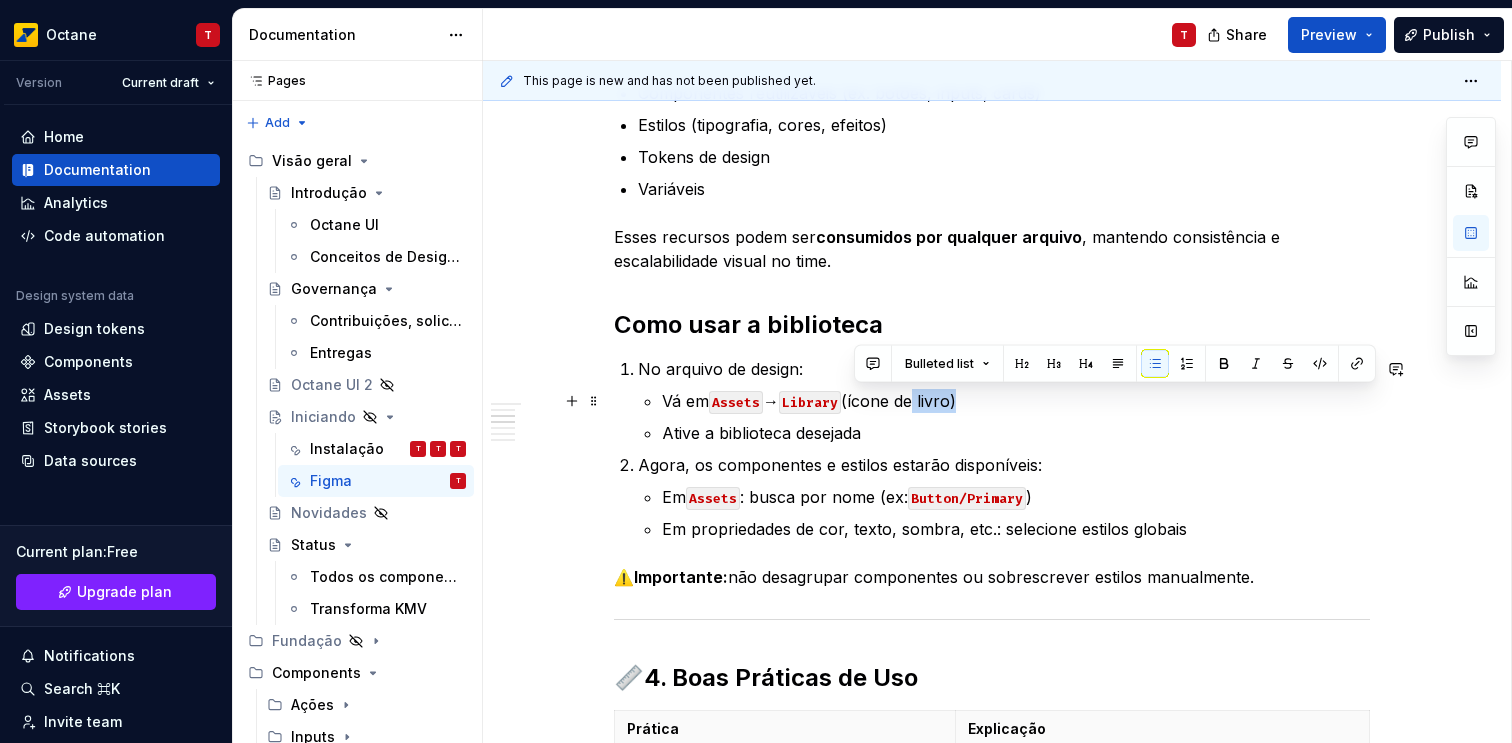 drag, startPoint x: 973, startPoint y: 402, endPoint x: 854, endPoint y: 411, distance: 119.33985 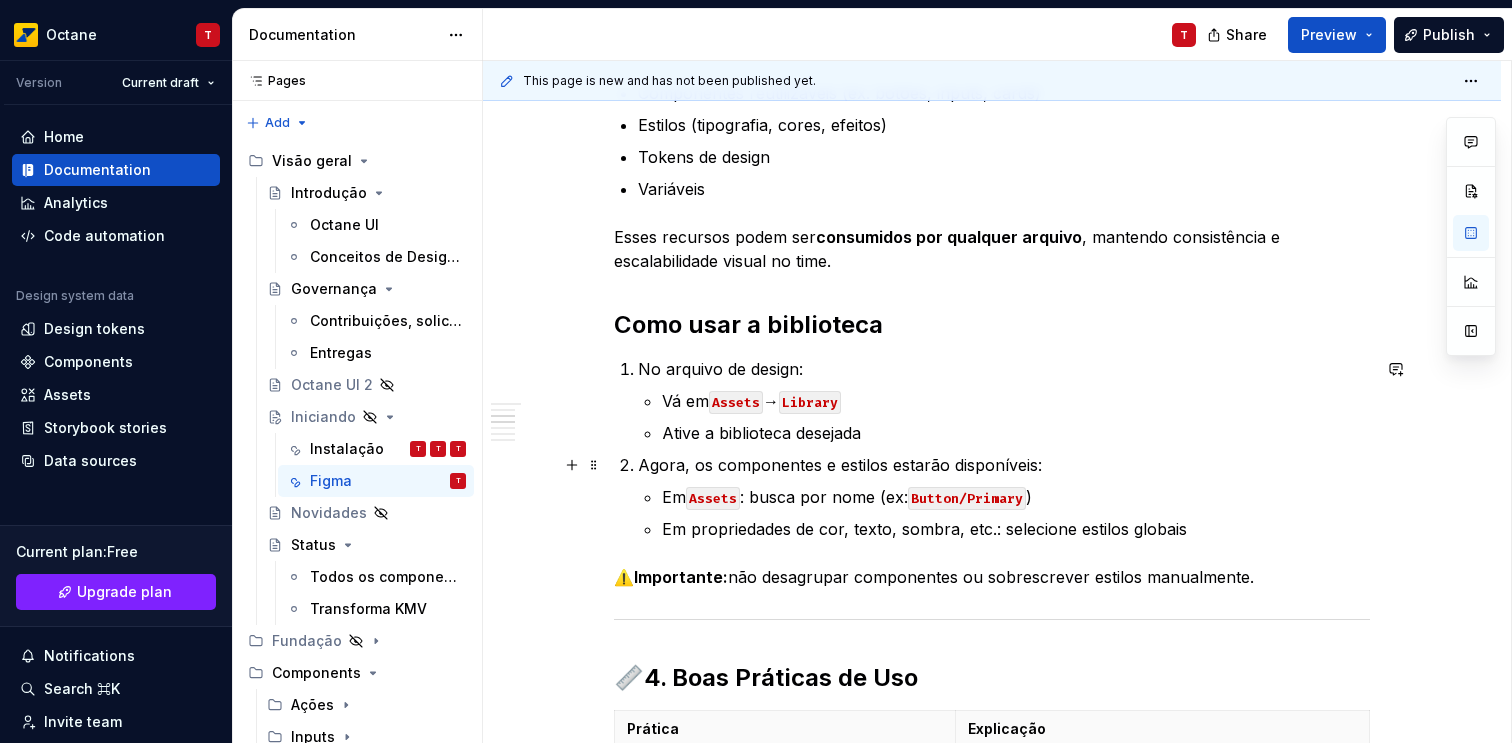 type on "*" 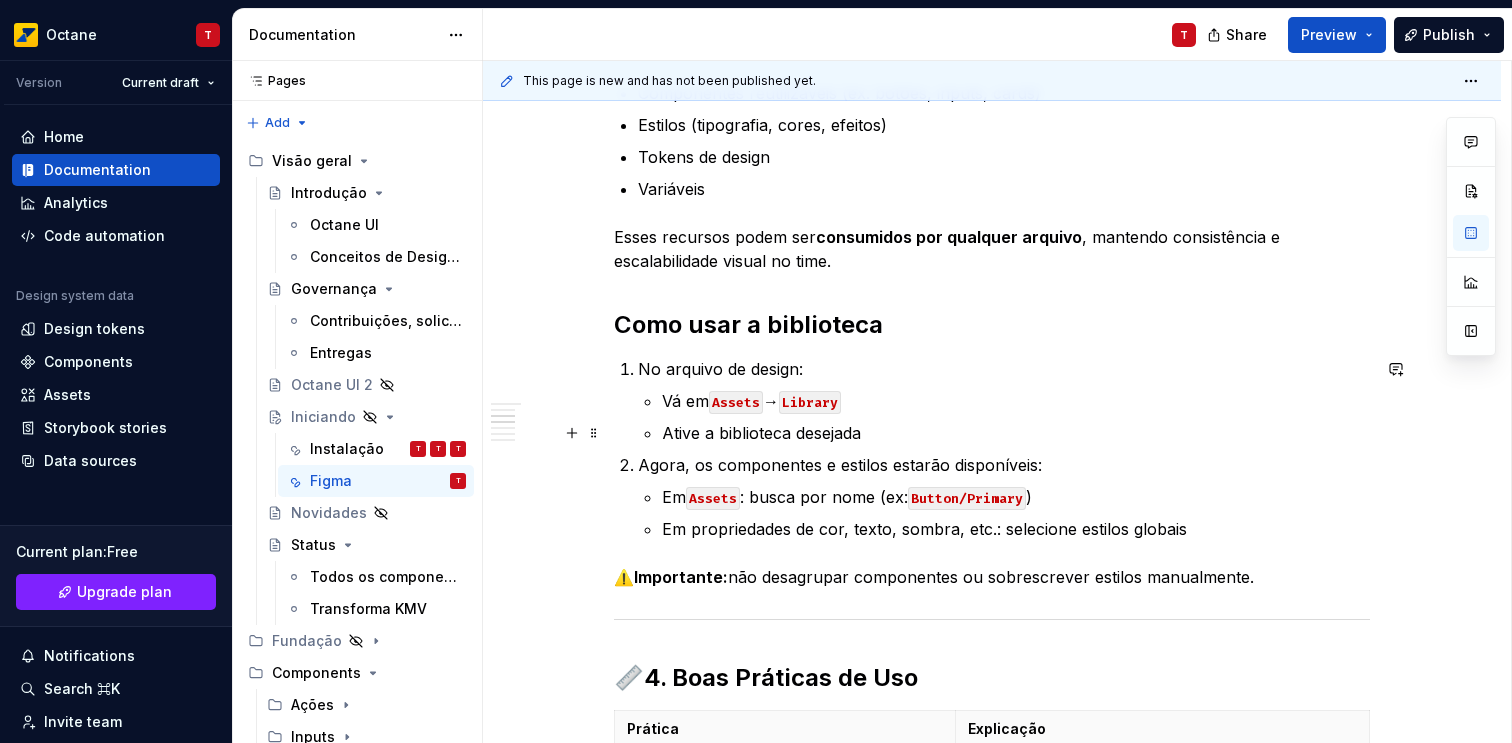 click on "Ative a biblioteca desejada" at bounding box center (1016, 433) 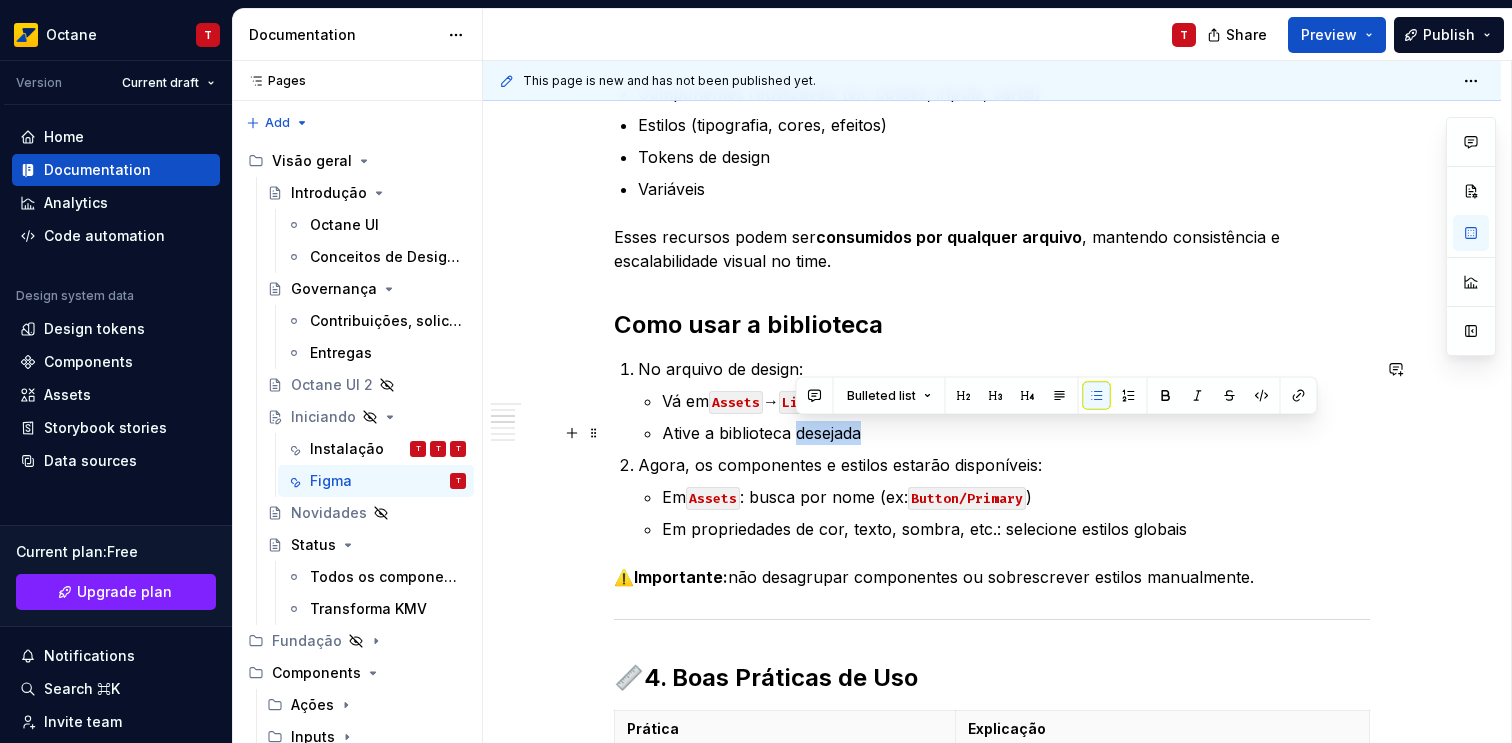 click on "Ative a biblioteca desejada" at bounding box center (1016, 433) 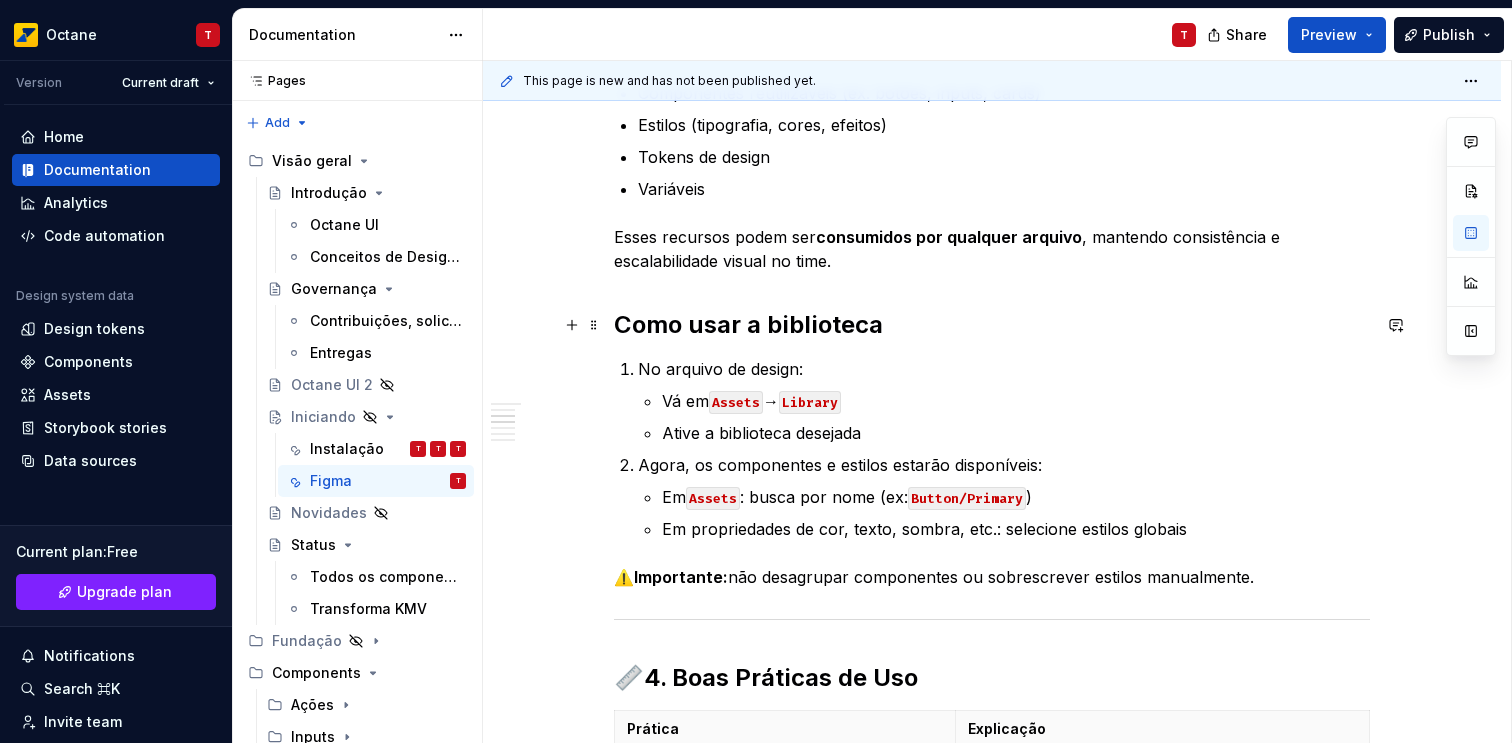 click on "Como usar a biblioteca" at bounding box center [992, 325] 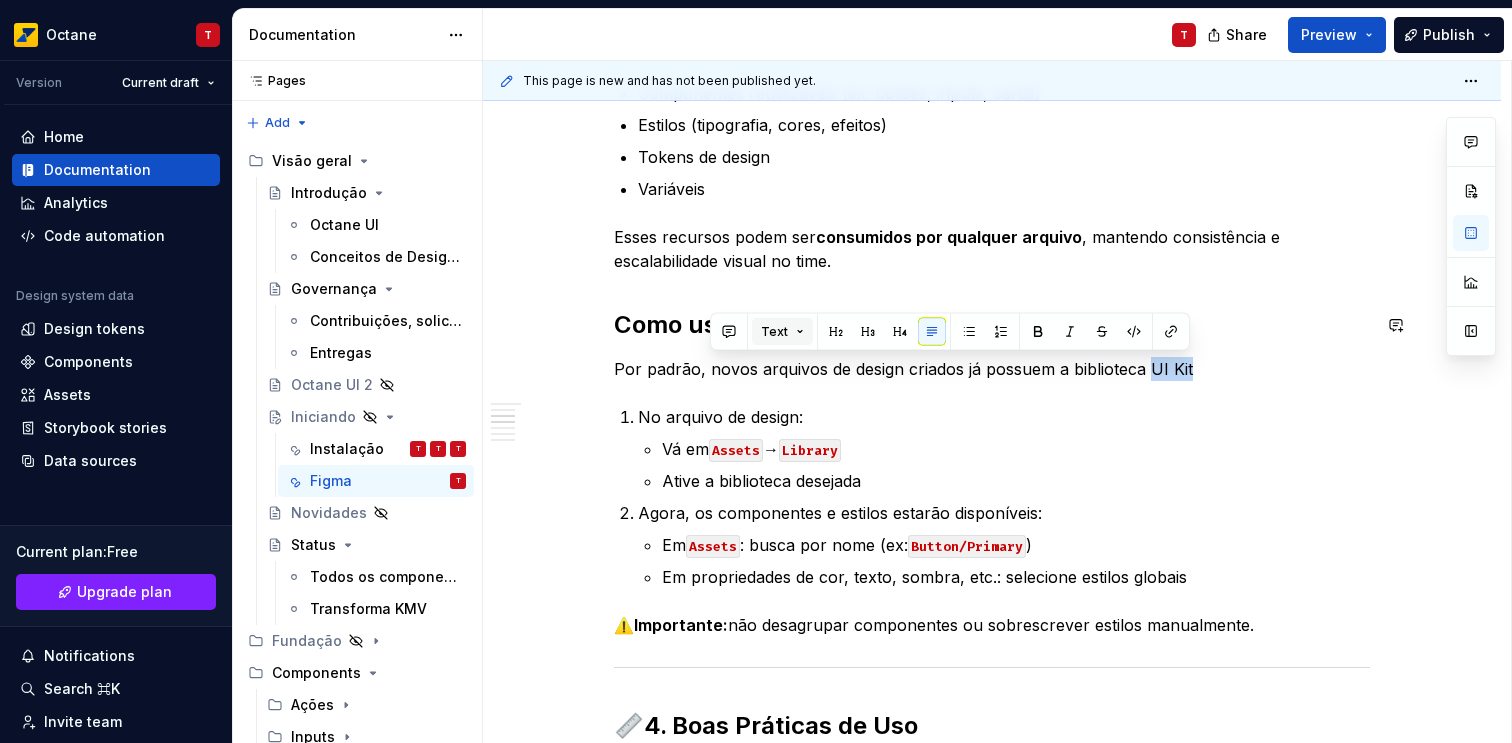 click on "Text" at bounding box center [782, 332] 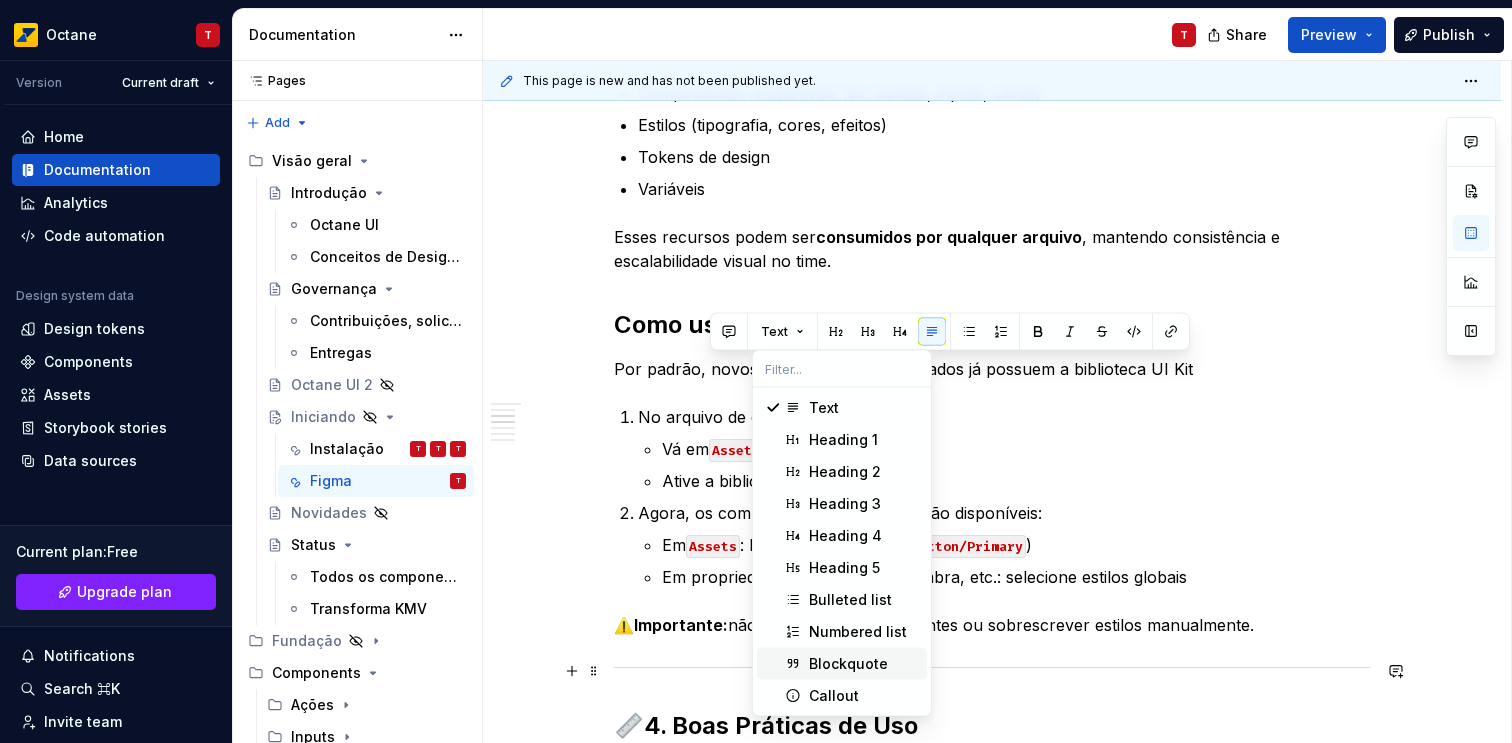 click on "Blockquote" at bounding box center (848, 664) 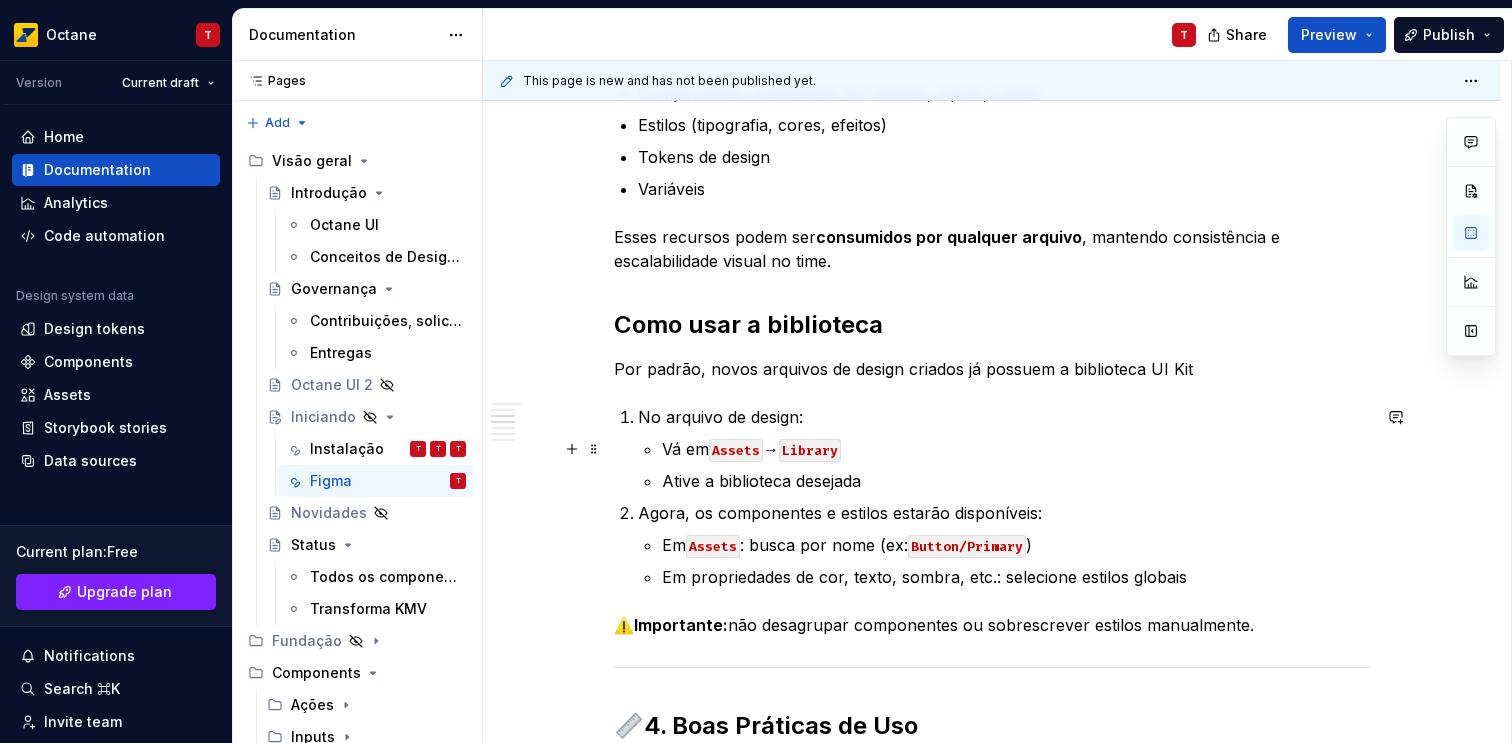 click on "Assets" at bounding box center (736, 450) 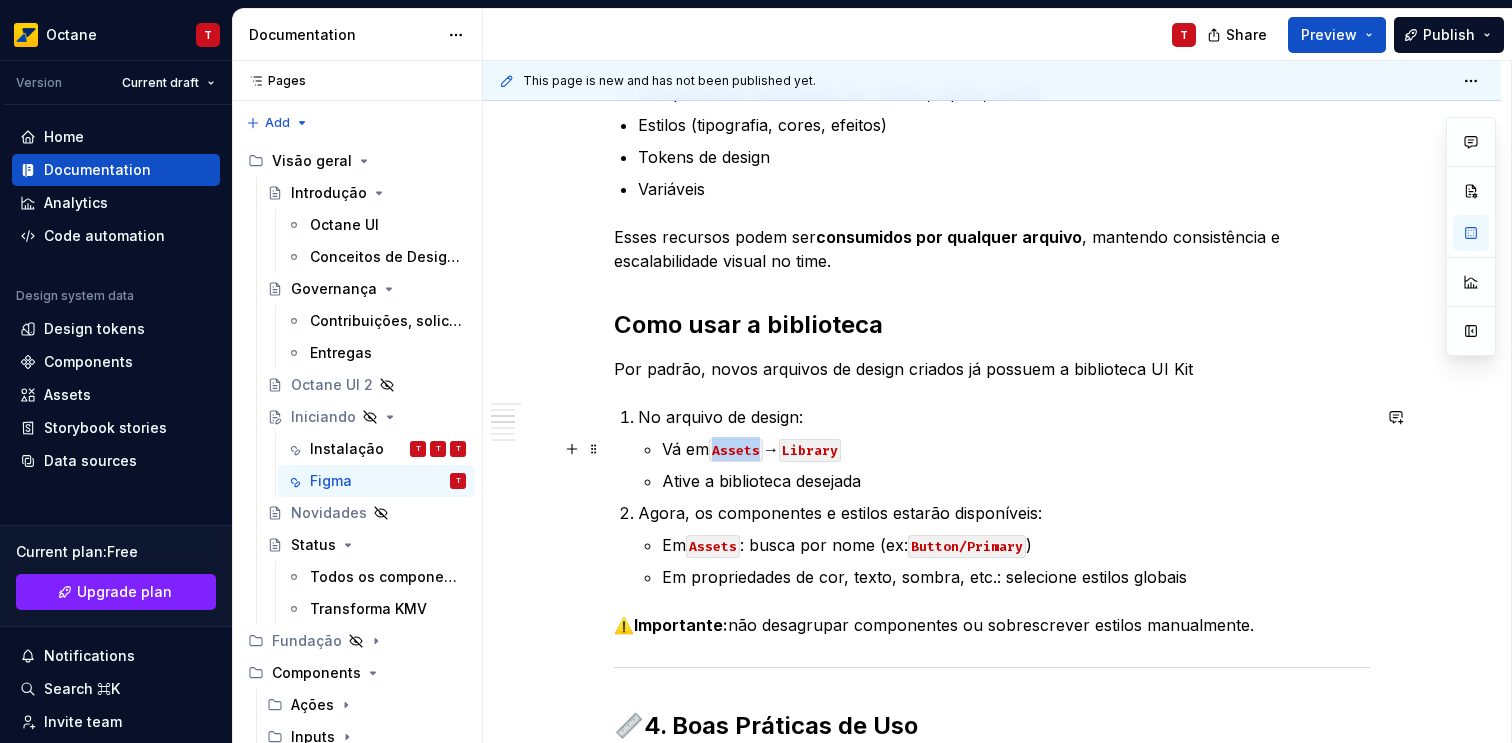 click on "Assets" at bounding box center (736, 450) 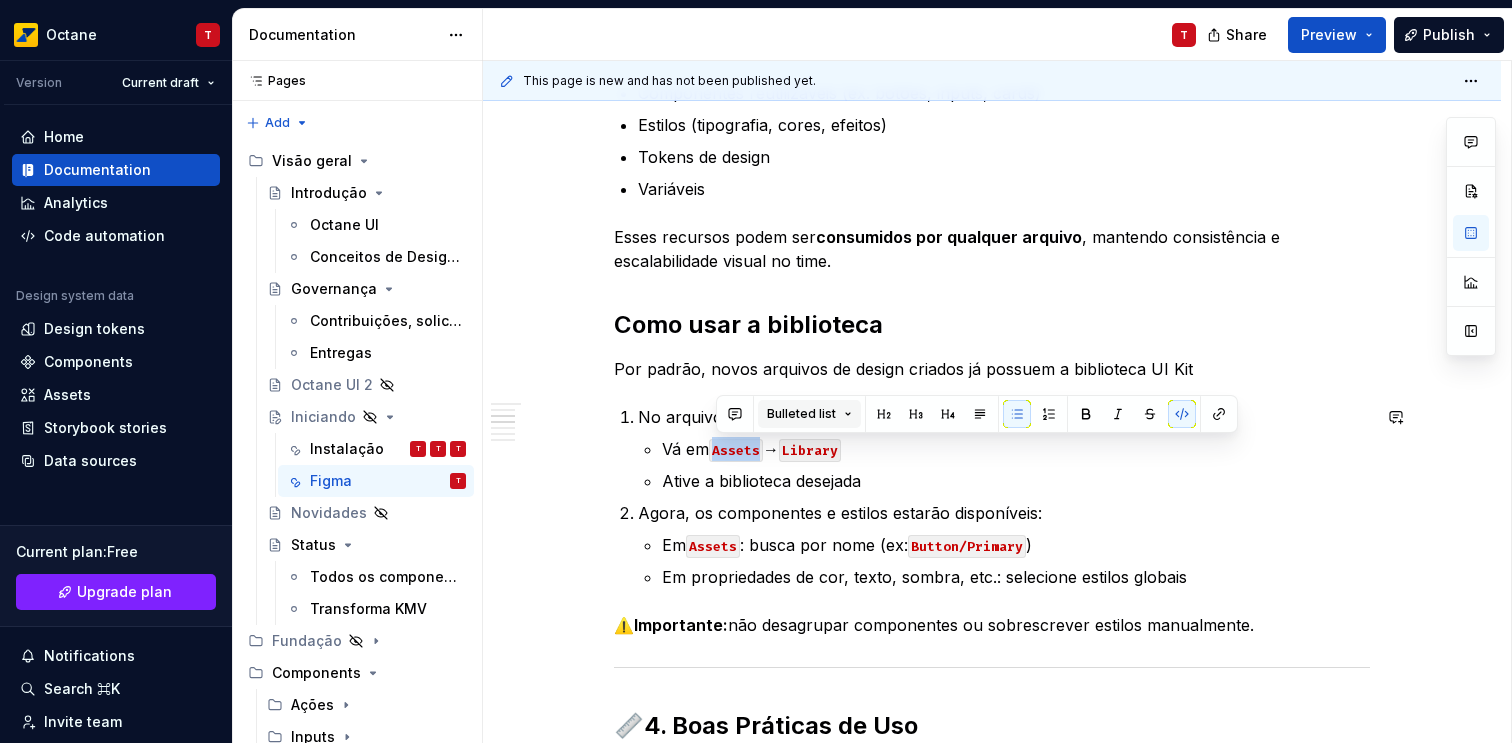 click on "Bulleted list" at bounding box center (809, 414) 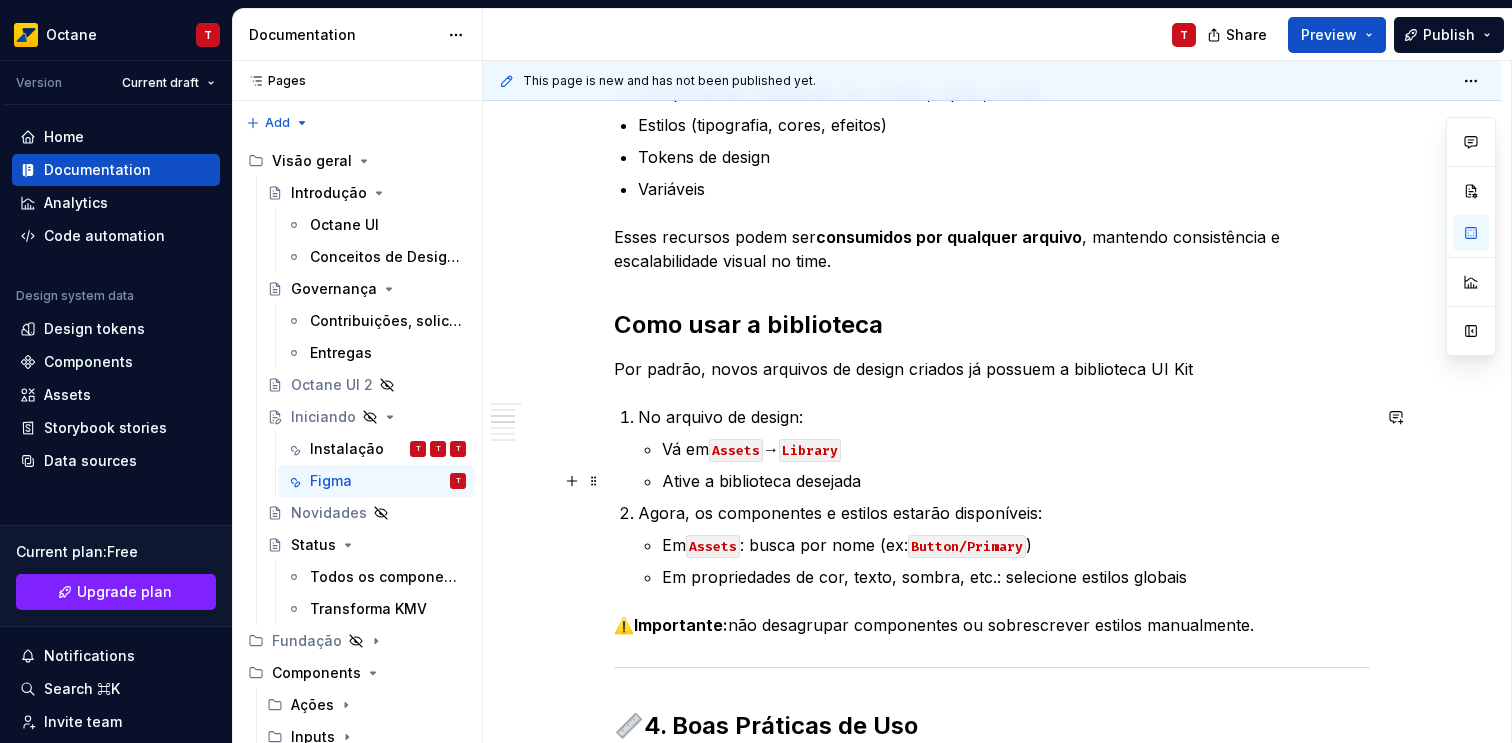 click on "Ative a biblioteca desejada" at bounding box center [1016, 481] 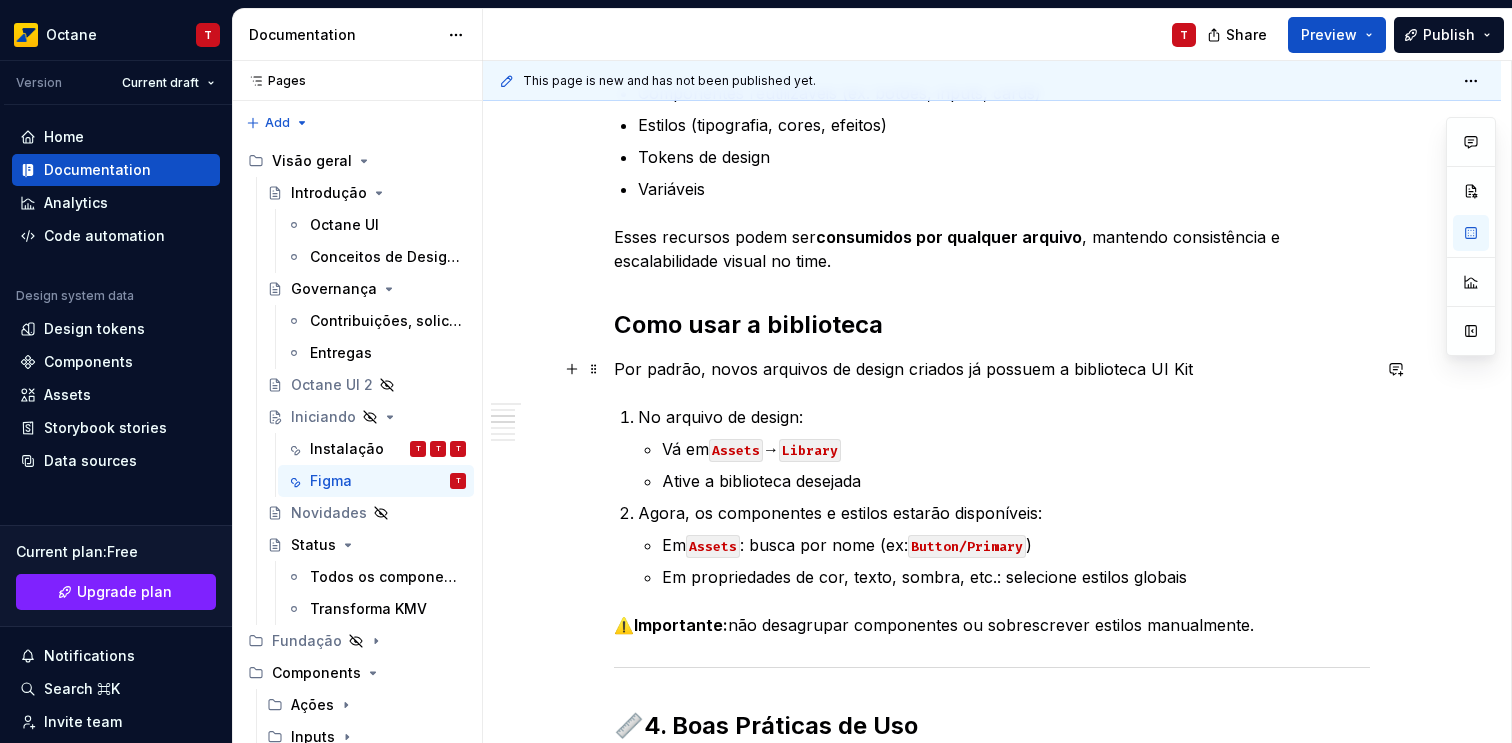 click on "Por padrão, novos arquivos de design criados já possuem a biblioteca UI Kit" at bounding box center (992, 369) 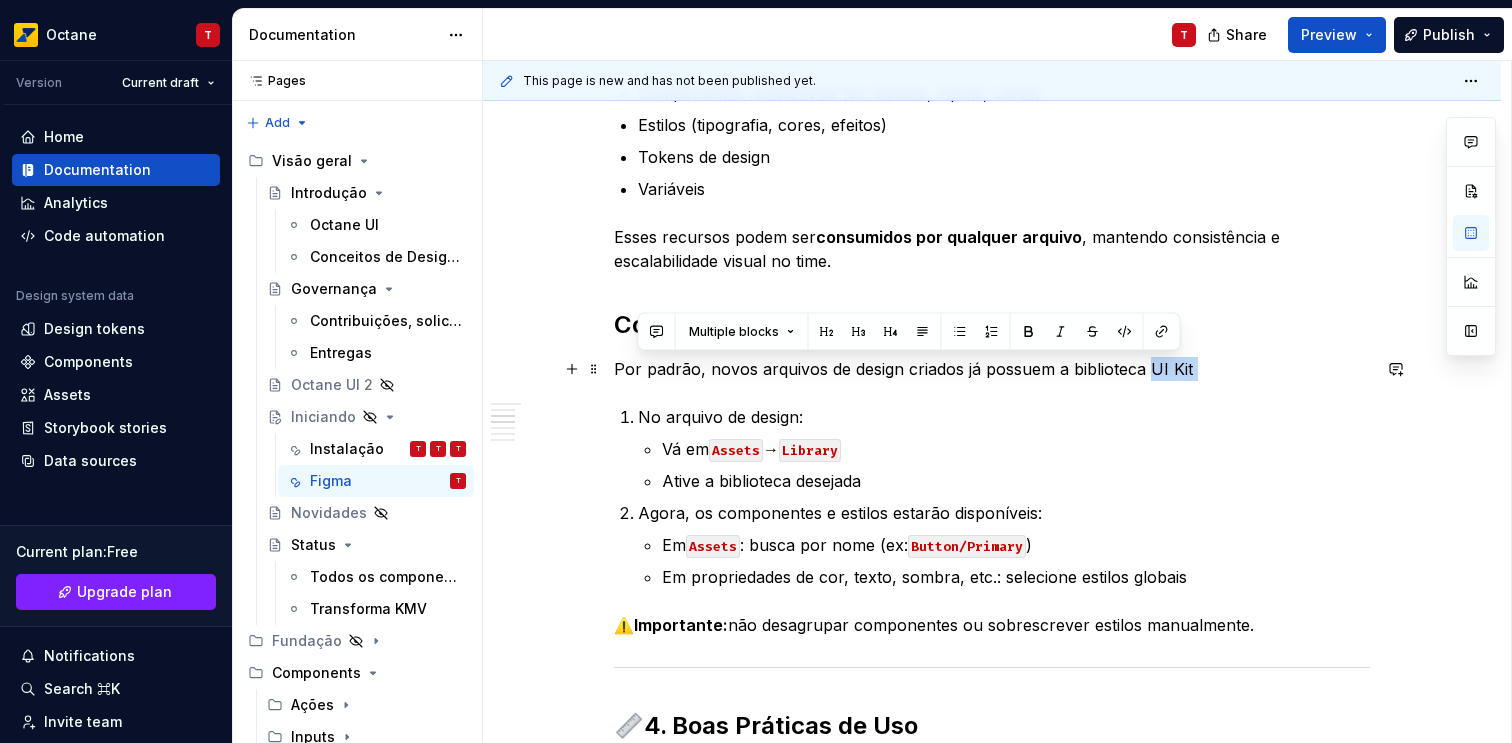 drag, startPoint x: 1156, startPoint y: 371, endPoint x: 1190, endPoint y: 368, distance: 34.132095 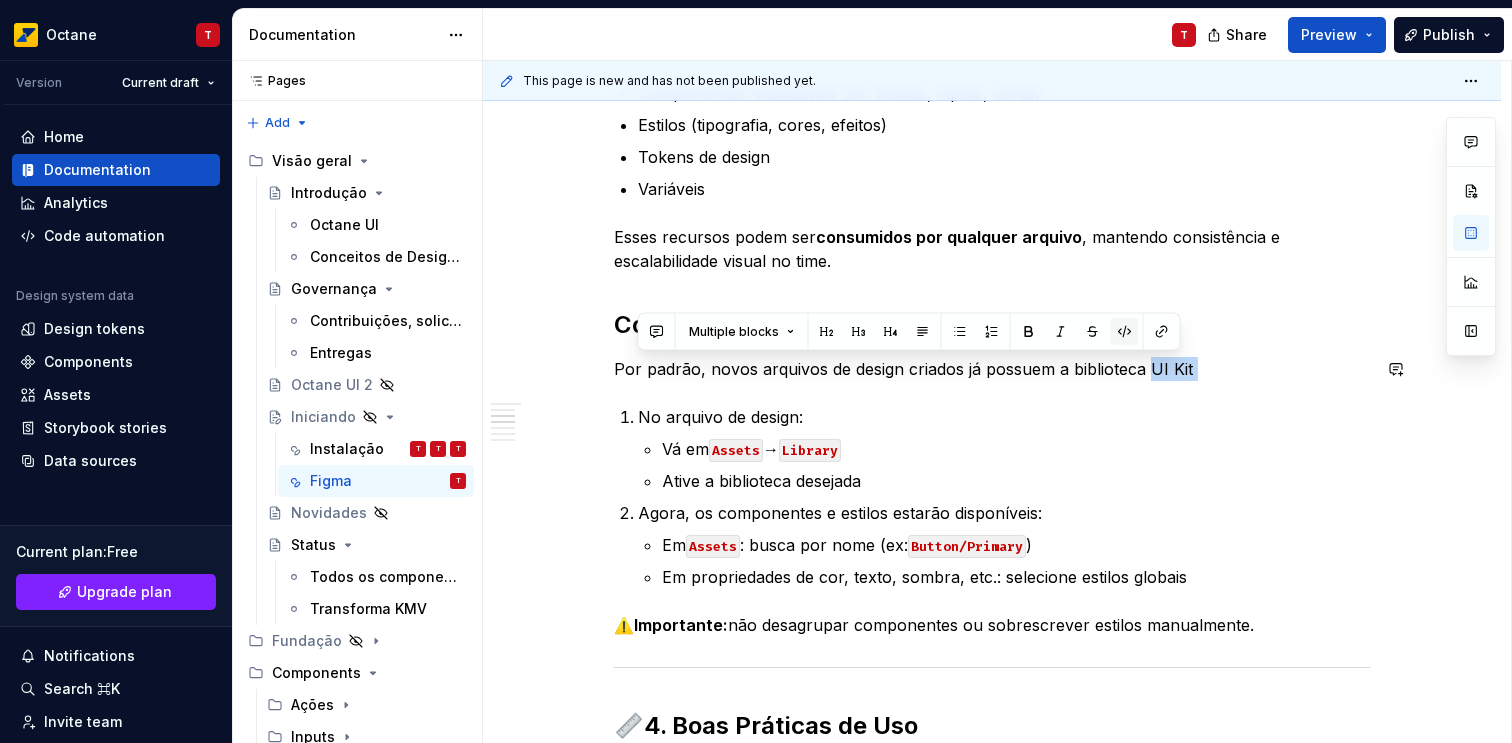 click at bounding box center [1125, 332] 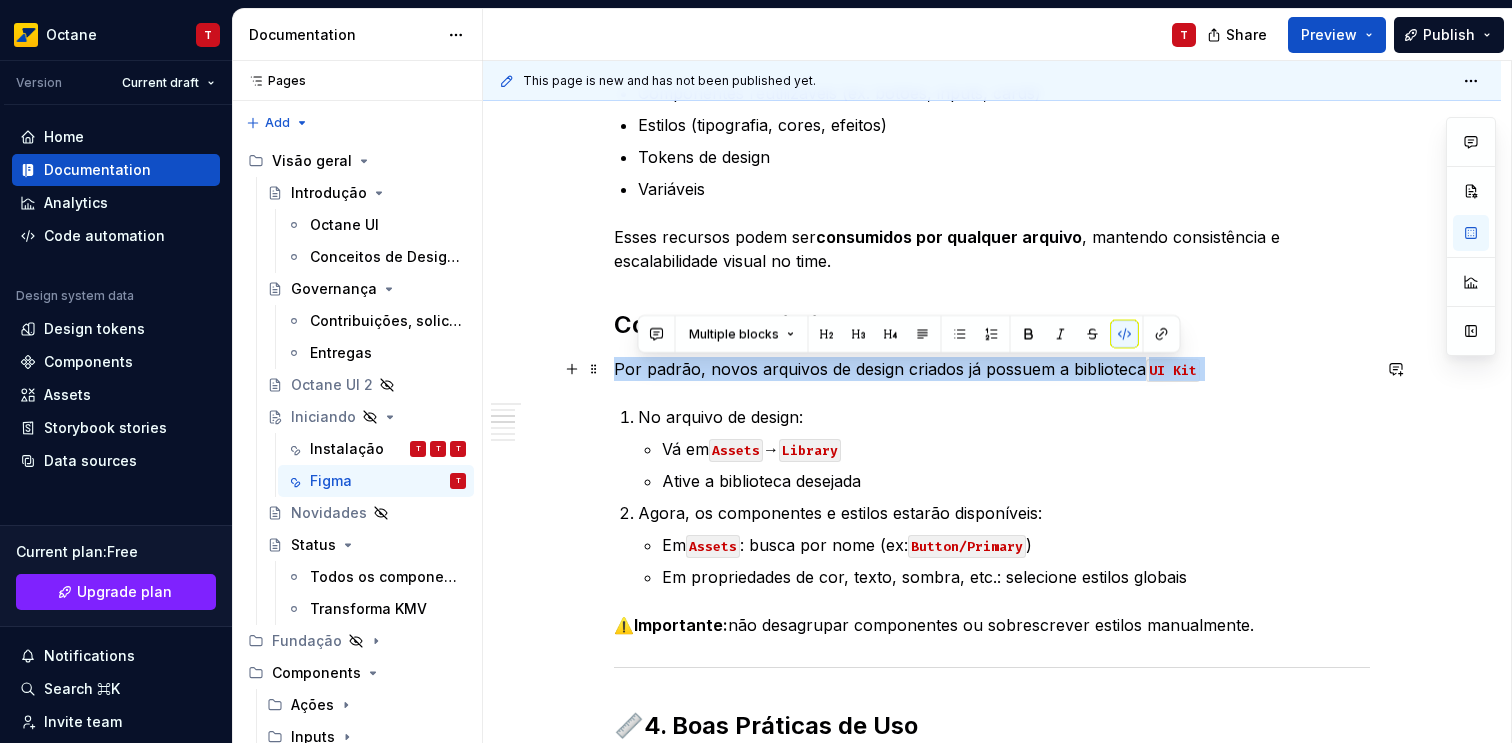 click on "Por padrão, novos arquivos de design criados já possuem a biblioteca UI Kit" at bounding box center (992, 369) 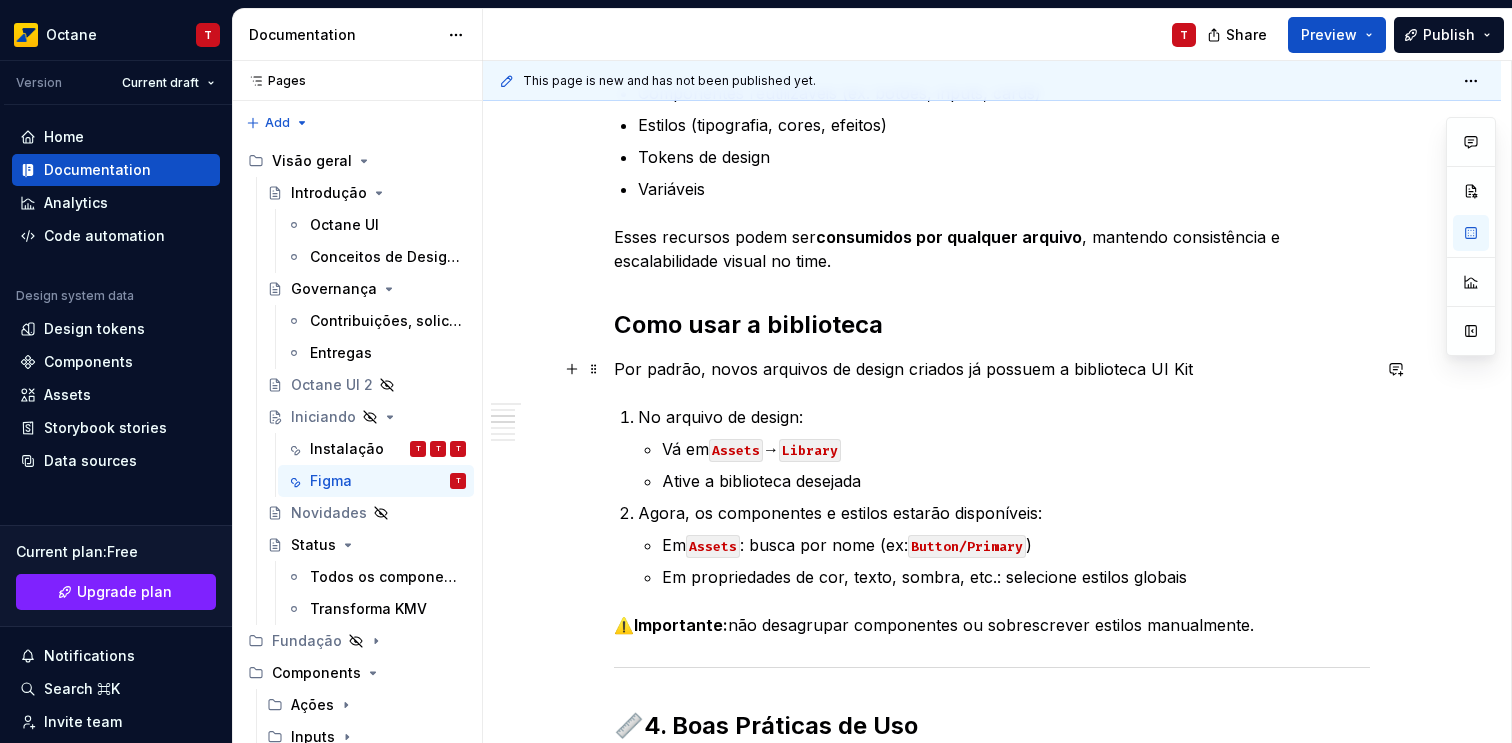 click on "Por padrão, novos arquivos de design criados já possuem a biblioteca UI Kit" at bounding box center (992, 369) 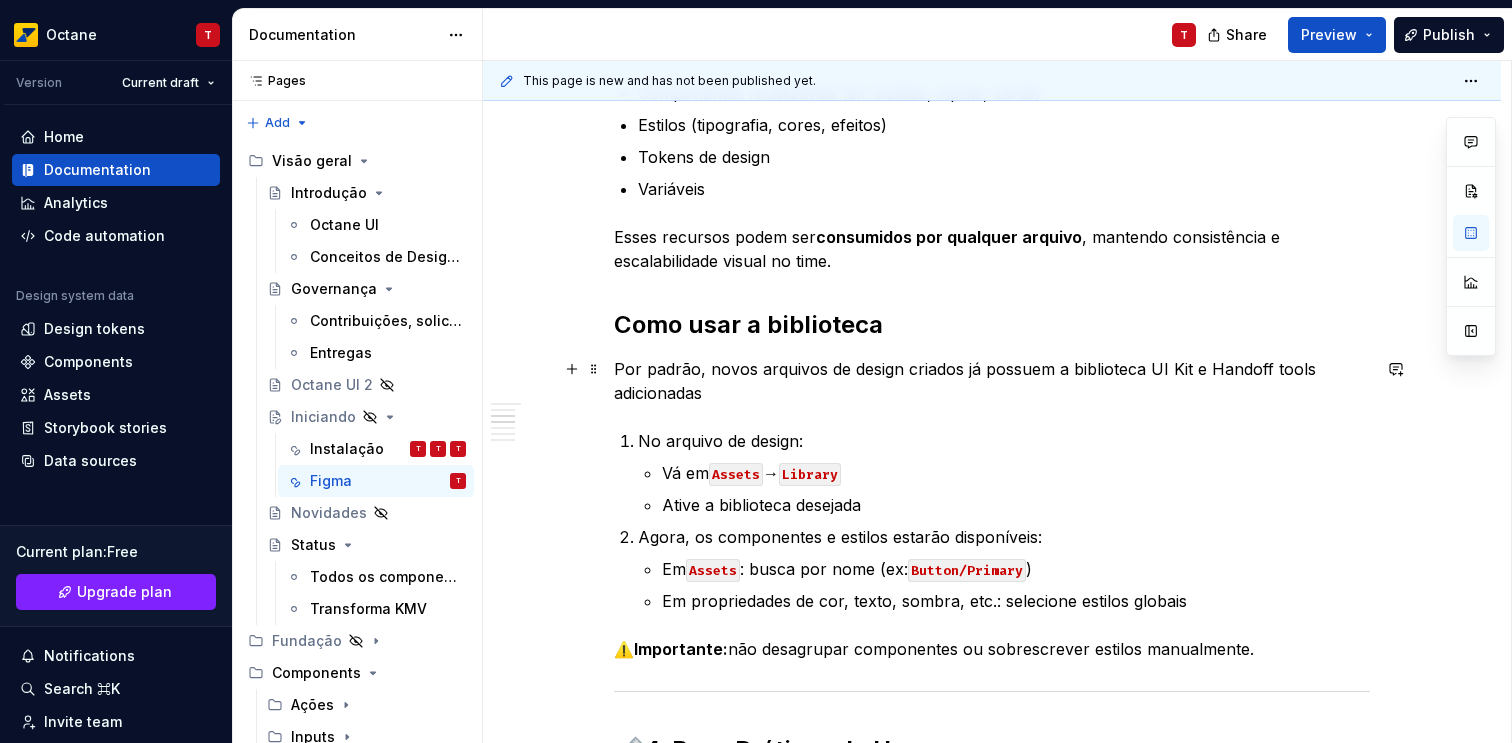 click on "Por padrão, novos arquivos de design criados já possuem a biblioteca UI Kit e Handoff tools adicionadas" at bounding box center [992, 381] 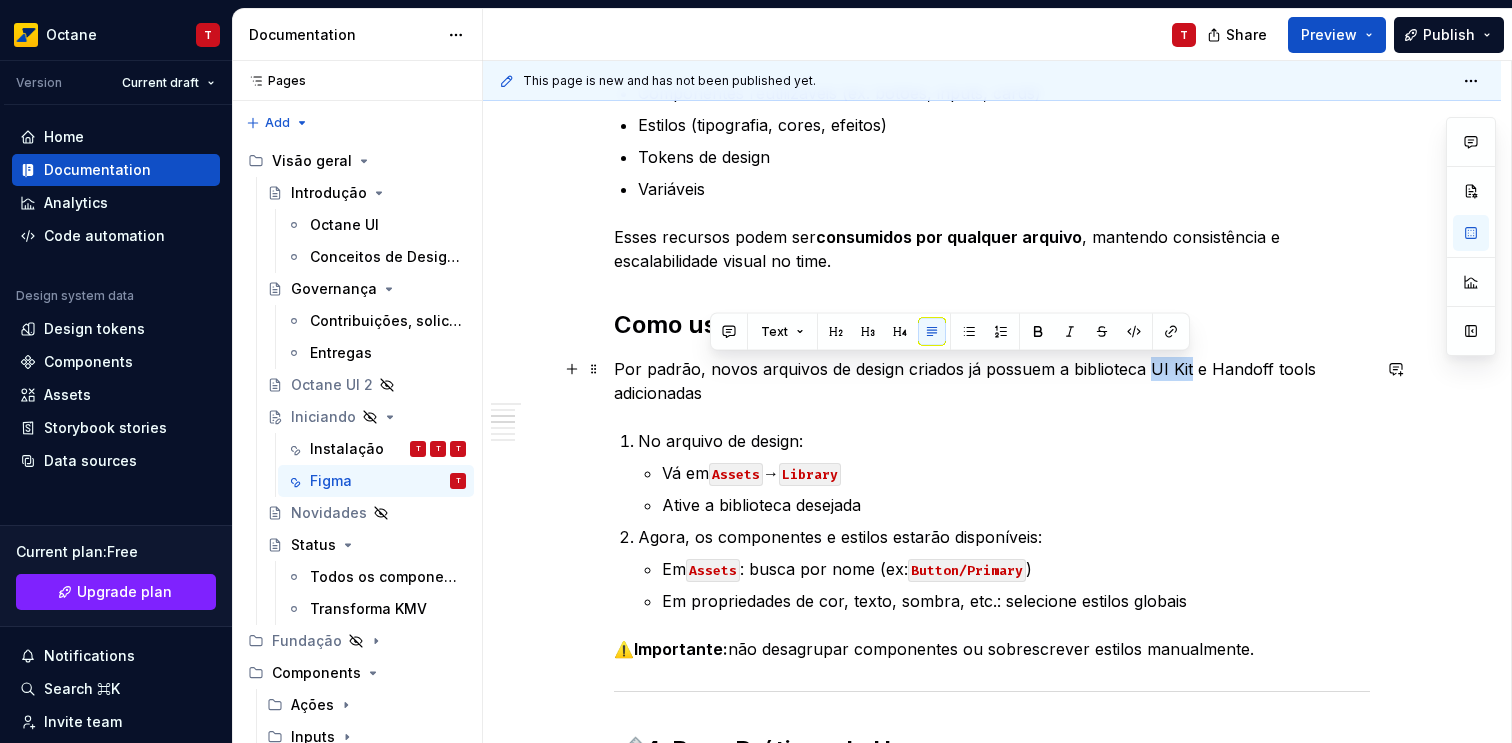 drag, startPoint x: 1155, startPoint y: 364, endPoint x: 1176, endPoint y: 364, distance: 21 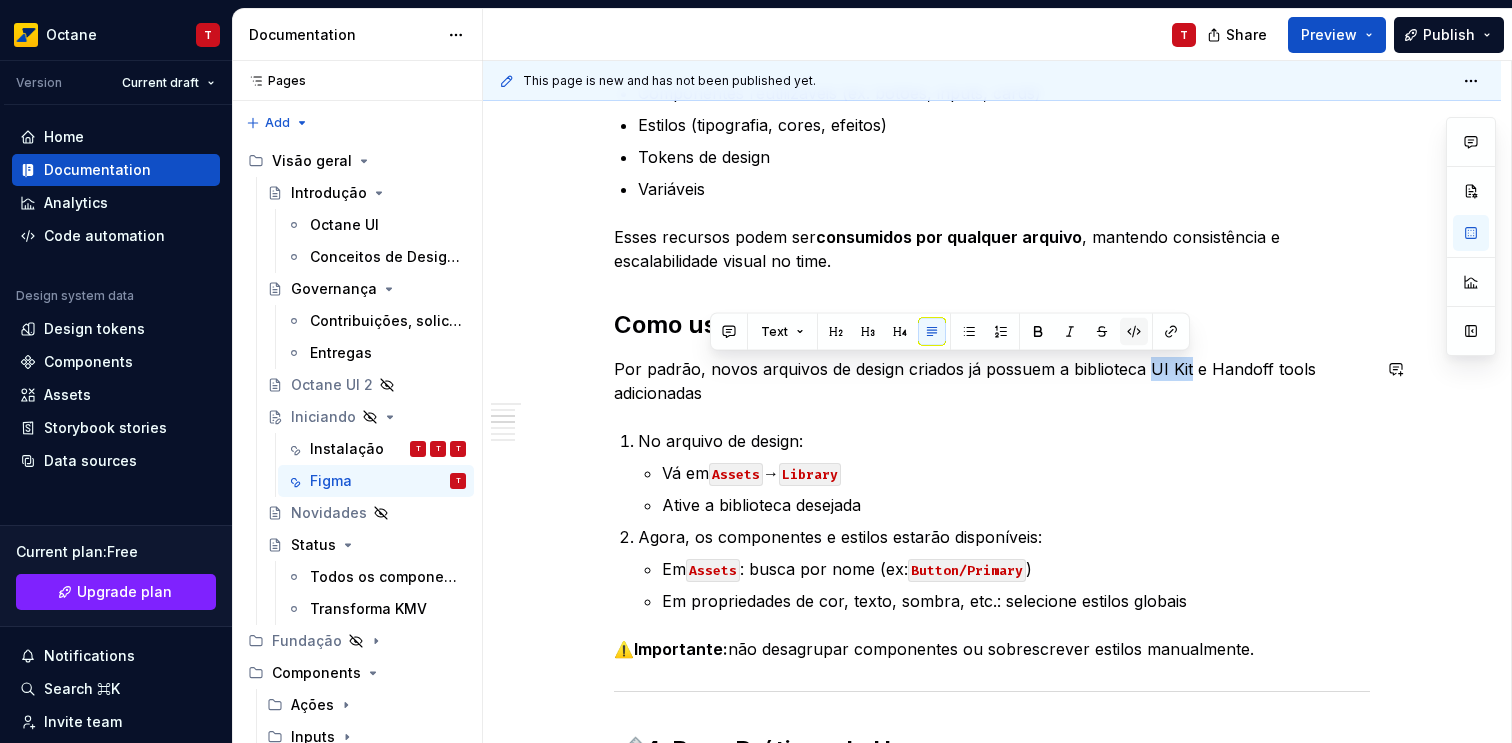 click at bounding box center (1134, 332) 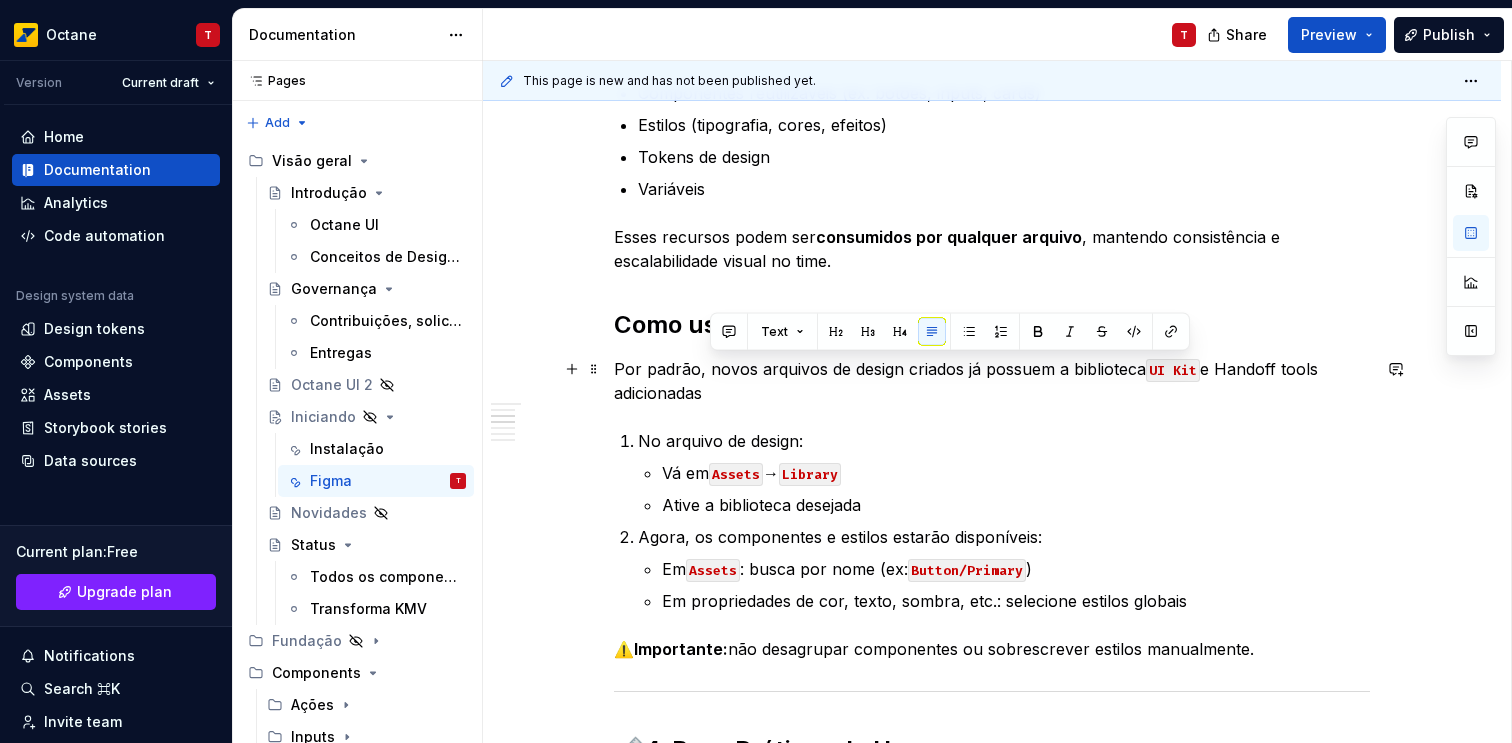 click on "Por padrão, novos arquivos de design criados já possuem a biblioteca  UI Kit  e Handoff tools adicionadas" at bounding box center (992, 381) 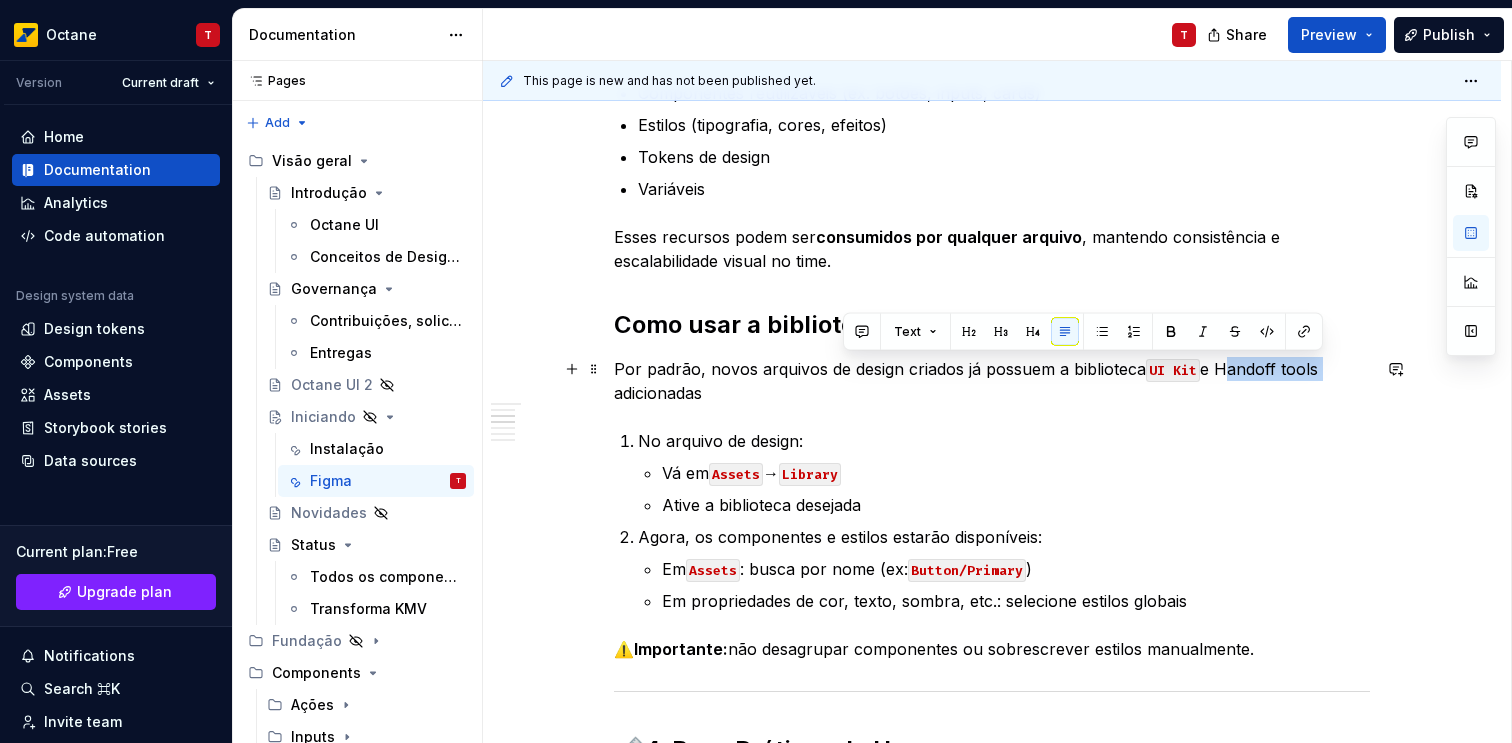 drag, startPoint x: 1236, startPoint y: 363, endPoint x: 1294, endPoint y: 366, distance: 58.077534 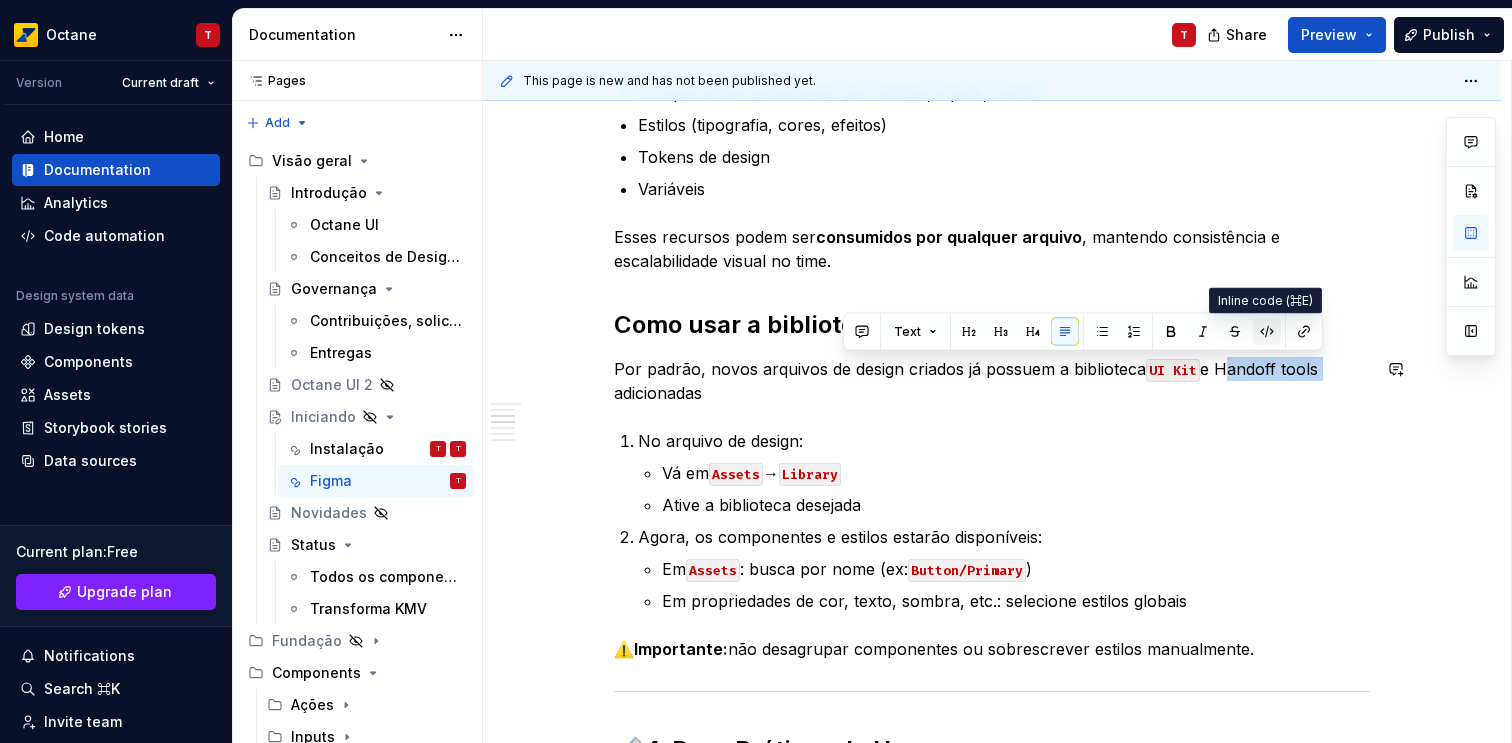 click at bounding box center [1267, 332] 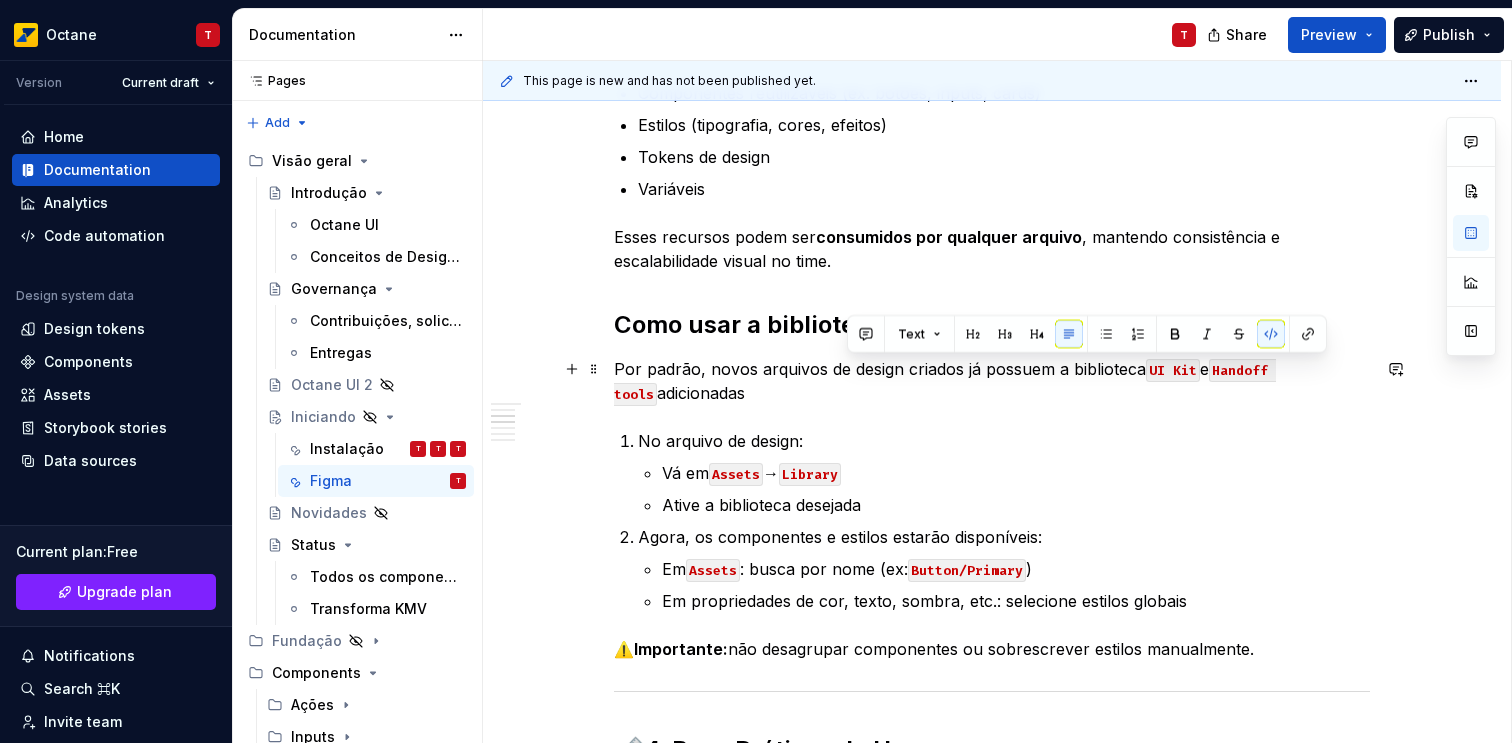 click on "Por padrão, novos arquivos de design criados já possuem a biblioteca  UI Kit  e  Handoff tools  adicionadas" at bounding box center (992, 381) 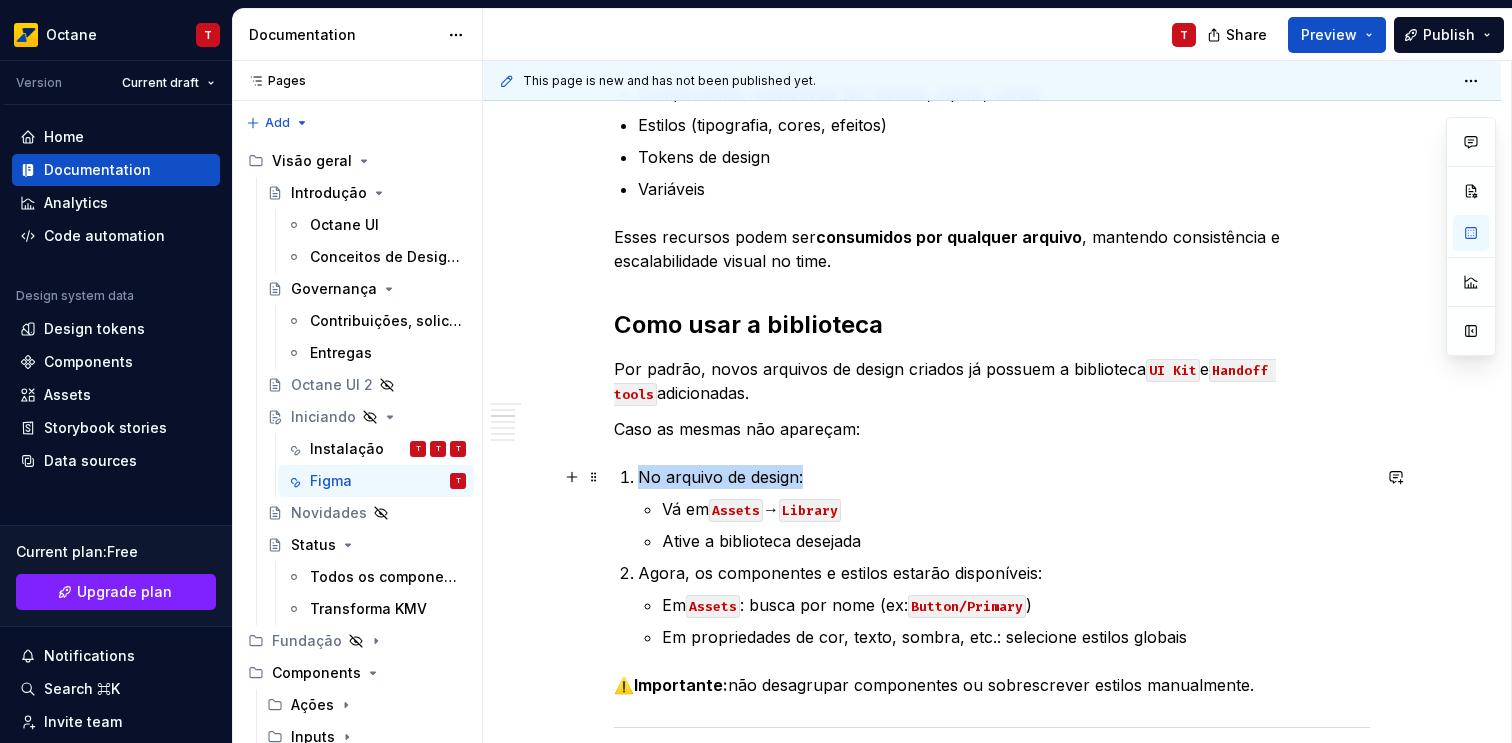 click on "No arquivo de design:" at bounding box center [1004, 477] 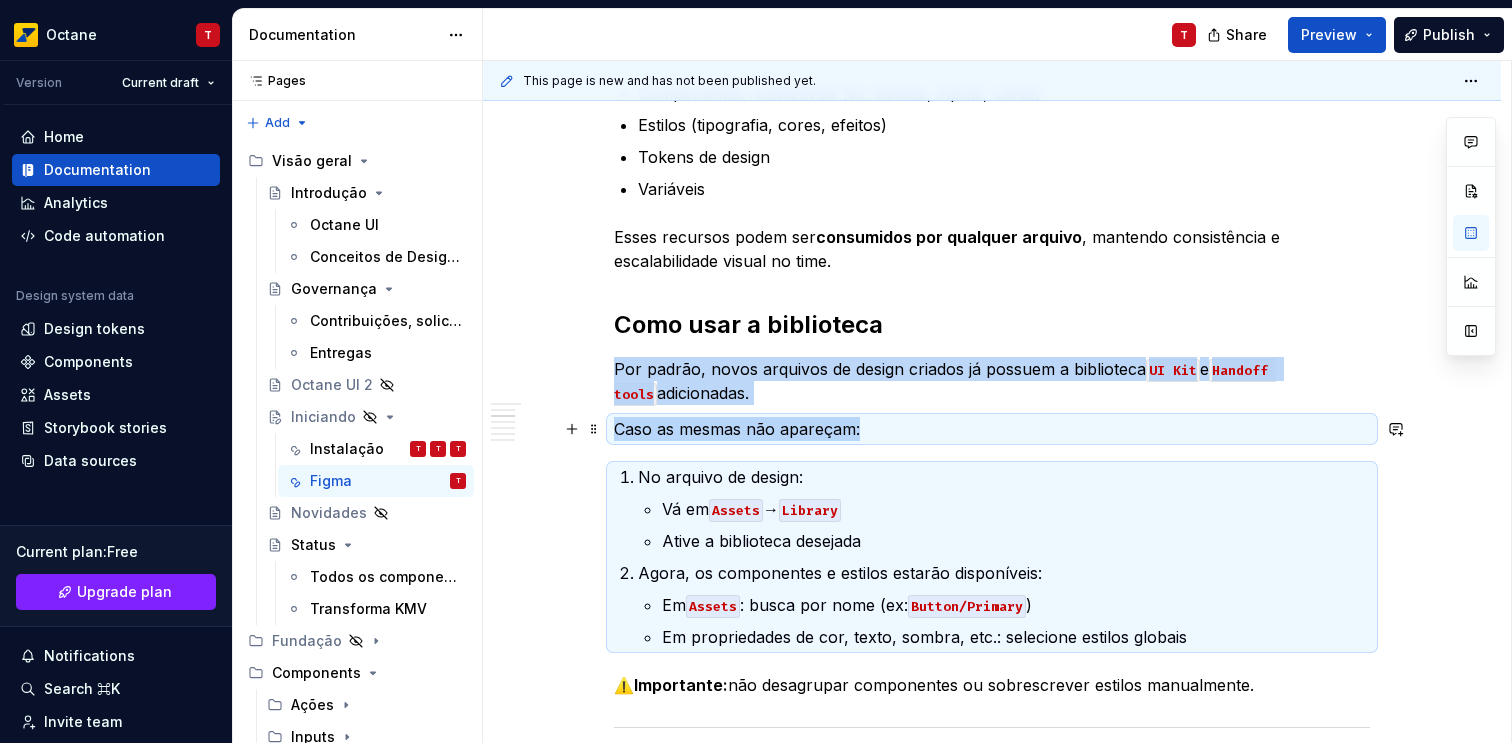 click on "Caso as mesmas não apareçam:" at bounding box center [992, 429] 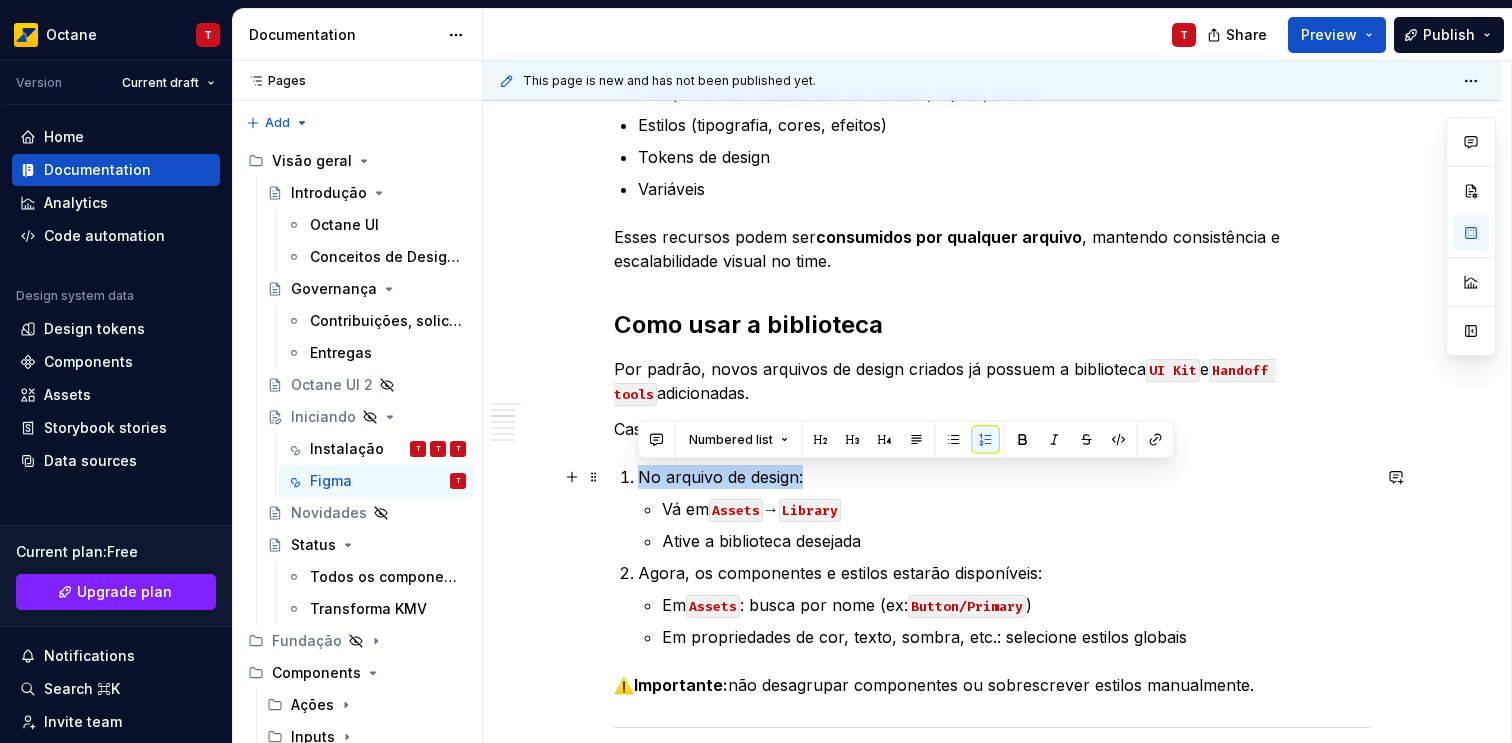 drag, startPoint x: 808, startPoint y: 475, endPoint x: 622, endPoint y: 481, distance: 186.09676 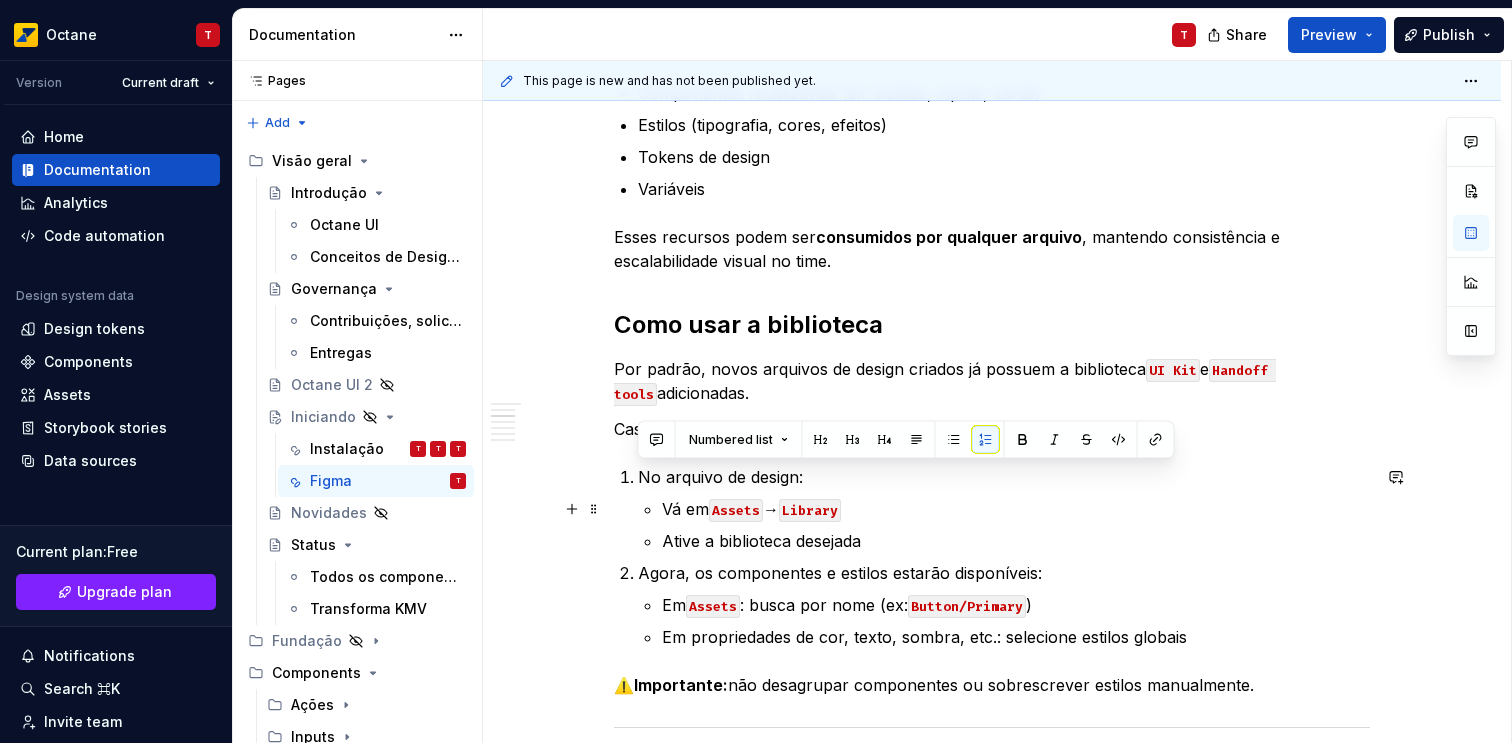 click on "Vá em  Assets  →  Library" at bounding box center (1016, 509) 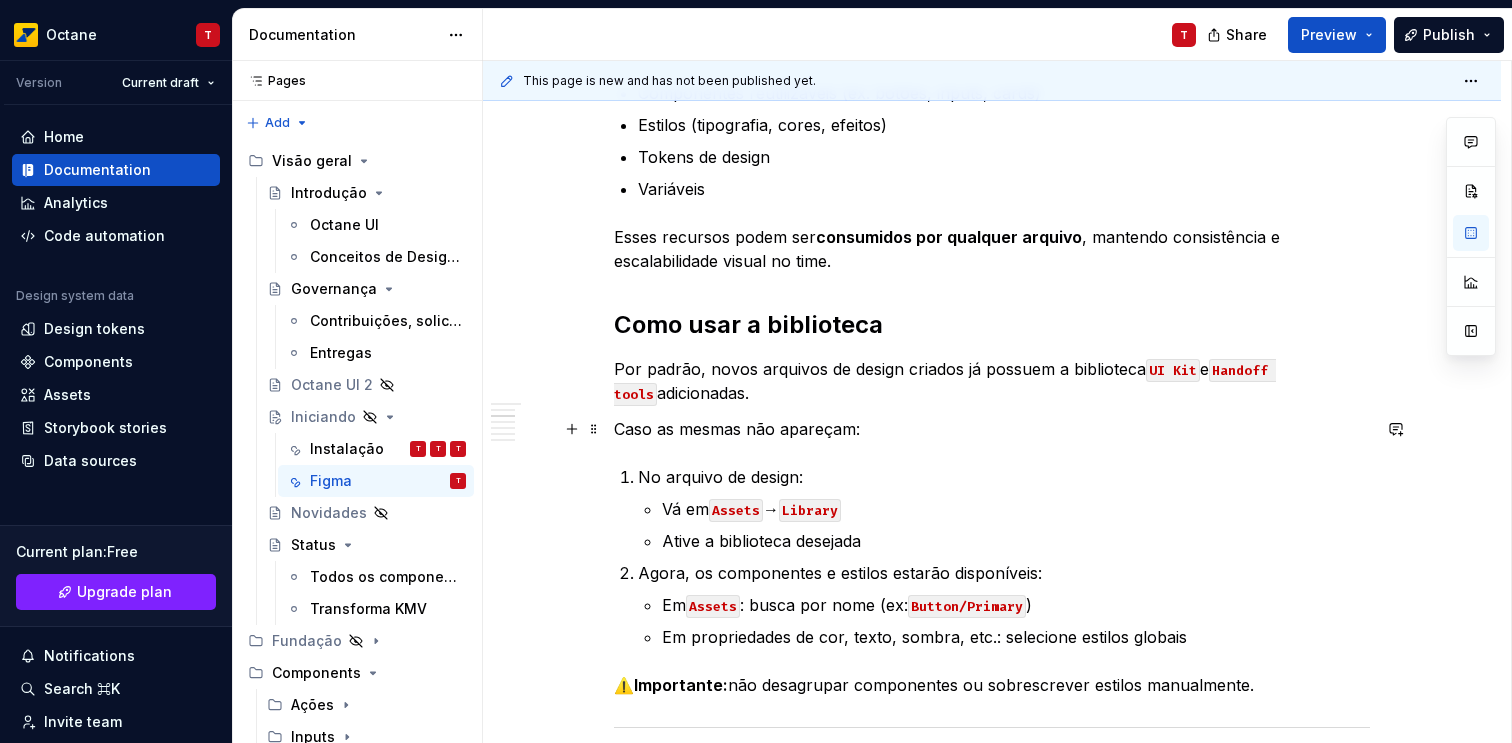 click on "Caso as mesmas não apareçam:" at bounding box center (992, 429) 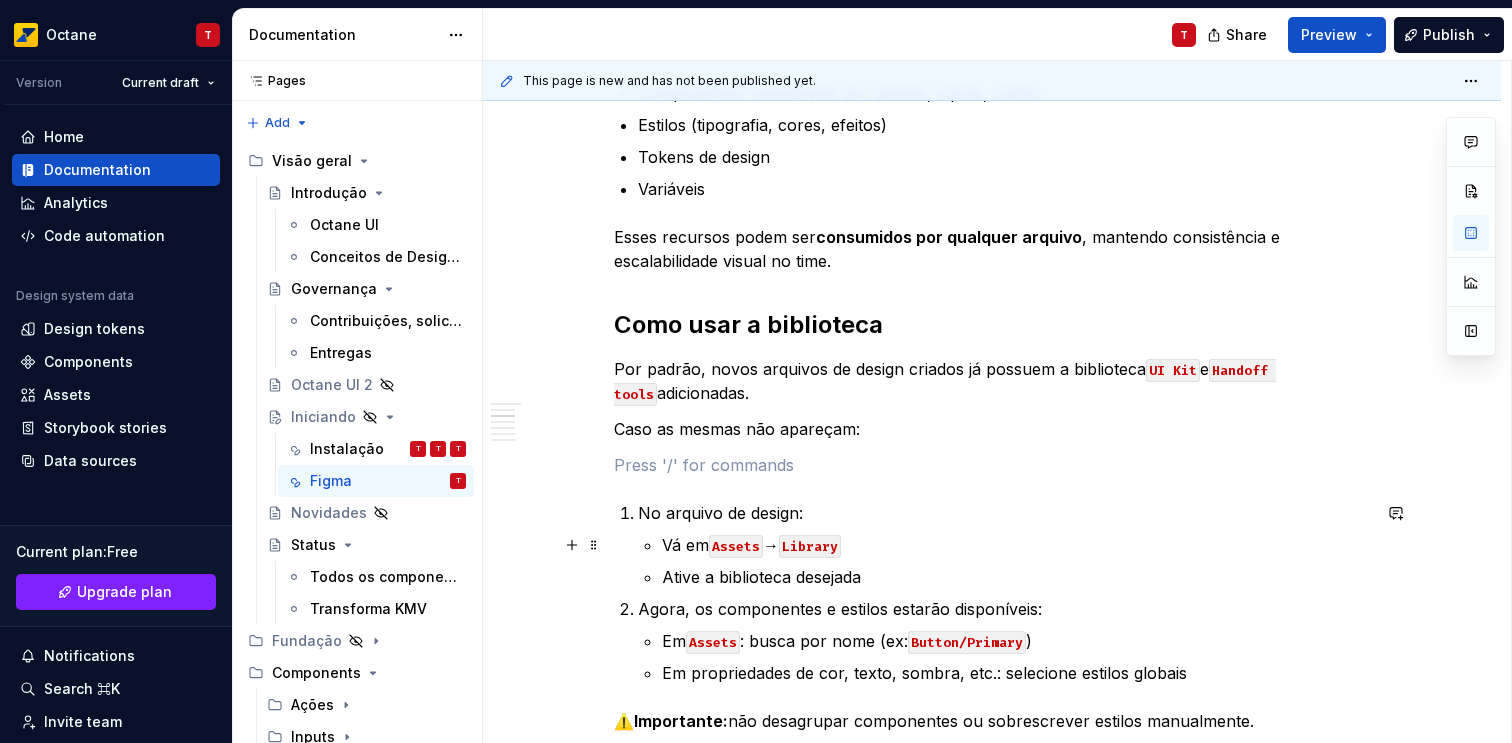 click on "Vá em  Assets  →  Library" at bounding box center (1016, 545) 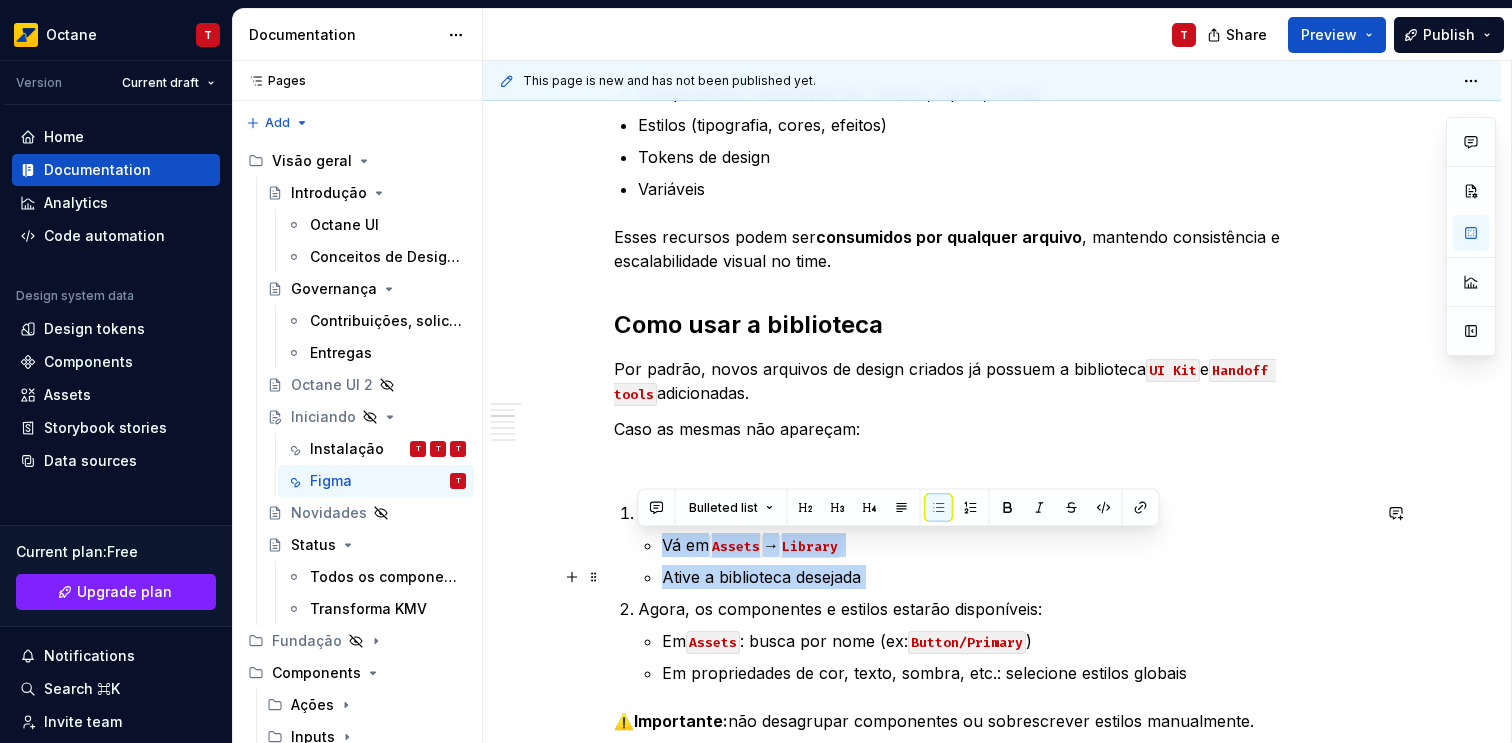 drag, startPoint x: 670, startPoint y: 546, endPoint x: 863, endPoint y: 577, distance: 195.47379 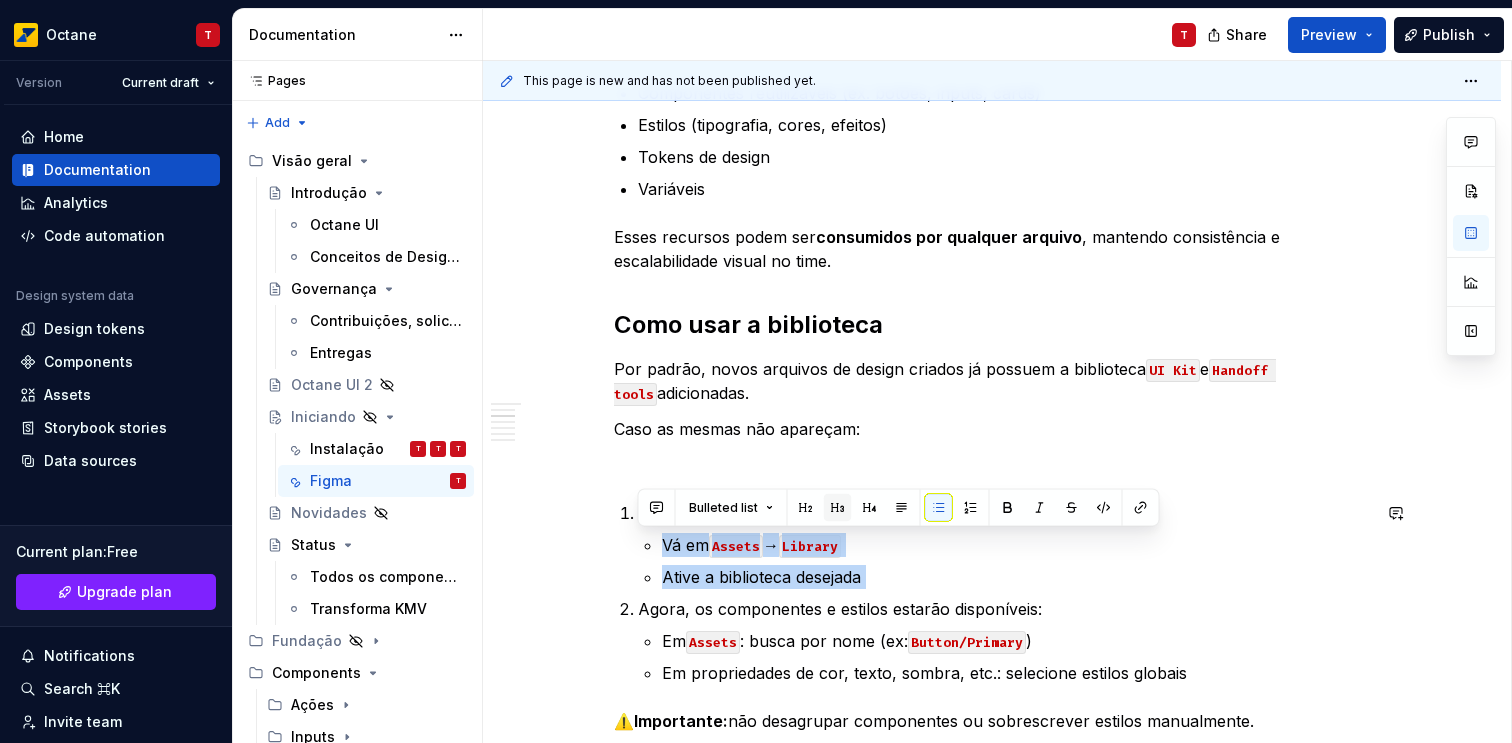 copy on "Vá em  Assets  →  Library Ative a biblioteca desejada" 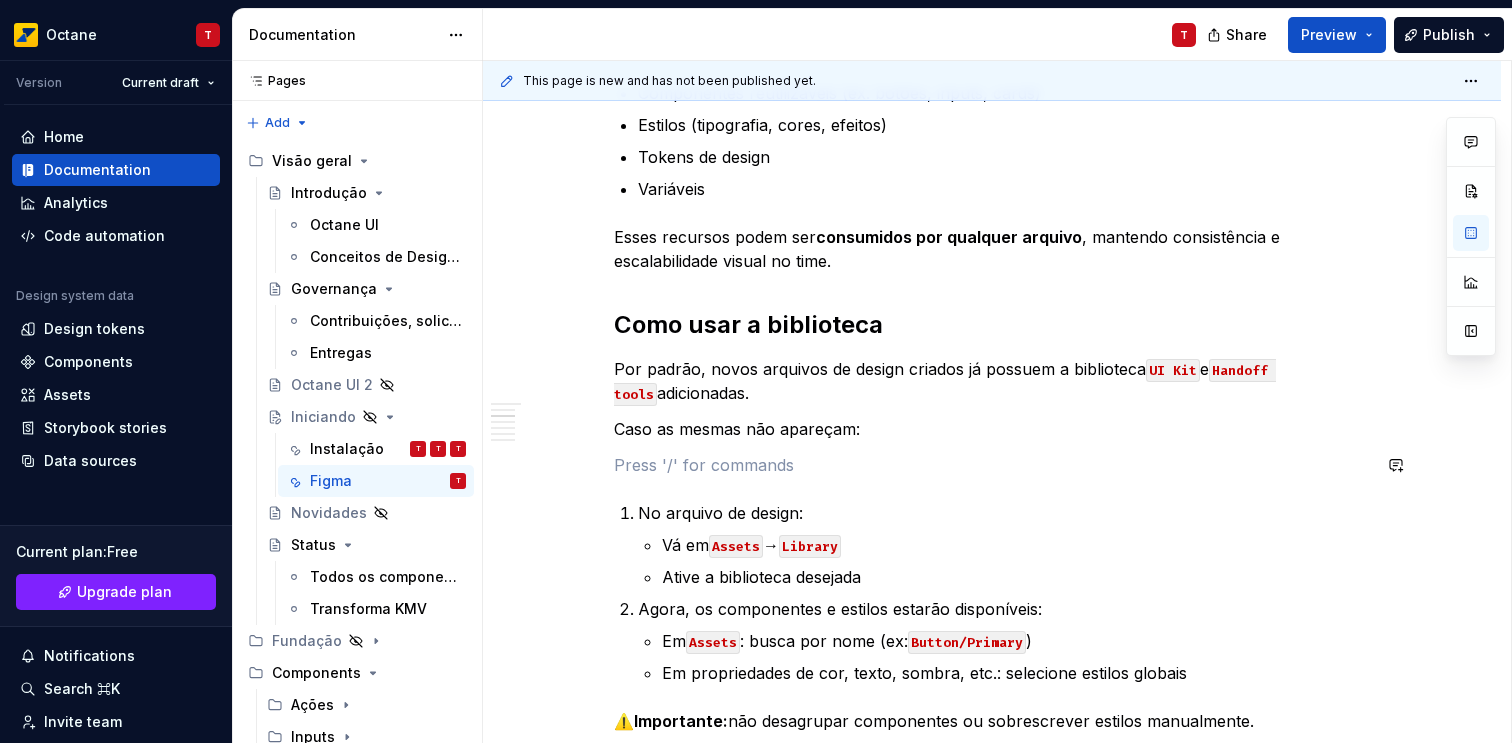 click on "Como configurar e usar o Octane UI no Figma O que é uma Biblioteca no Figma Uma biblioteca no Figma é um arquivo compartilhado que contém: Componentes reutilizáveis (ex: botões, inputs, cards) Estilos (tipografia, cores, efeitos) Tokens de design Variáveis Esses recursos podem ser consumidos por qualquer arquivo , mantendo consistência e escalabilidade visual no time. Como usar a biblioteca Por padrão, novos arquivos de design criados já possuem a biblioteca UI Kit e Handoff tools adicionadas. Caso as mesmas não apareçam: No arquivo de design: Vá em Assets → Library Ative a biblioteca desejada Agora, os componentes e estilos estarão disponíveis: Em Assets : busca por nome (ex: Button/Primary ) Em propriedades de cor, texto, sombra, etc.: selecione estilos globais ⚠️ Importante: não desagrupar componentes ou sobrescrever estilos manualmente. 📏 4. Boas Práticas de Uso Prática Explicação Sempre usar instâncias Evita duplicações e mantém vínculos com a lib 🔁" at bounding box center (992, 1157) 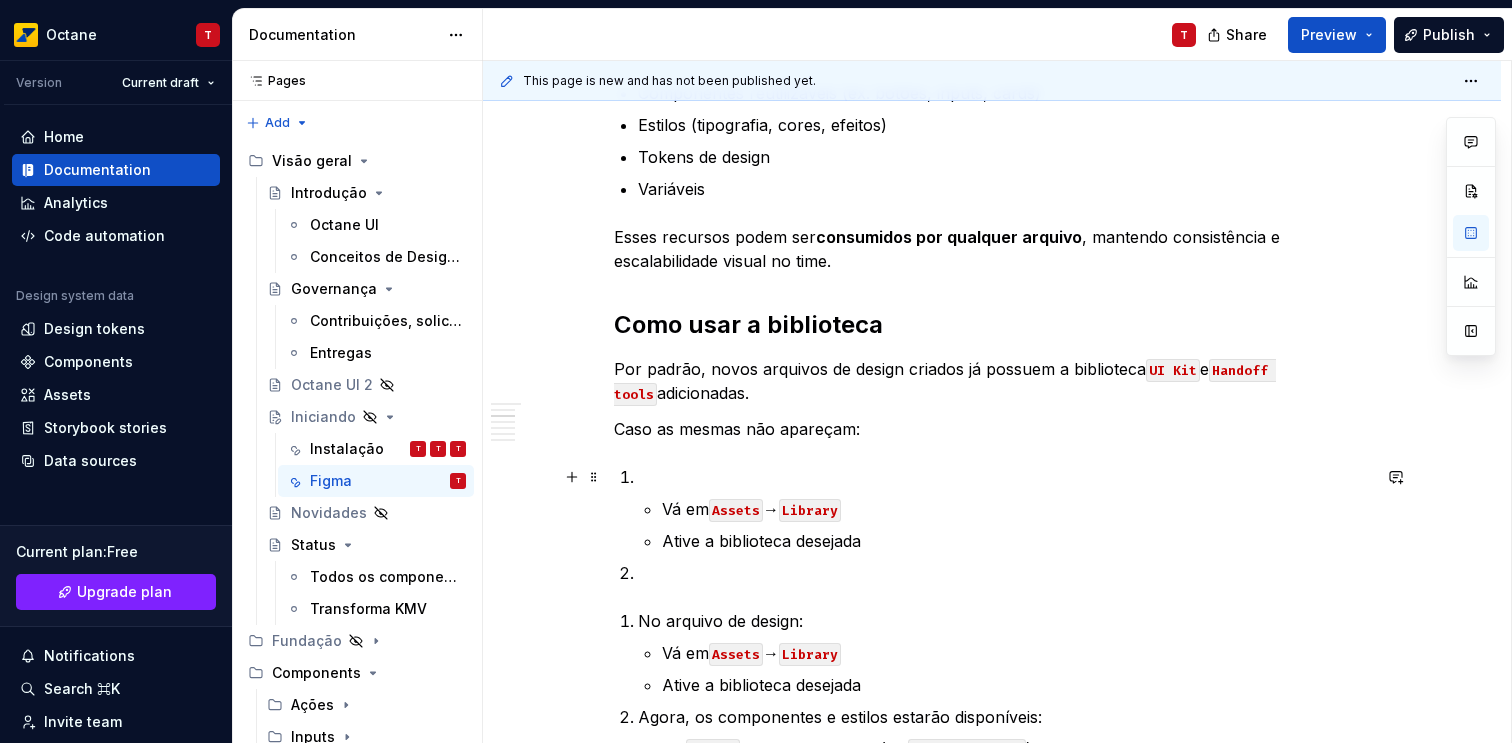 click at bounding box center [1004, 477] 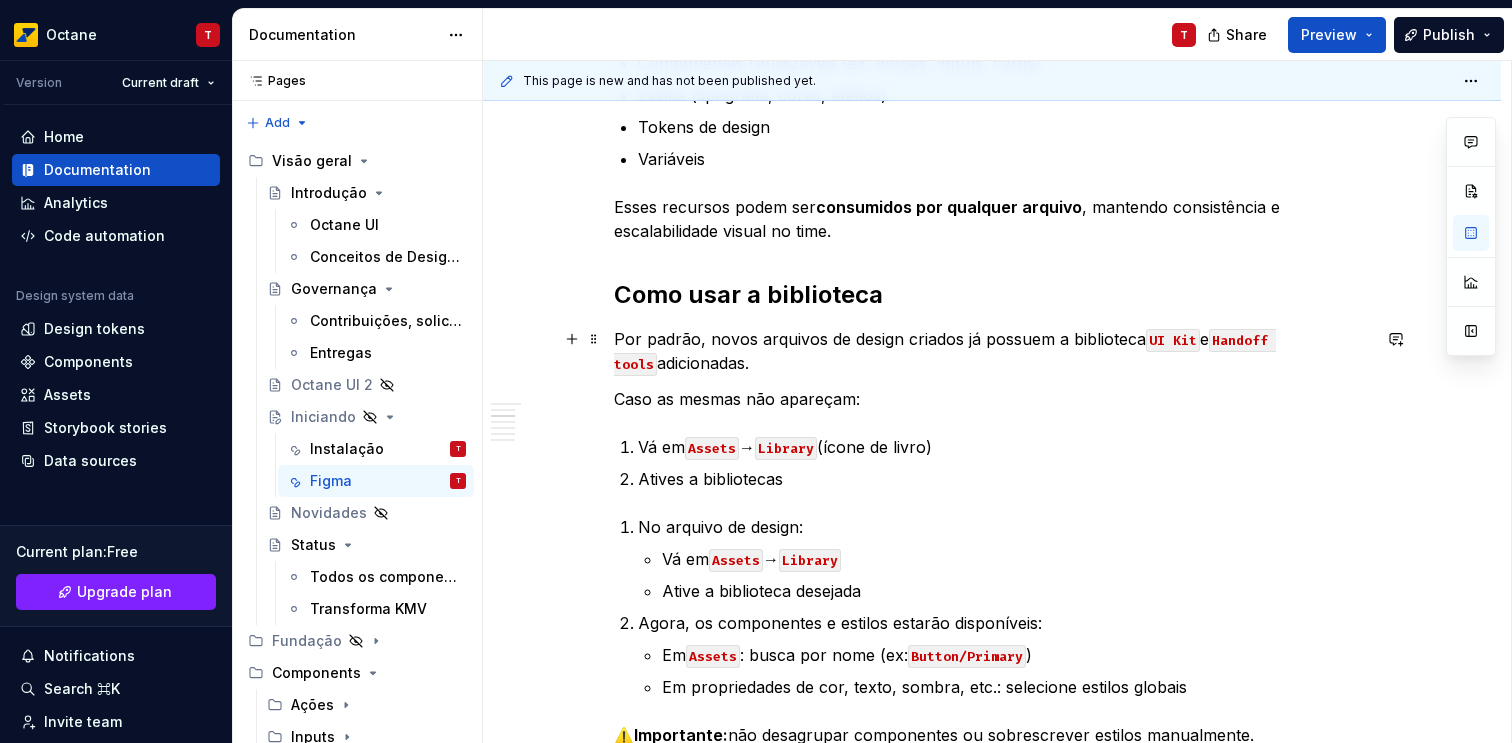 scroll, scrollTop: 611, scrollLeft: 0, axis: vertical 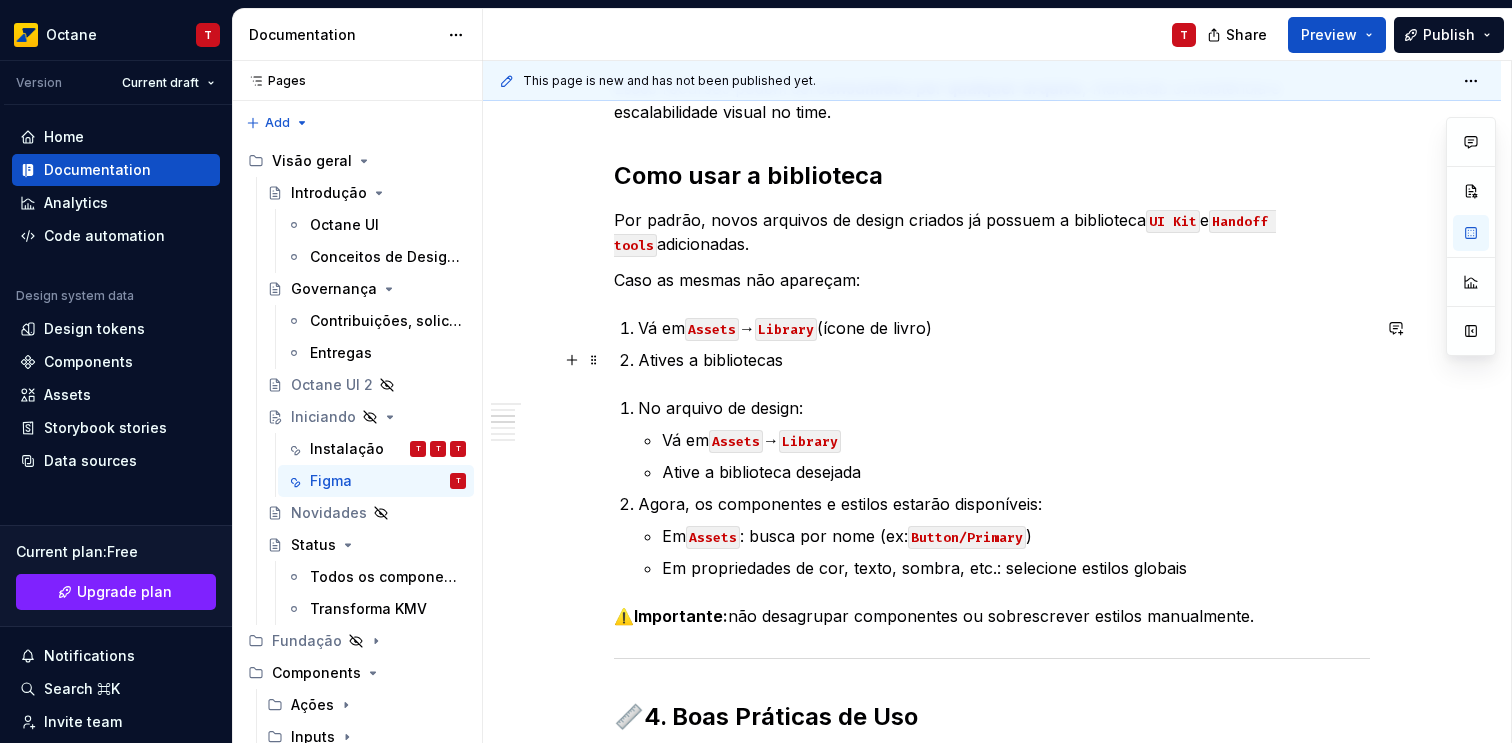 click on "Atives a bibliotecas" at bounding box center (1004, 360) 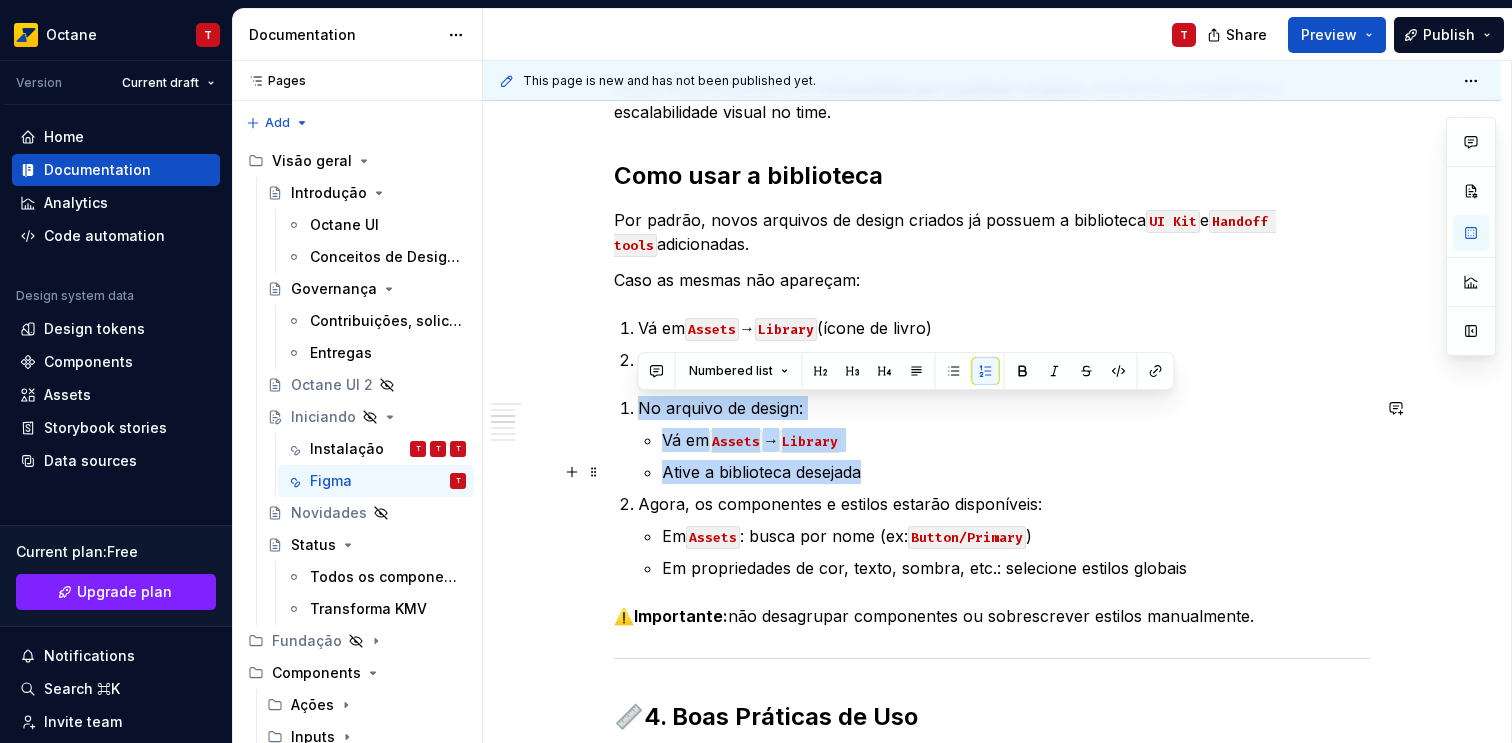 drag, startPoint x: 619, startPoint y: 407, endPoint x: 878, endPoint y: 480, distance: 269.09106 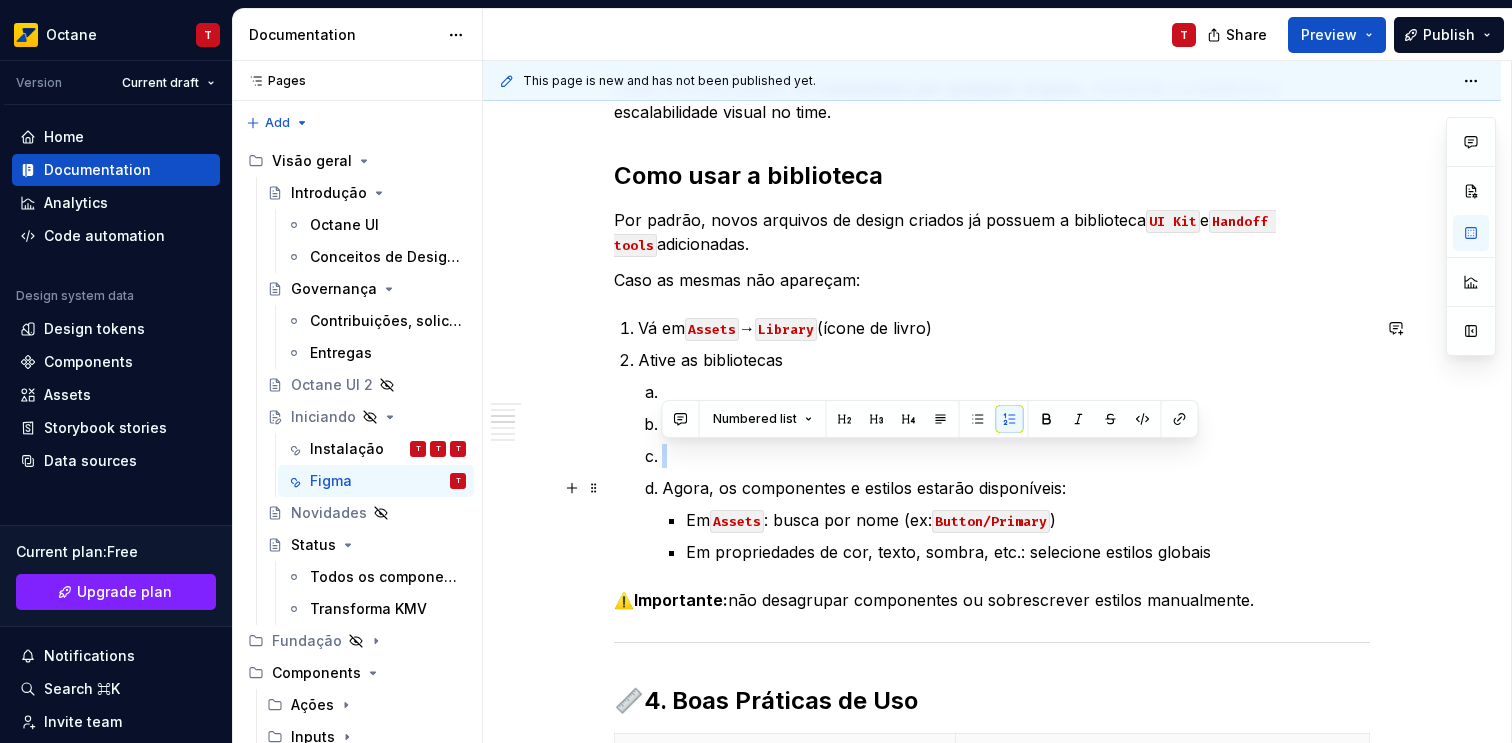 click on "Como configurar e usar o Octane UI no Figma O que é uma Biblioteca no Figma Uma  biblioteca no Figma  é um arquivo compartilhado que contém: Componentes reutilizáveis (ex: botões, inputs, cards) Estilos (tipografia, cores, efeitos) Tokens de design Variáveis Esses recursos podem ser  consumidos por qualquer arquivo , mantendo consistência e escalabilidade visual no time. Como usar a biblioteca Por padrão, novos arquivos de design criados já possuem a biblioteca  UI Kit  e  Handoff tools  adicionadas. Caso as mesmas não apareçam: Vá em  Assets  →  Library  (ícone de livro) Ative as bibliotecas Agora, os componentes e estilos estarão disponíveis: Em  Assets : busca por nome (ex:  Button/Primary ) Em propriedades de cor, texto, sombra, etc.: selecione estilos globais ⚠️  Importante:  não desagrupar componentes ou sobrescrever estilos manualmente. 📏  4. Boas Práticas de Uso Prática Explicação Sempre usar instâncias Evita duplicações e mantém vínculos com a lib Organize por tipos" at bounding box center [992, 1122] 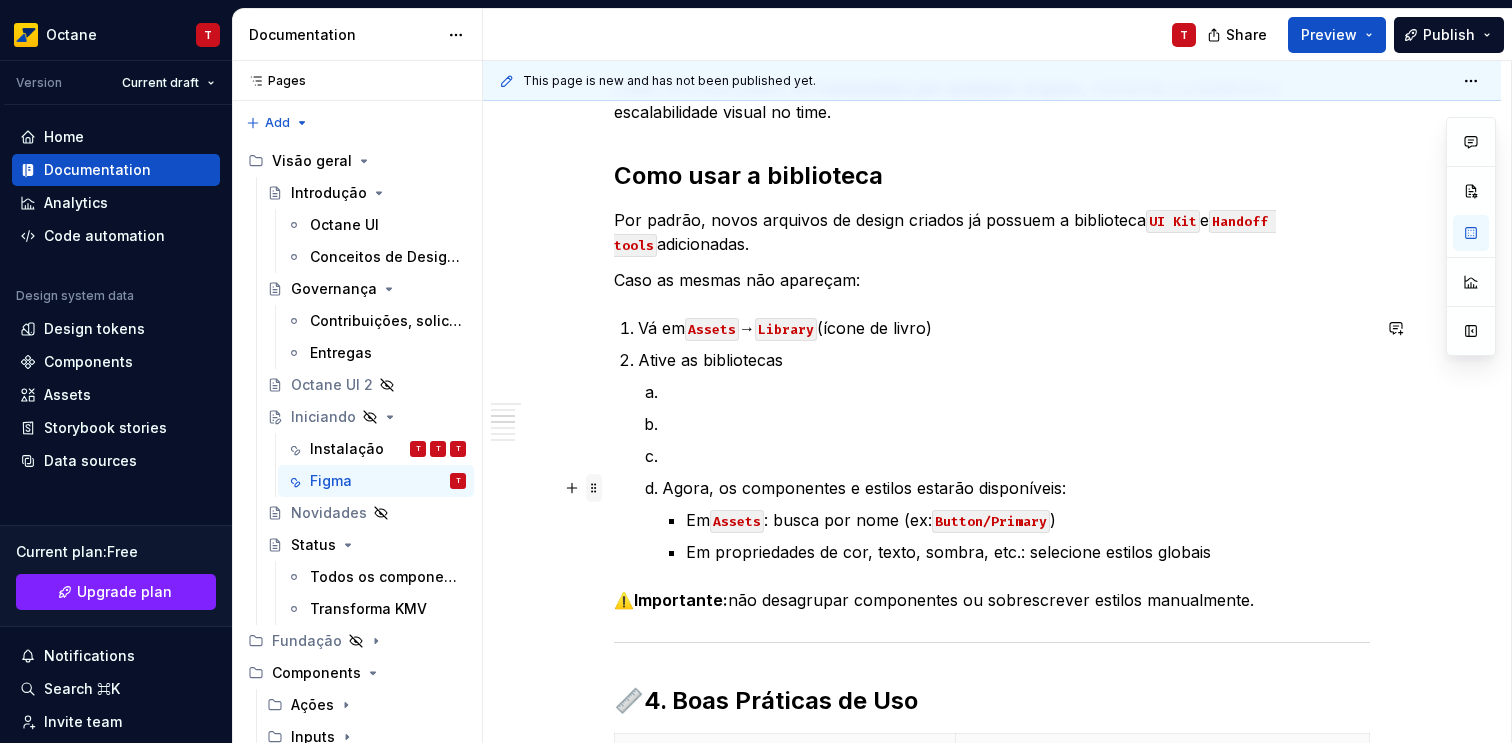 click at bounding box center (594, 488) 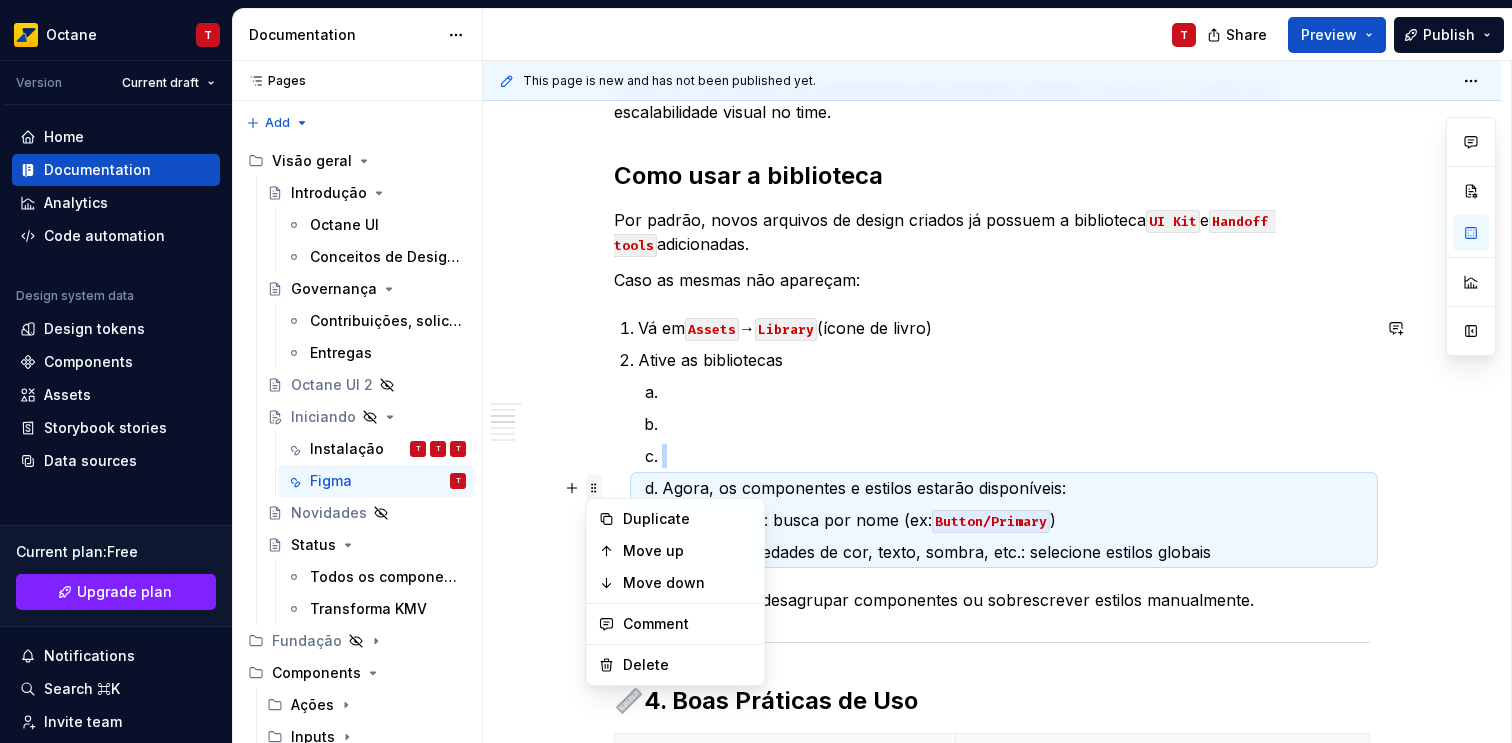 click at bounding box center [594, 488] 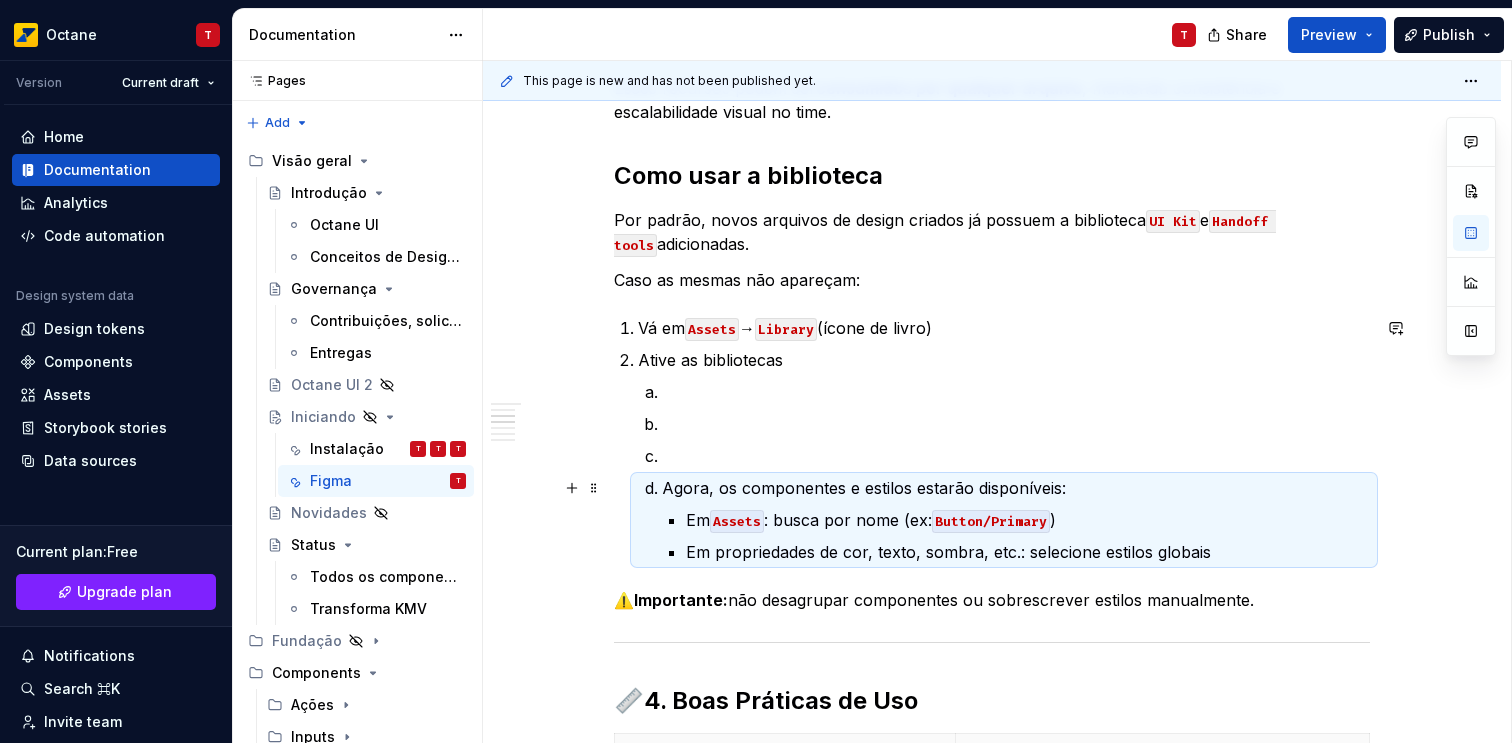 click on "Agora, os componentes e estilos estarão disponíveis: Em  Assets : busca por nome (ex:  Button/Primary ) Em propriedades de cor, texto, sombra, etc.: selecione estilos globais" at bounding box center [1016, 520] 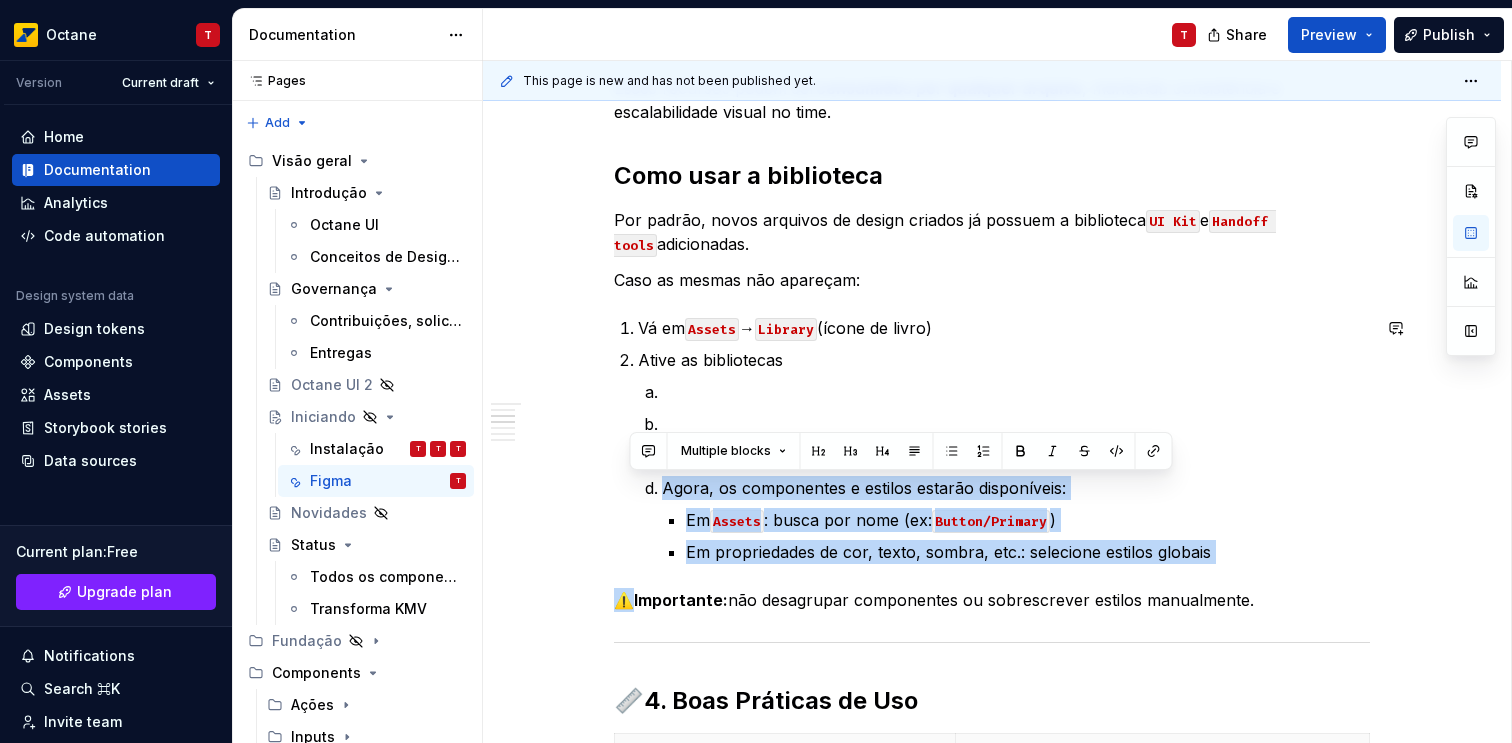 drag, startPoint x: 660, startPoint y: 491, endPoint x: 1312, endPoint y: 565, distance: 656.186 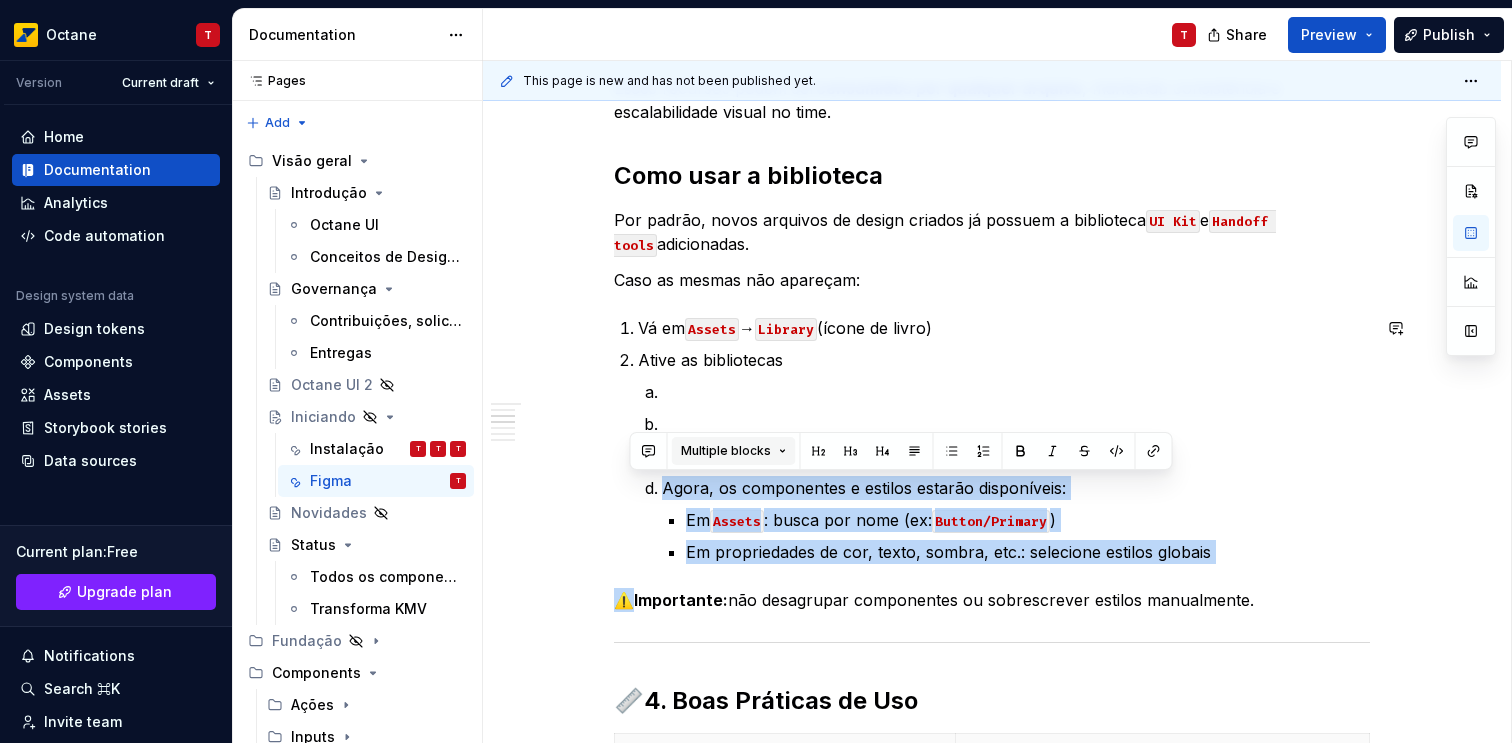 click on "Multiple blocks" at bounding box center (734, 451) 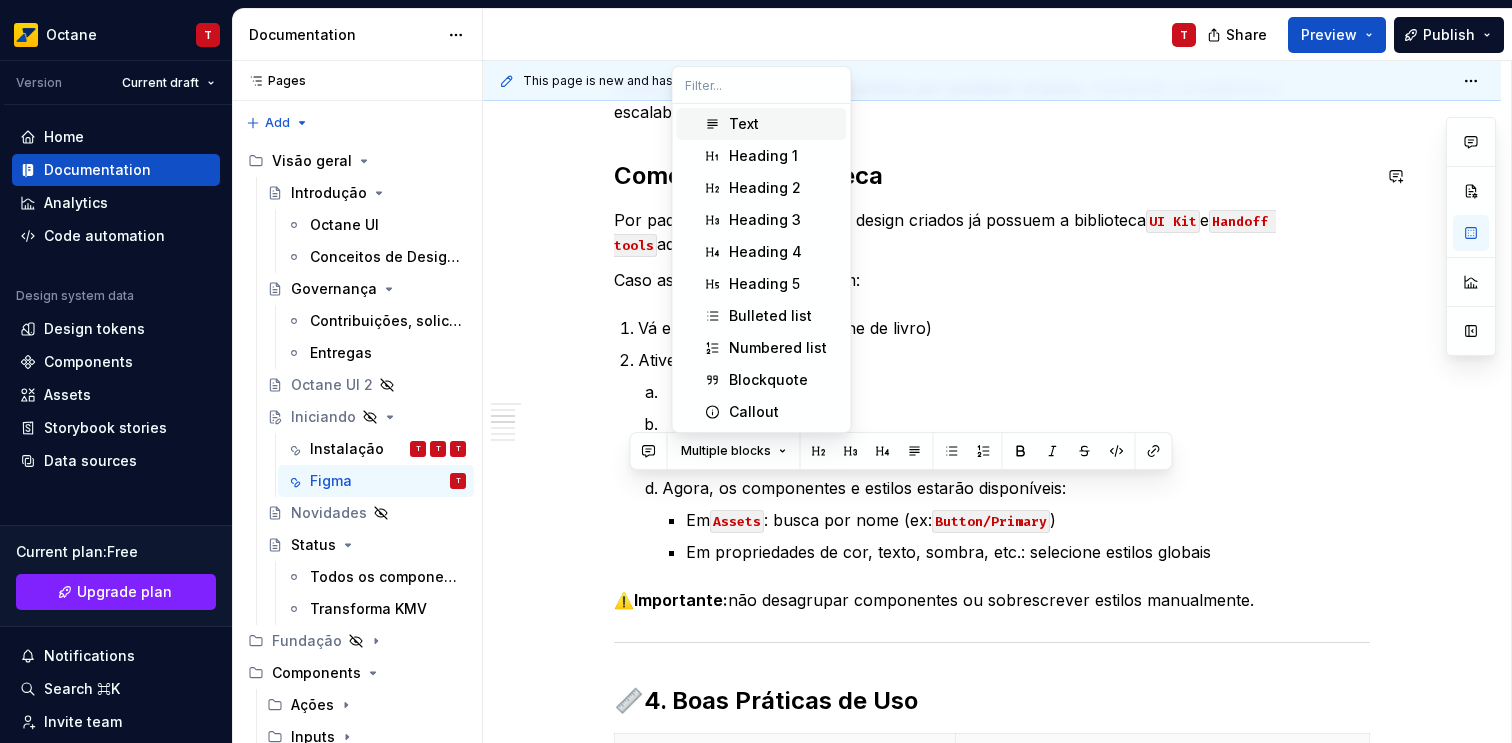 click on "Text" at bounding box center [784, 124] 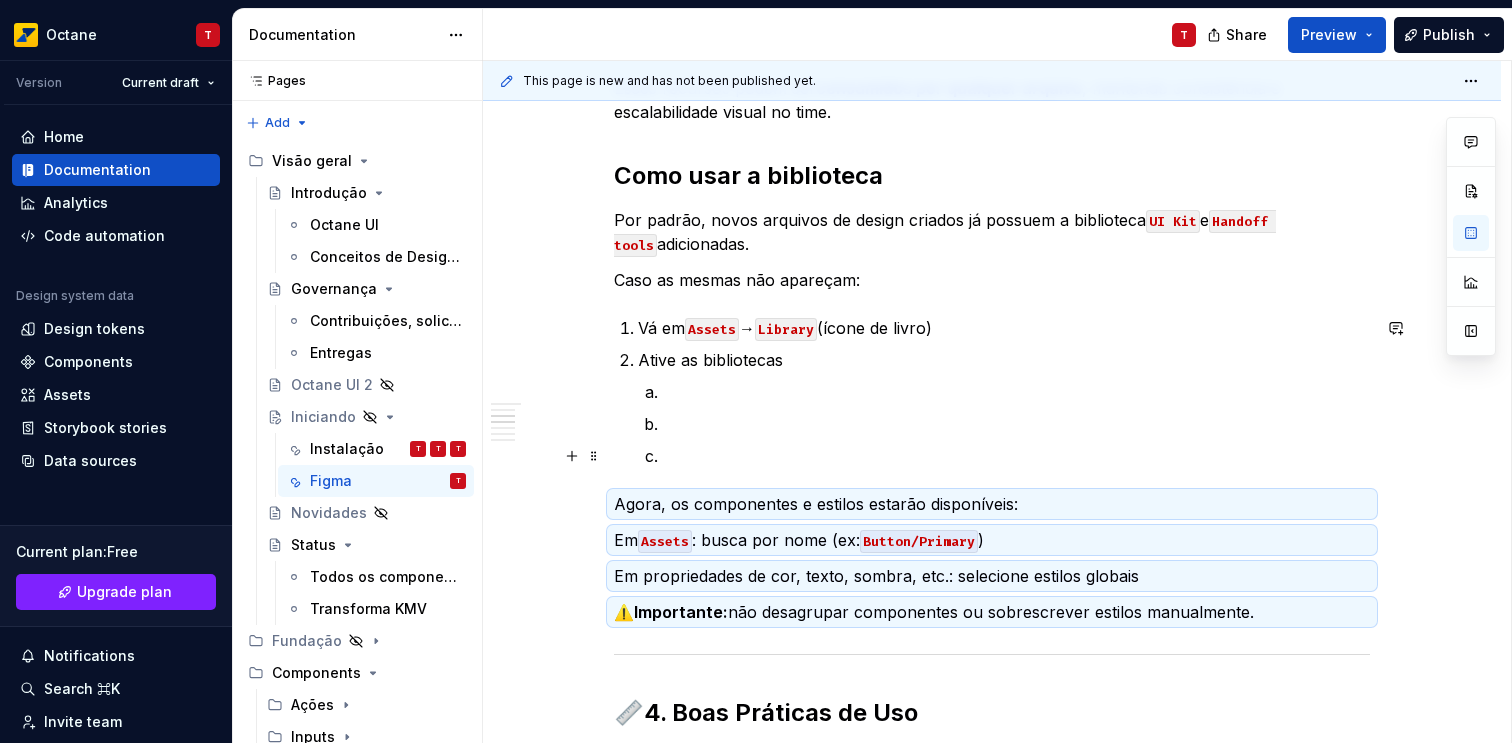 click at bounding box center (1016, 456) 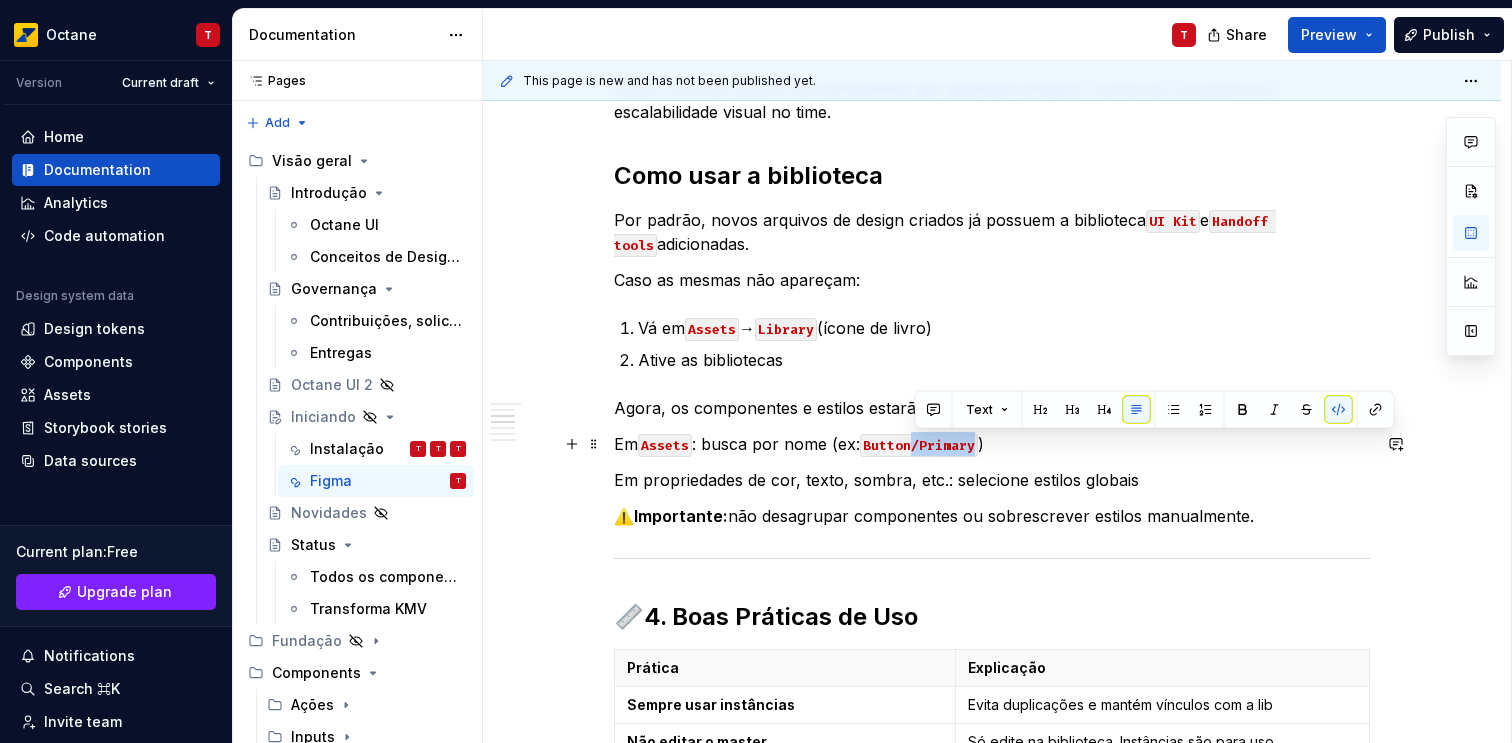 drag, startPoint x: 980, startPoint y: 446, endPoint x: 913, endPoint y: 449, distance: 67.06713 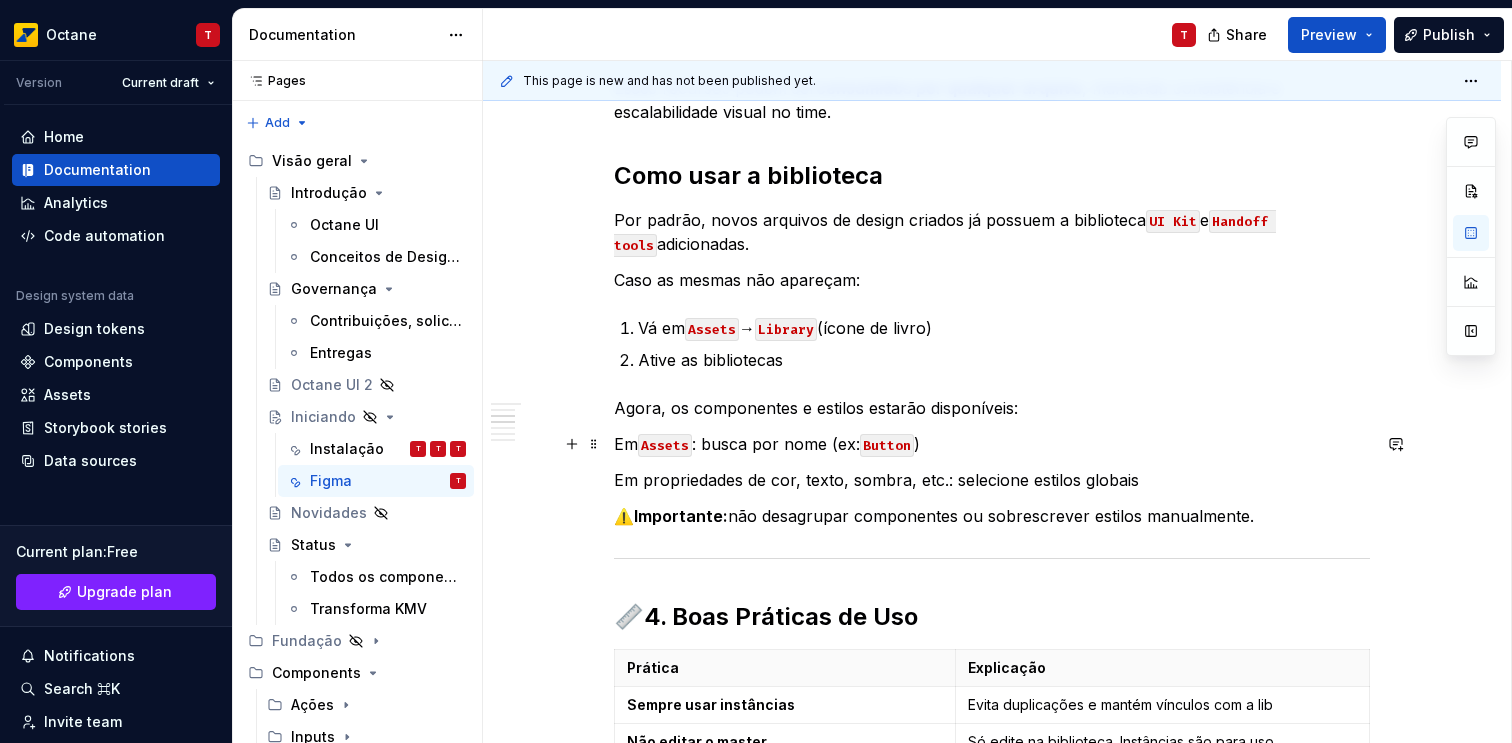 click on "Em  Assets : busca por nome (ex:  Button )" at bounding box center [992, 444] 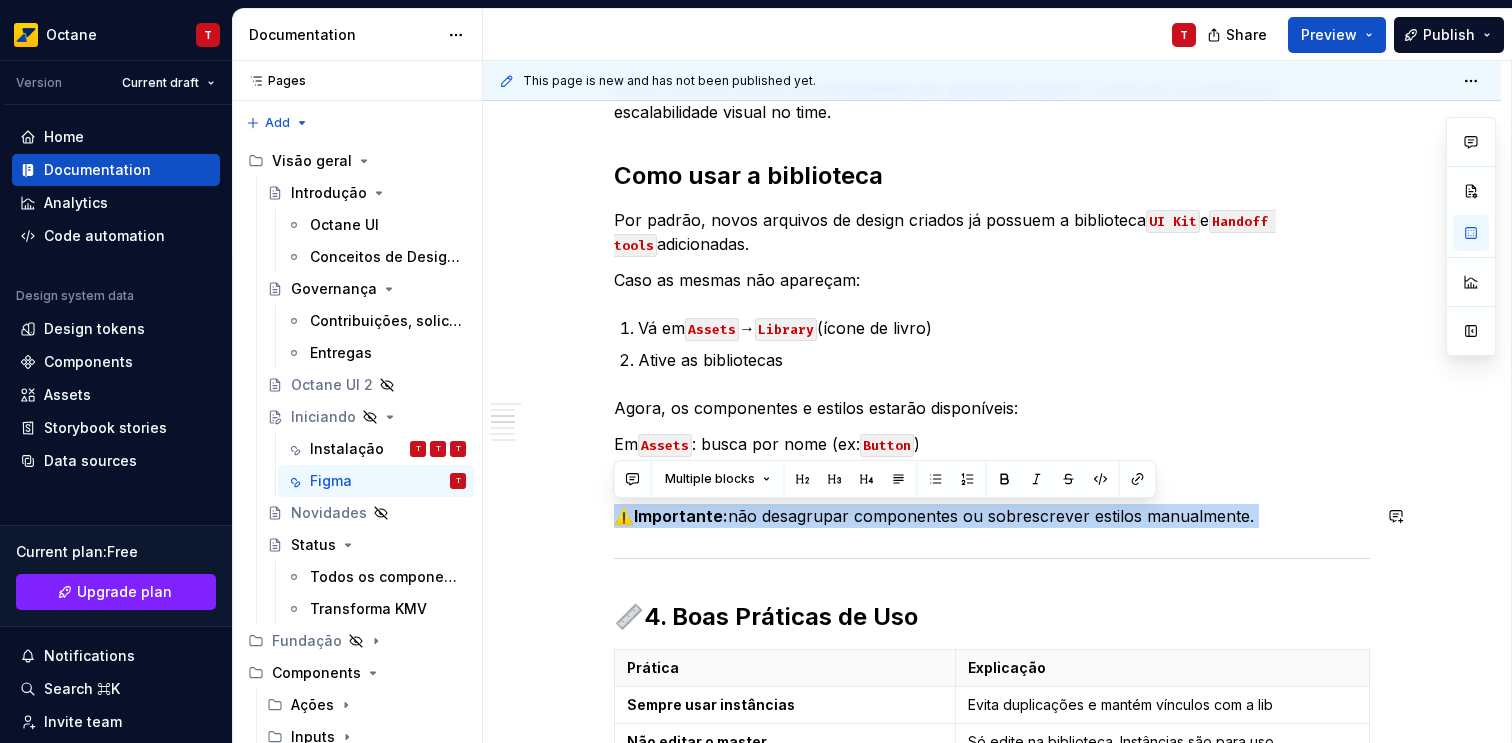 drag, startPoint x: 618, startPoint y: 516, endPoint x: 1285, endPoint y: 537, distance: 667.3305 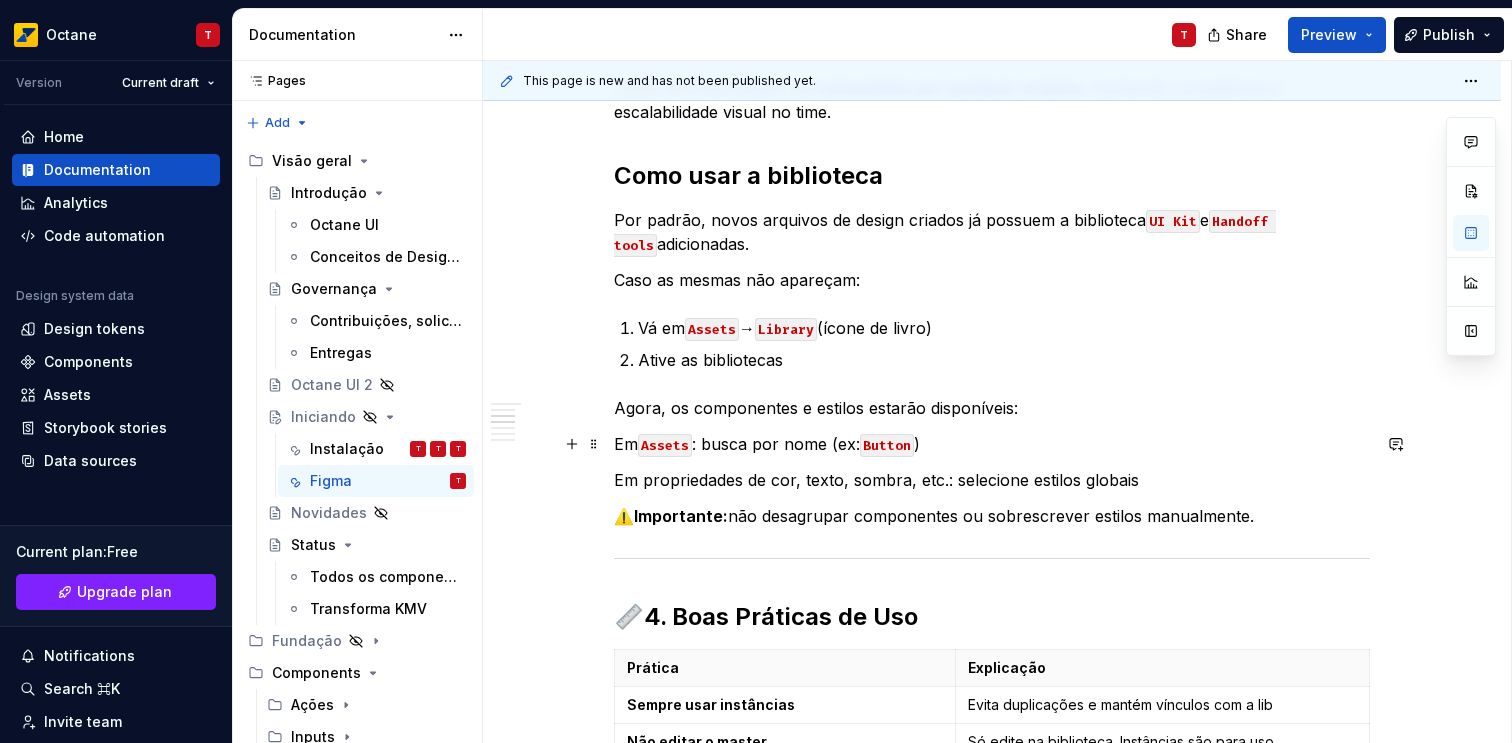 click on "Em  Assets : busca por nome (ex:  Button )" at bounding box center [992, 444] 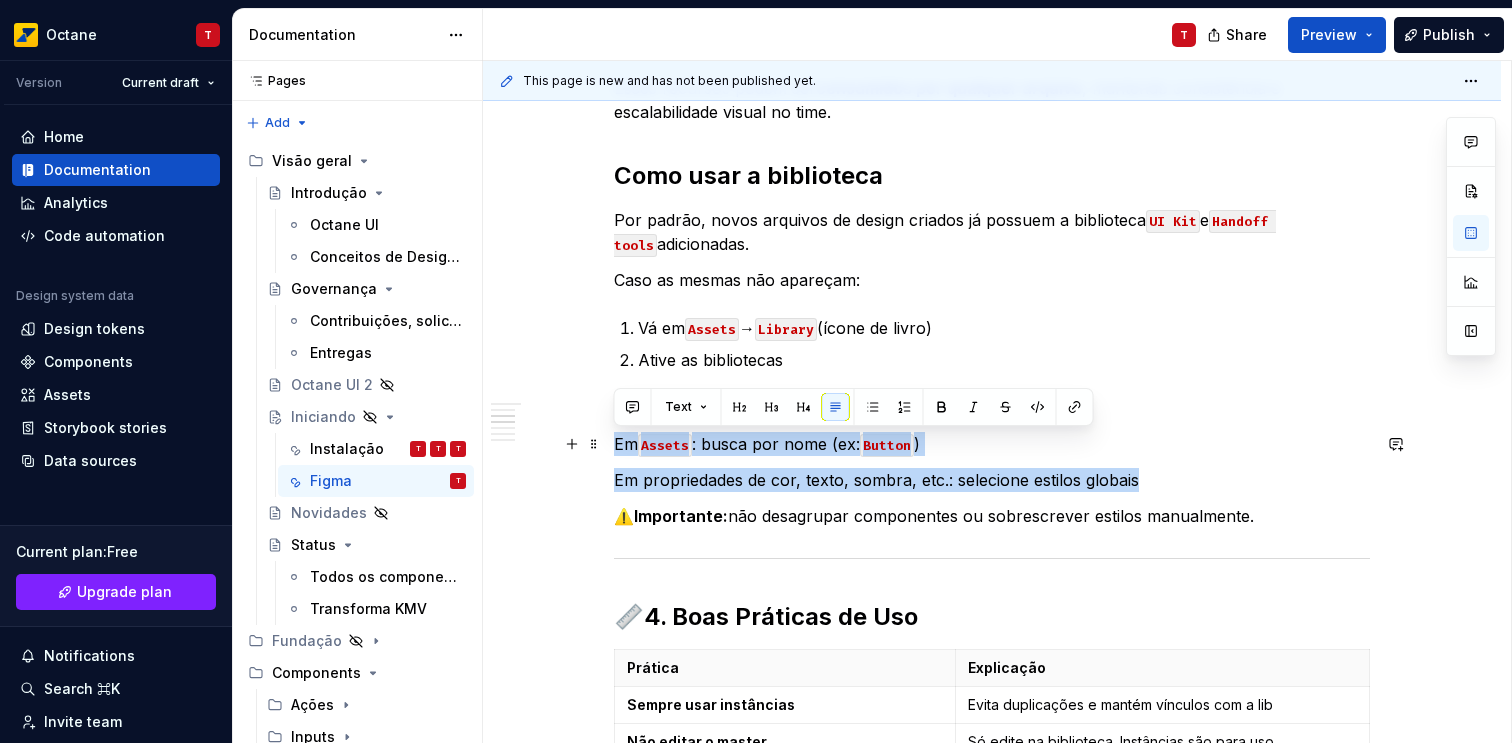 drag, startPoint x: 1146, startPoint y: 480, endPoint x: 608, endPoint y: 440, distance: 539.4849 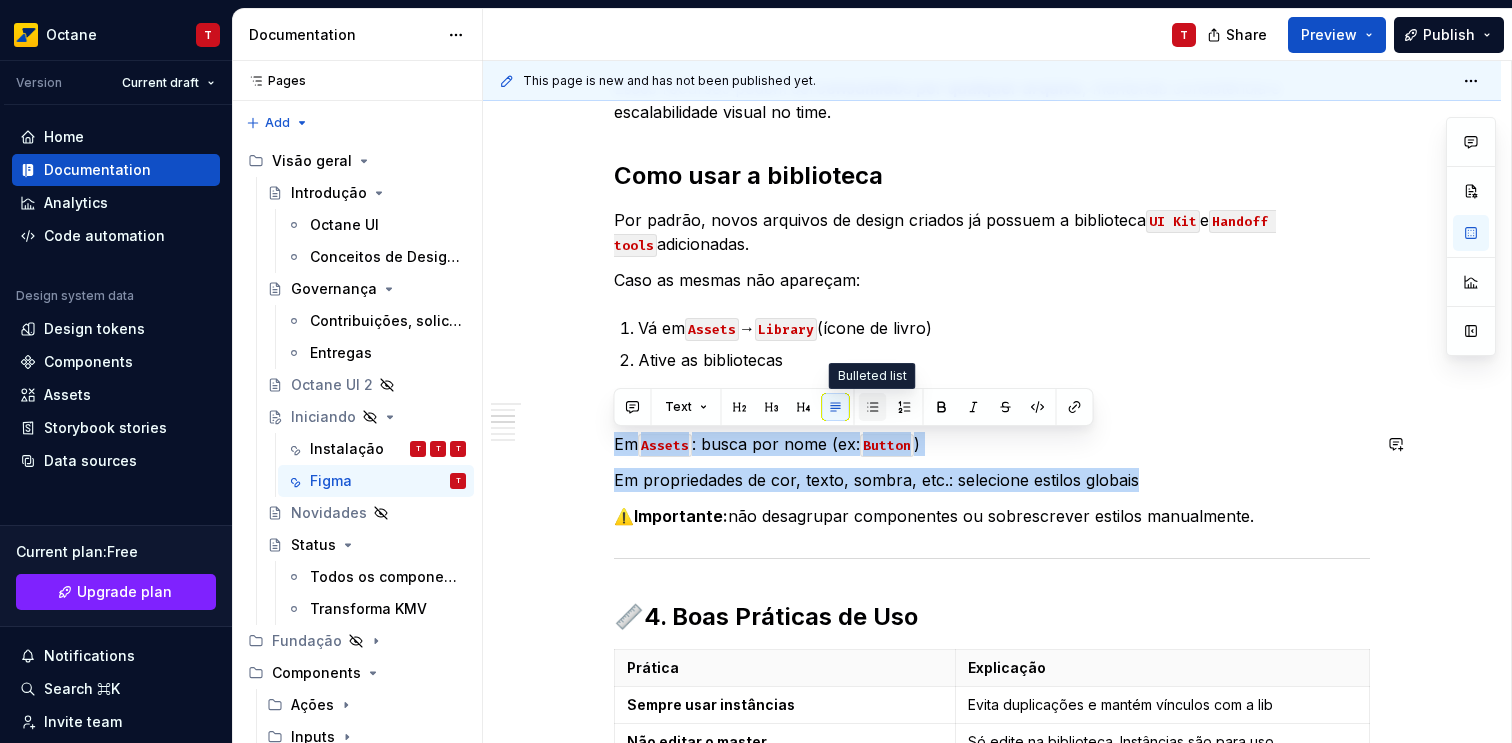 click at bounding box center [873, 407] 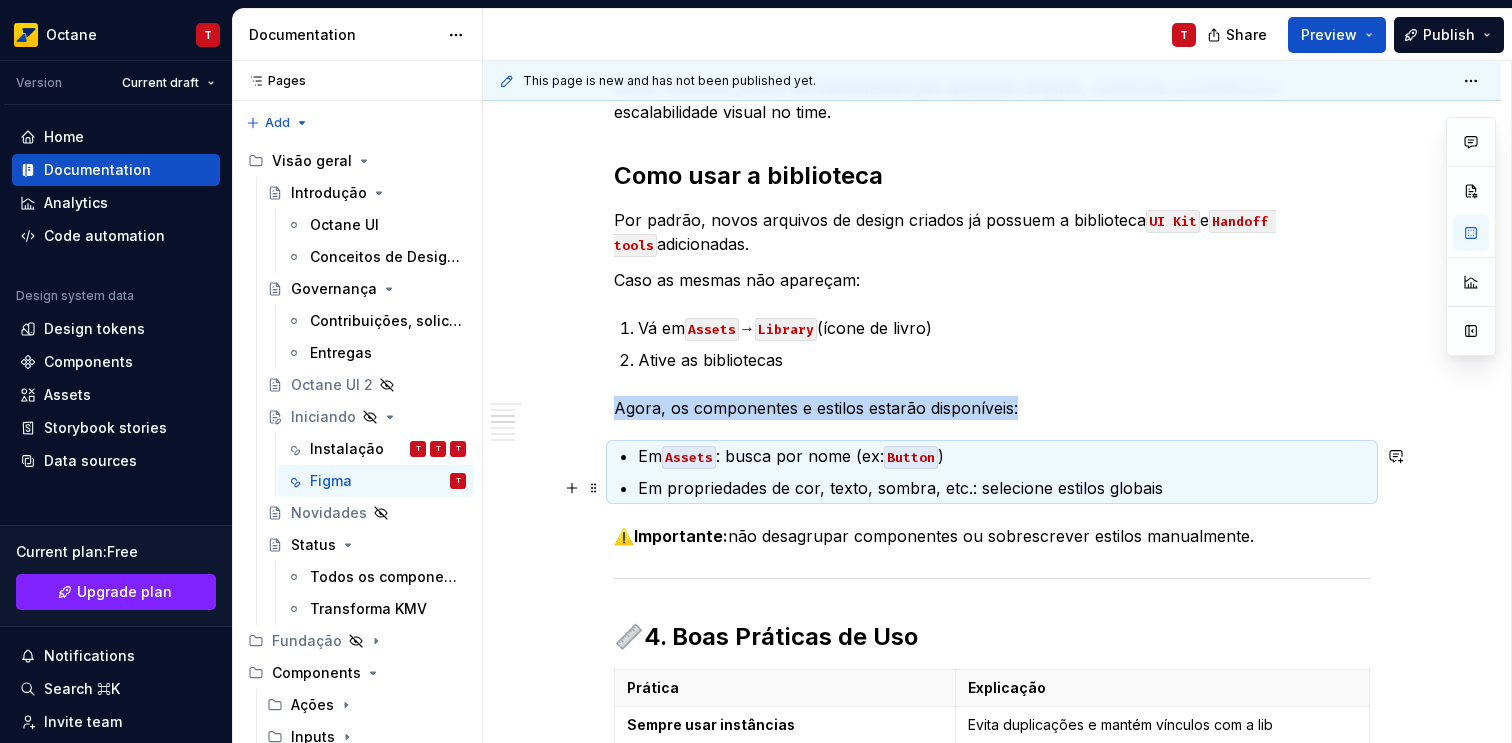 click on "Em propriedades de cor, texto, sombra, etc.: selecione estilos globais" at bounding box center (1004, 488) 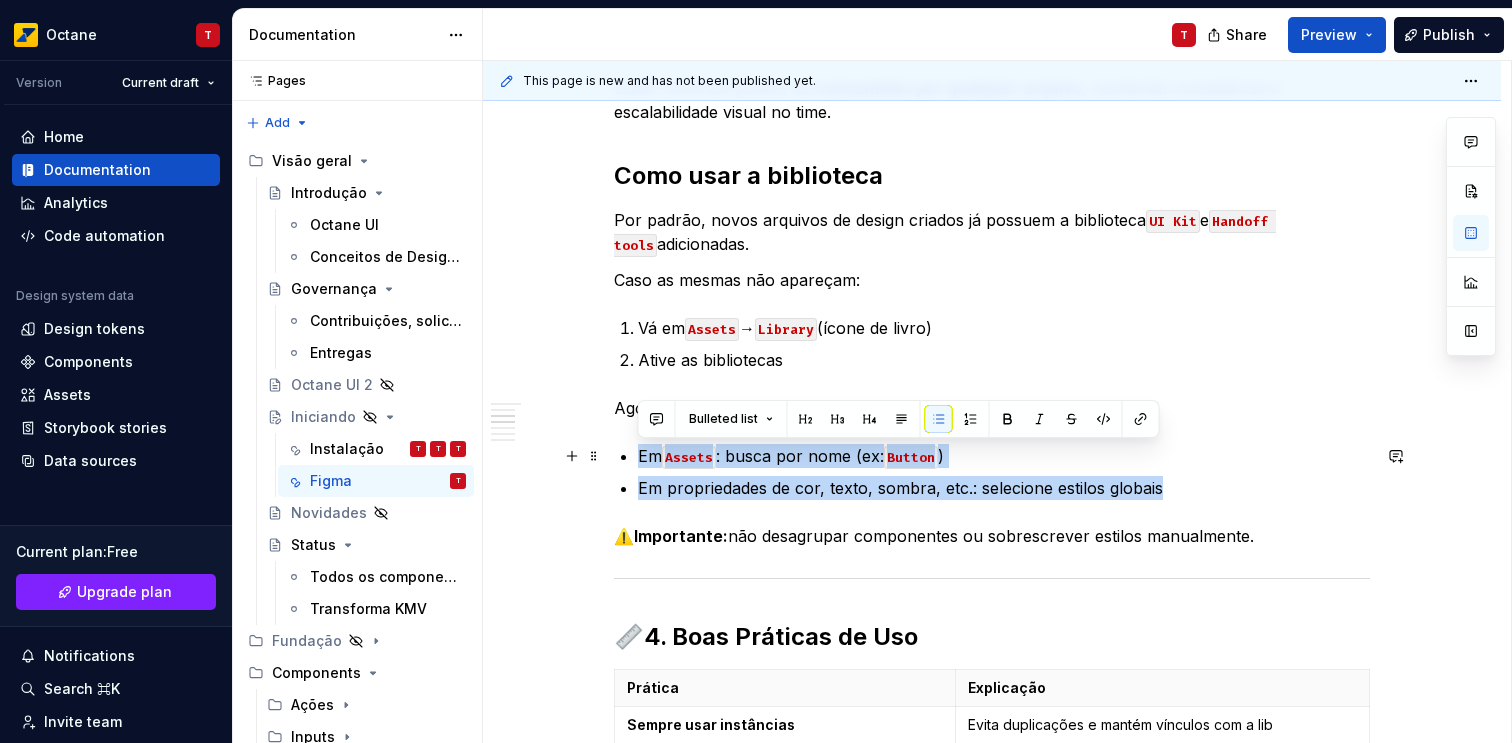 drag, startPoint x: 1242, startPoint y: 476, endPoint x: 630, endPoint y: 453, distance: 612.432 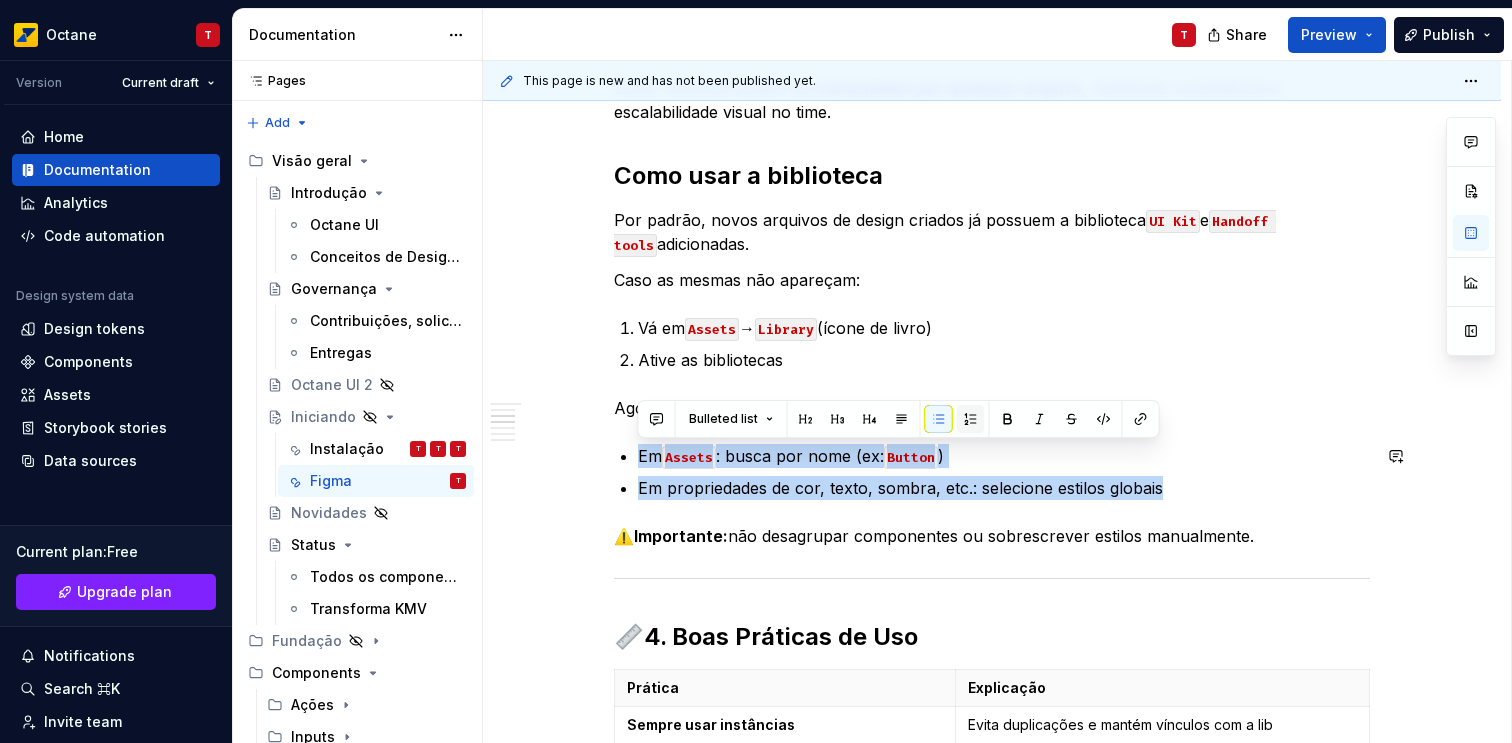 click at bounding box center (971, 419) 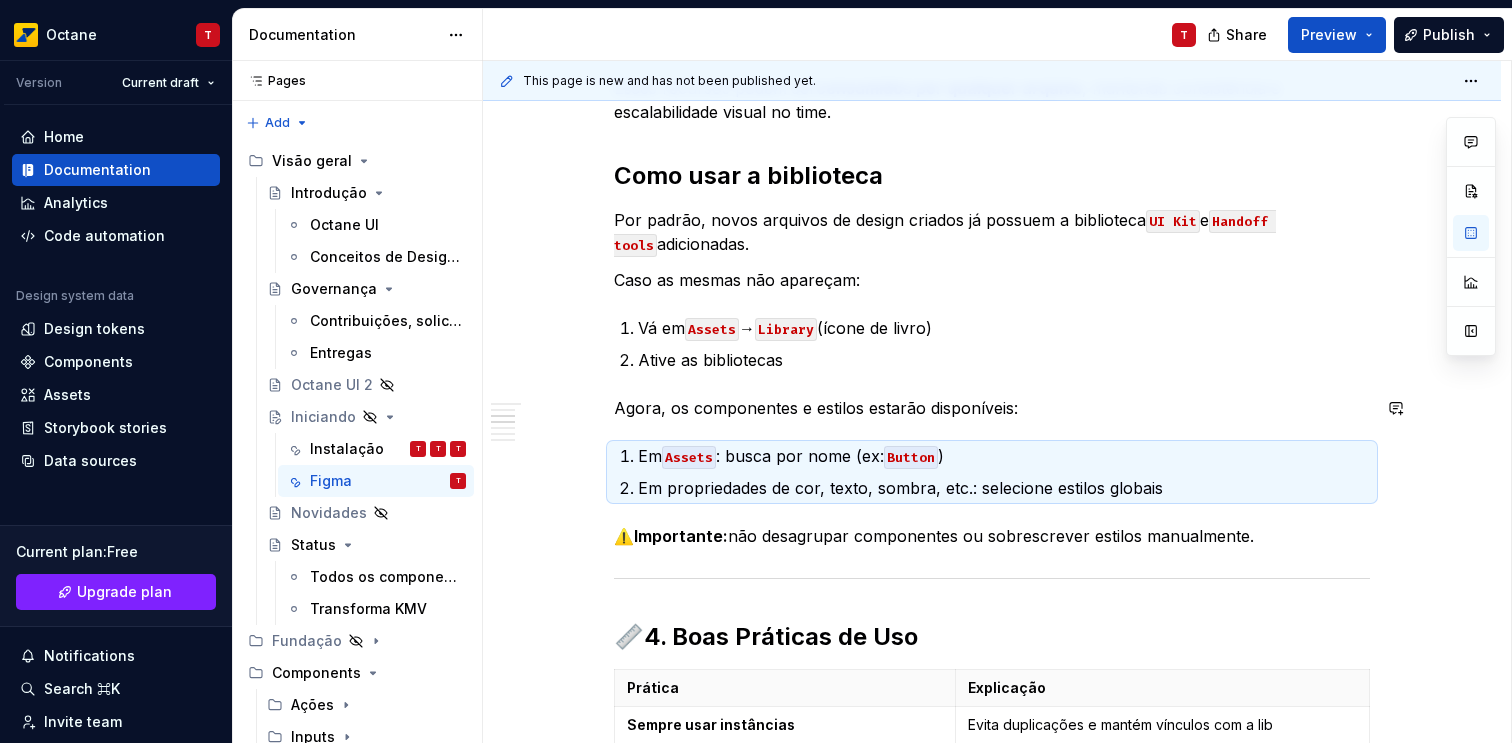 click on "Como configurar e usar o Octane UI no Figma O que é uma Biblioteca no Figma Uma  biblioteca no Figma  é um arquivo compartilhado que contém: Componentes reutilizáveis (ex: botões, inputs, cards) Estilos (tipografia, cores, efeitos) Tokens de design Variáveis Esses recursos podem ser  consumidos por qualquer arquivo , mantendo consistência e escalabilidade visual no time. Como usar a biblioteca Por padrão, novos arquivos de design criados já possuem a biblioteca  UI Kit  e  Handoff tools  adicionadas. Caso as mesmas não apareçam: Vá em  Assets  →  Library  (ícone de livro) Ative as bibliotecas Agora, os componentes e estilos estarão disponíveis: Em  Assets : busca por nome (ex:  Button ) Em propriedades de cor, texto, sombra, etc.: selecione estilos globais ⚠️  Importante:  não desagrupar componentes ou sobrescrever estilos manualmente. 📏  4. Boas Práticas de Uso Prática Explicação Sempre usar instâncias Evita duplicações e mantém vínculos com a lib Não editar o master 🔁" at bounding box center (992, 990) 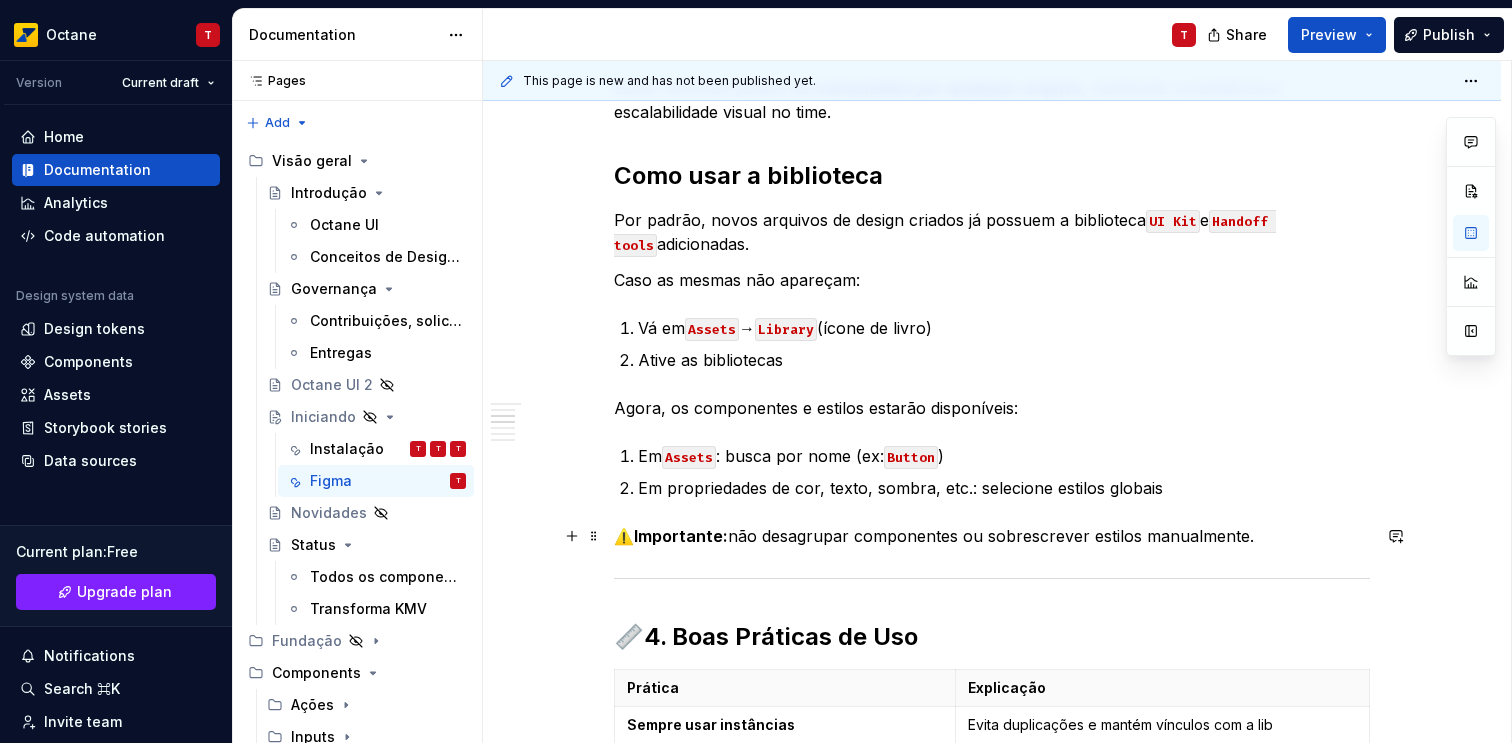 click on "⚠️  Importante:  não desagrupar componentes ou sobrescrever estilos manualmente." at bounding box center (992, 536) 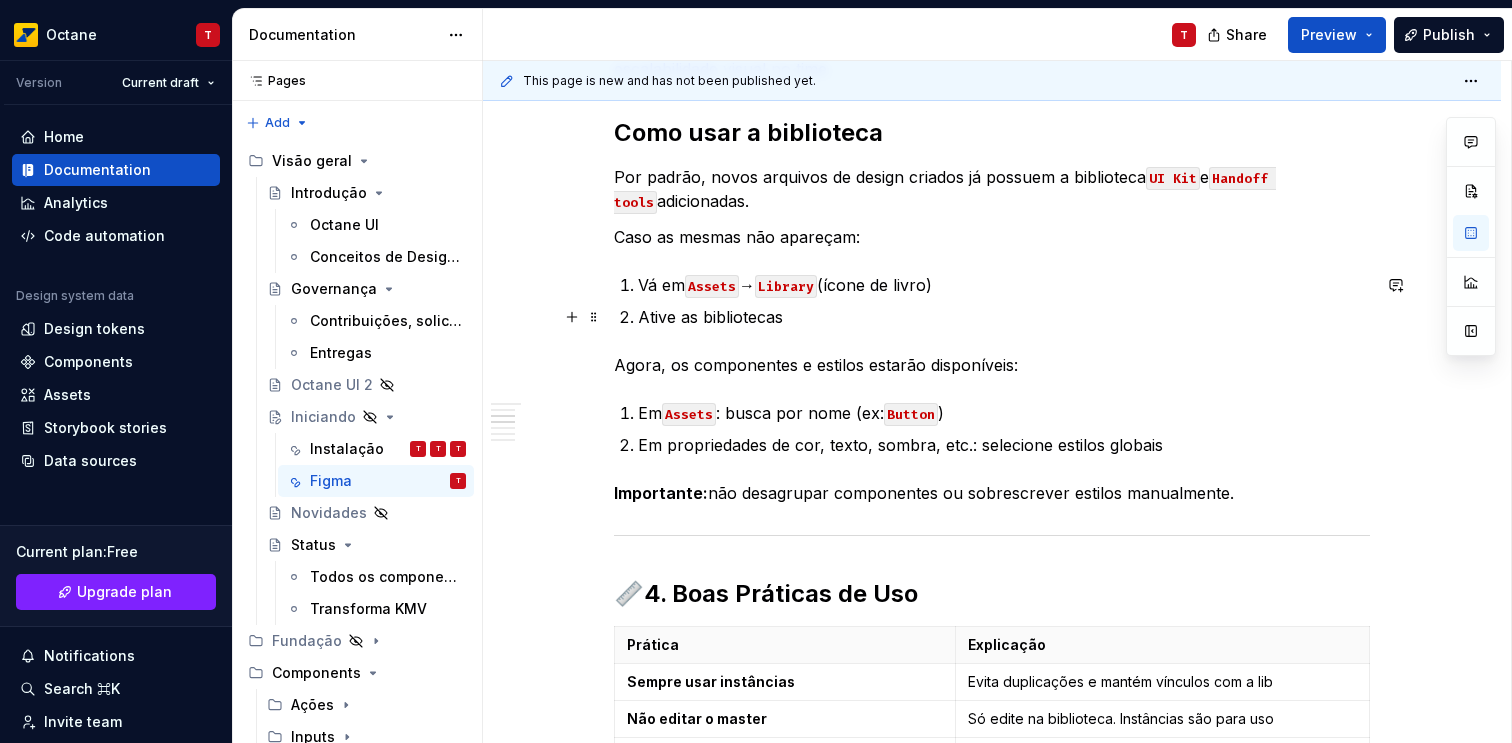 scroll, scrollTop: 656, scrollLeft: 0, axis: vertical 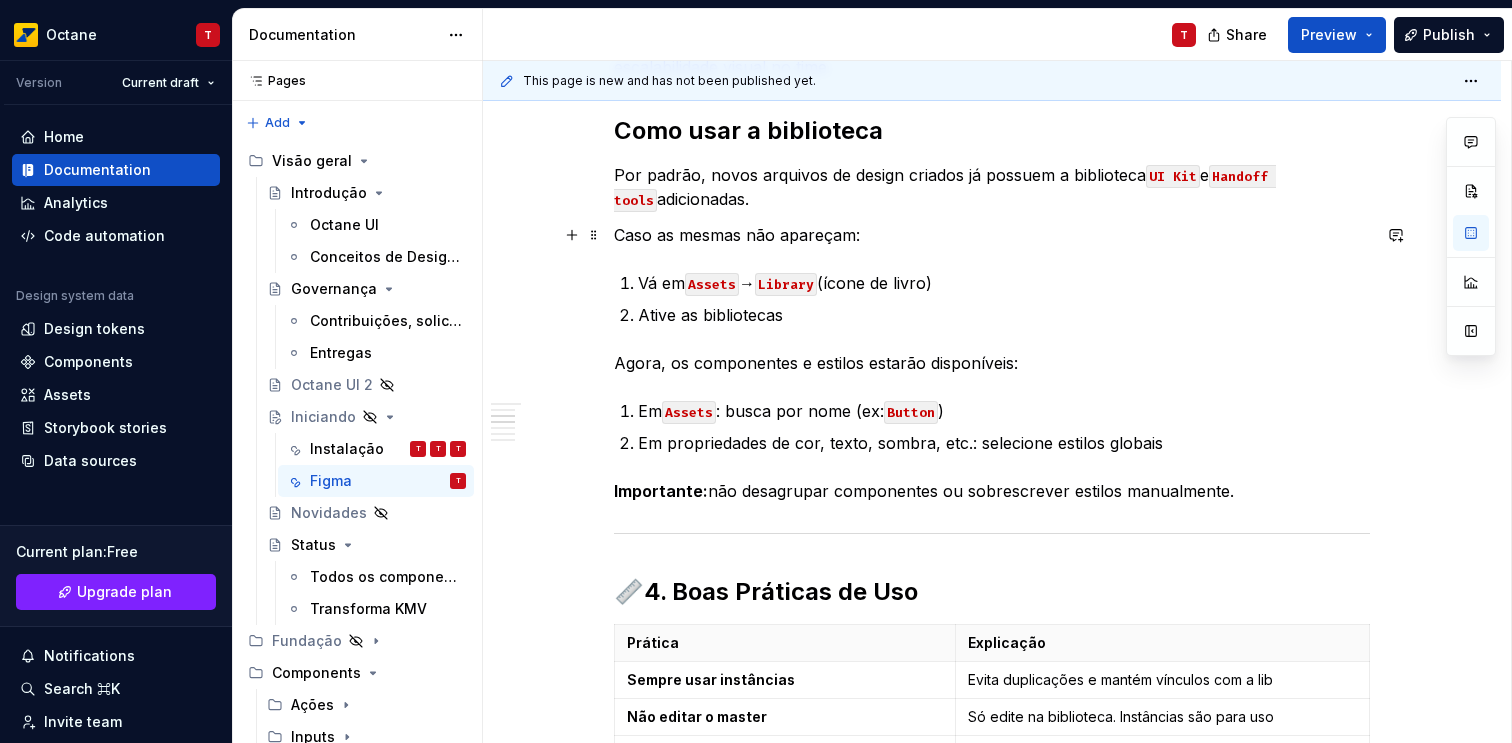 click on "Caso as mesmas não apareçam:" at bounding box center (992, 235) 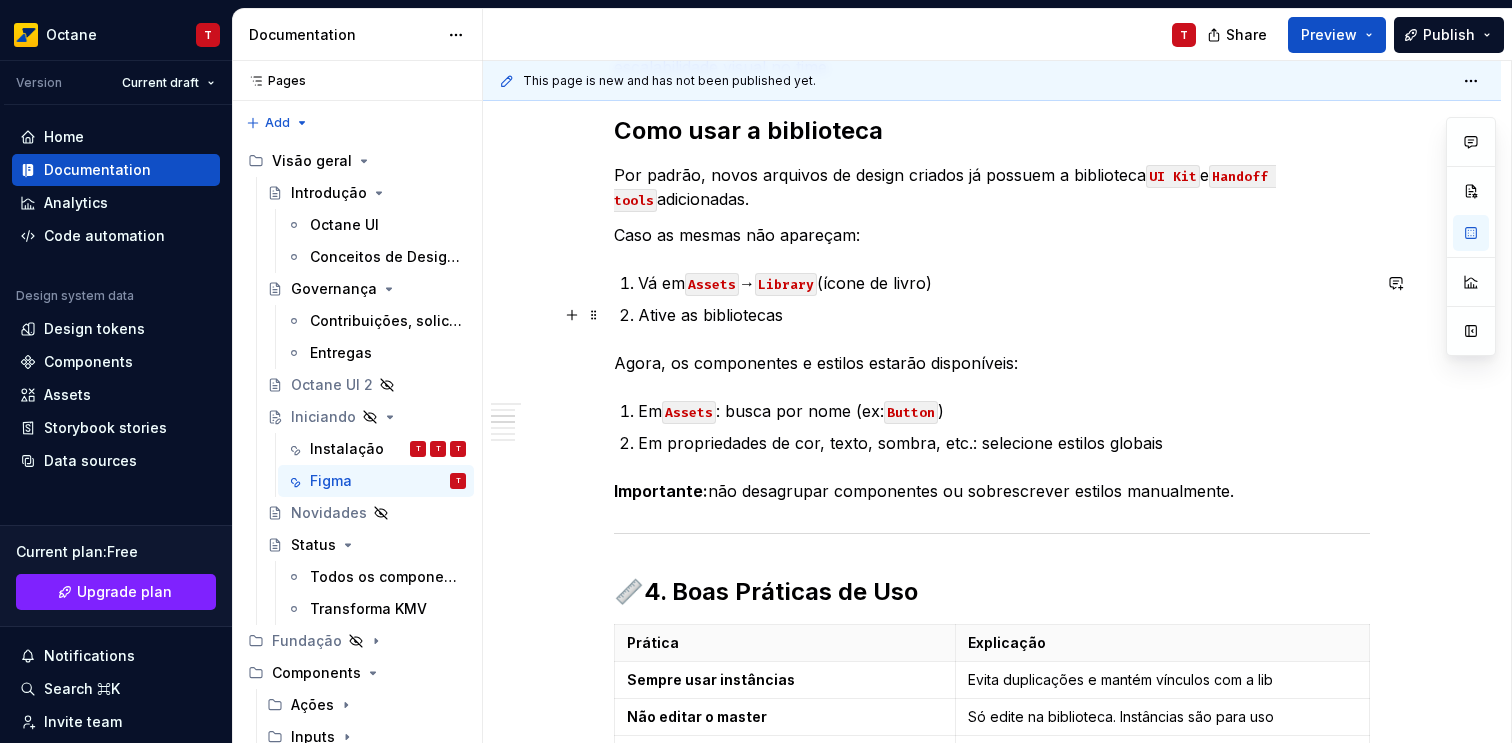 click on "Ative as bibliotecas" at bounding box center (1004, 315) 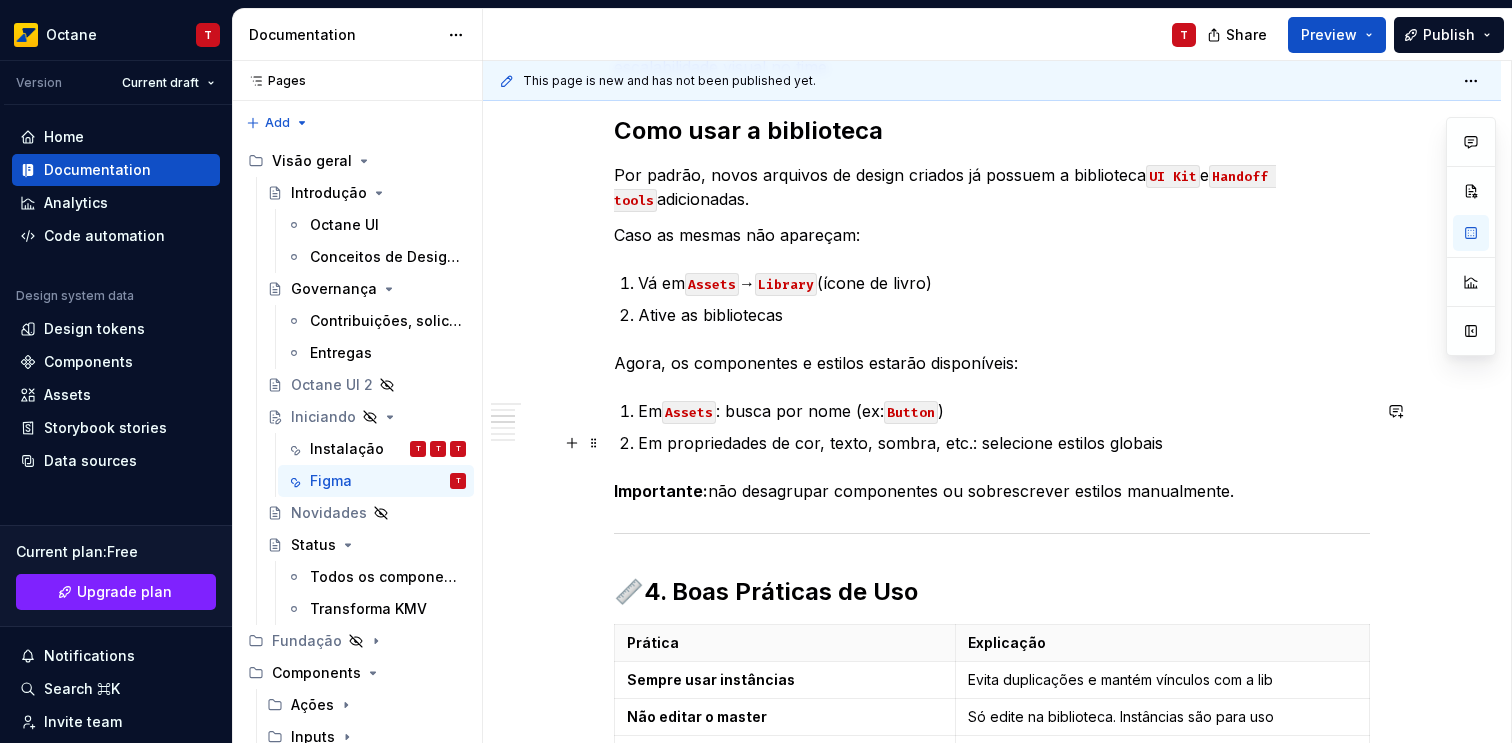 click on "Em propriedades de cor, texto, sombra, etc.: selecione estilos globais" at bounding box center [1004, 443] 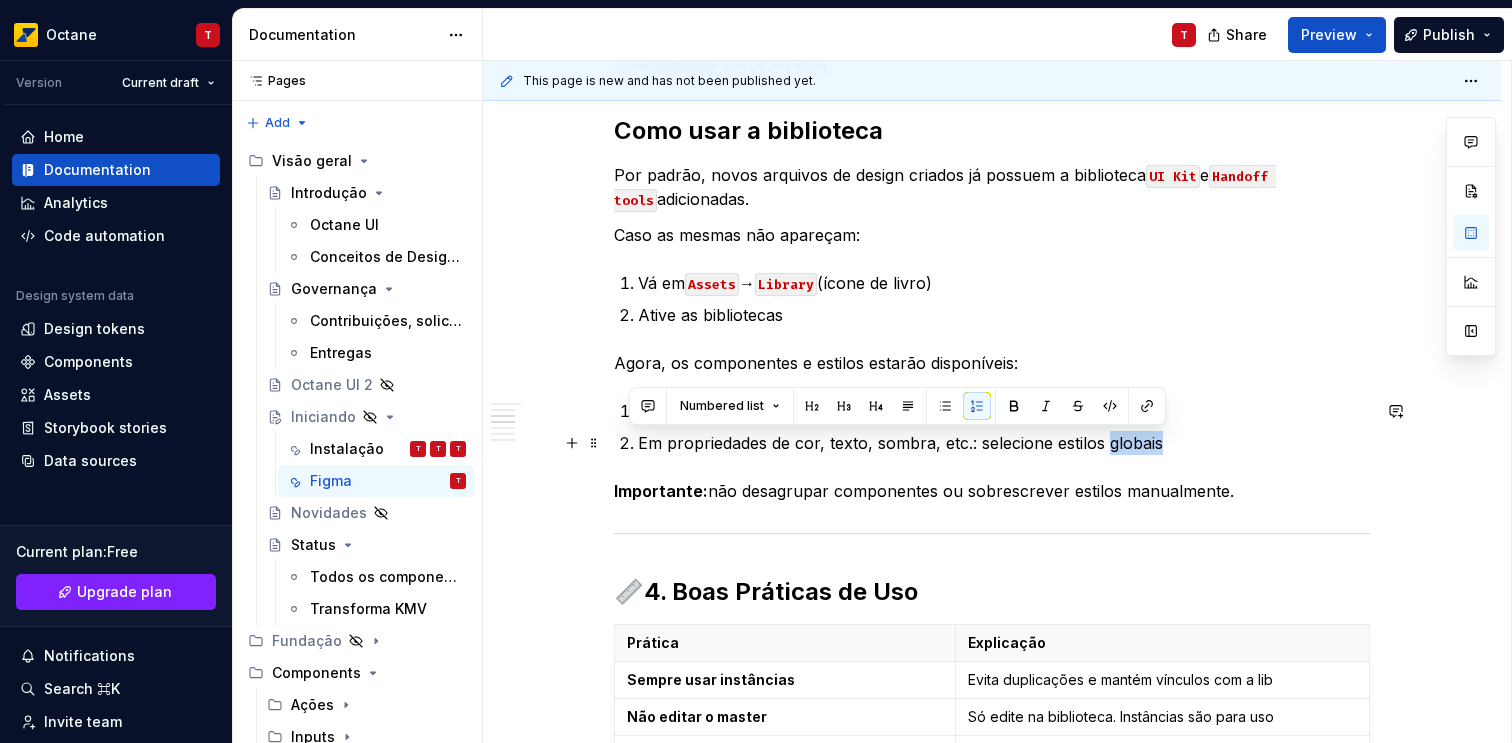 click on "Em propriedades de cor, texto, sombra, etc.: selecione estilos globais" at bounding box center (1004, 443) 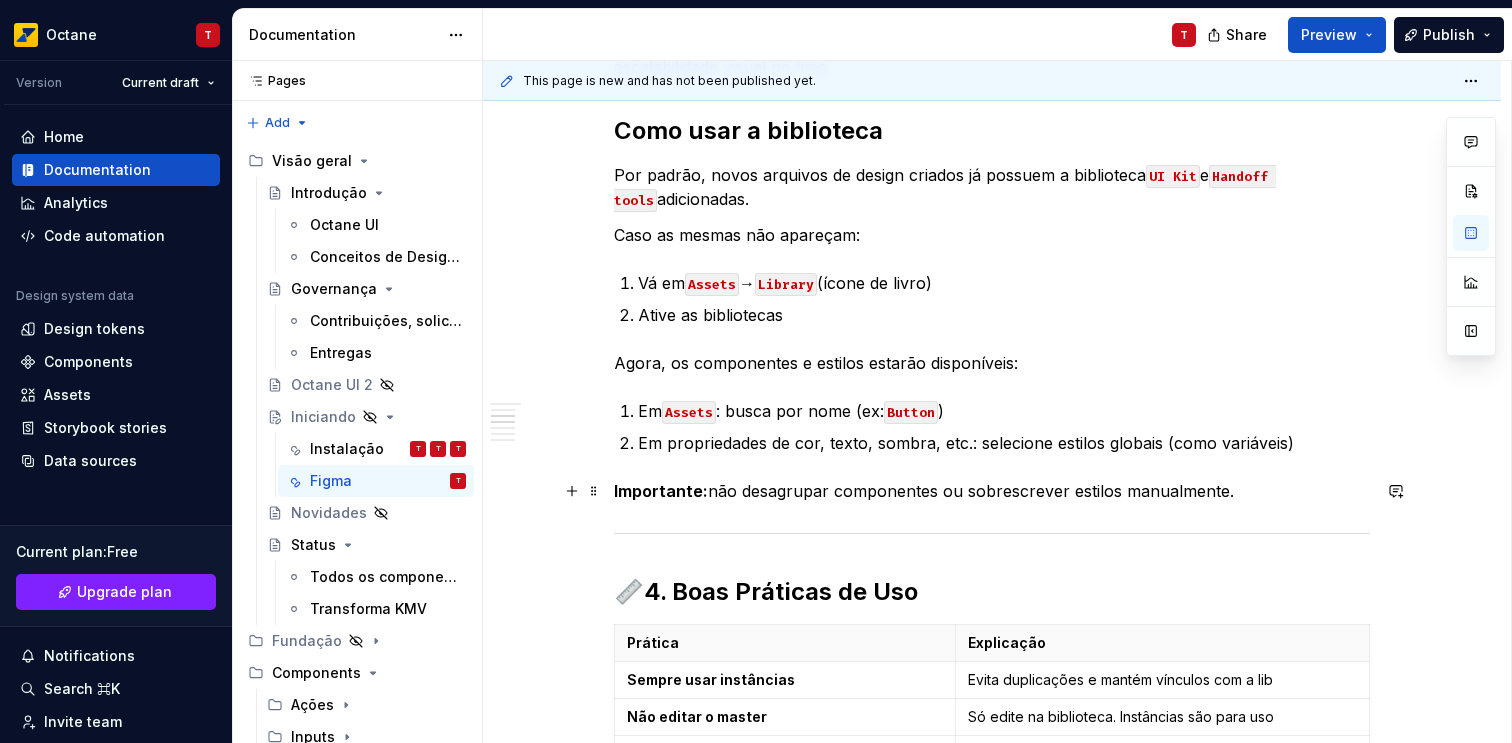 click on "Importante:" at bounding box center [661, 491] 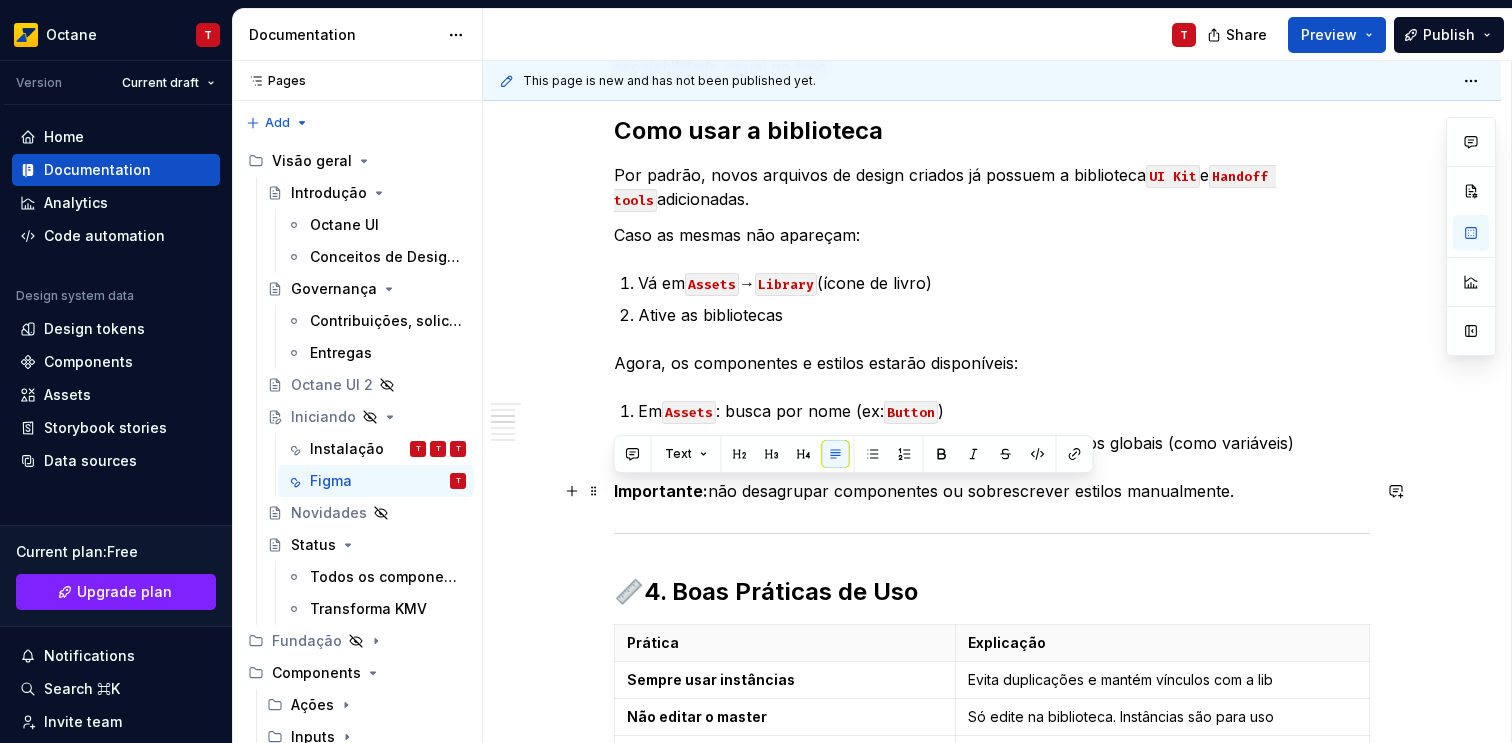 drag, startPoint x: 667, startPoint y: 492, endPoint x: 1228, endPoint y: 491, distance: 561.0009 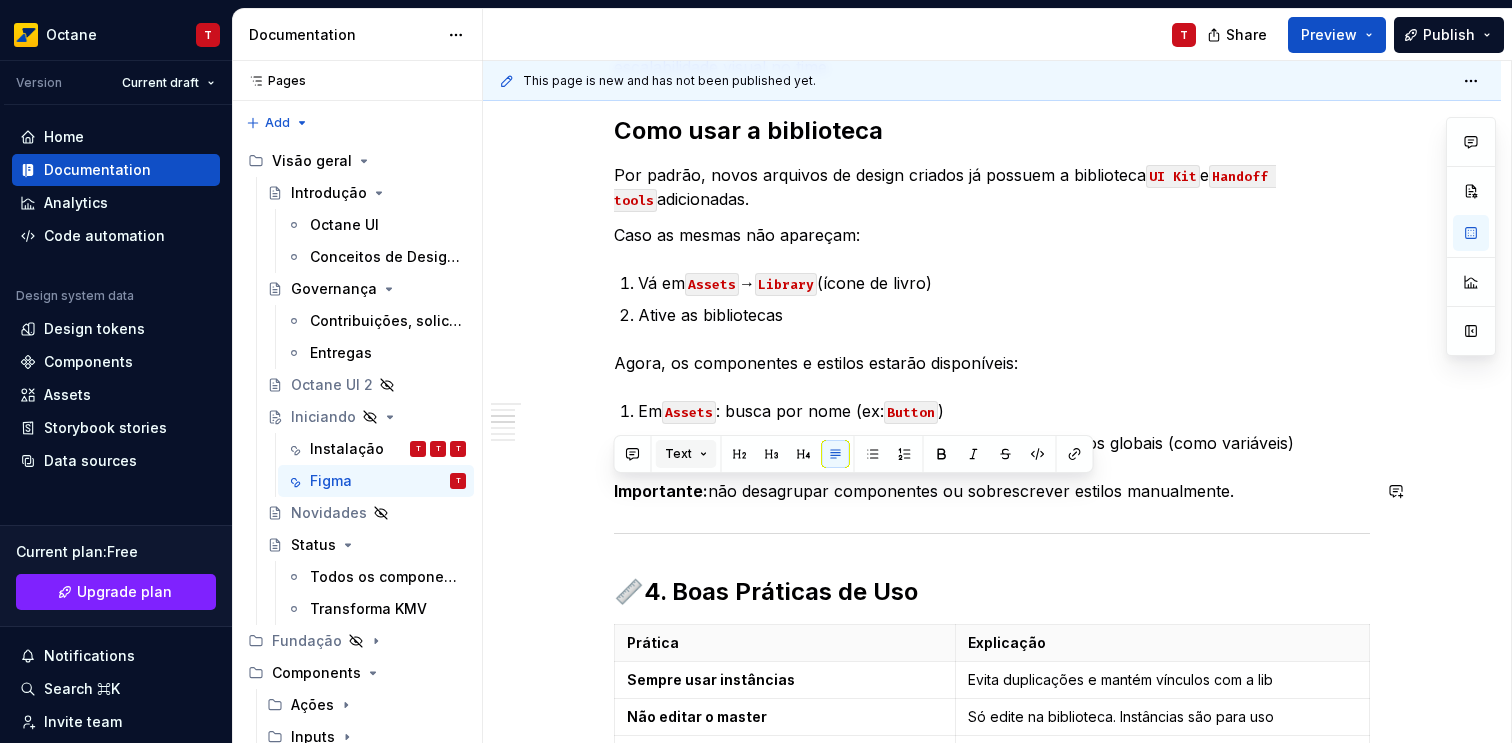 click on "Text" at bounding box center [686, 454] 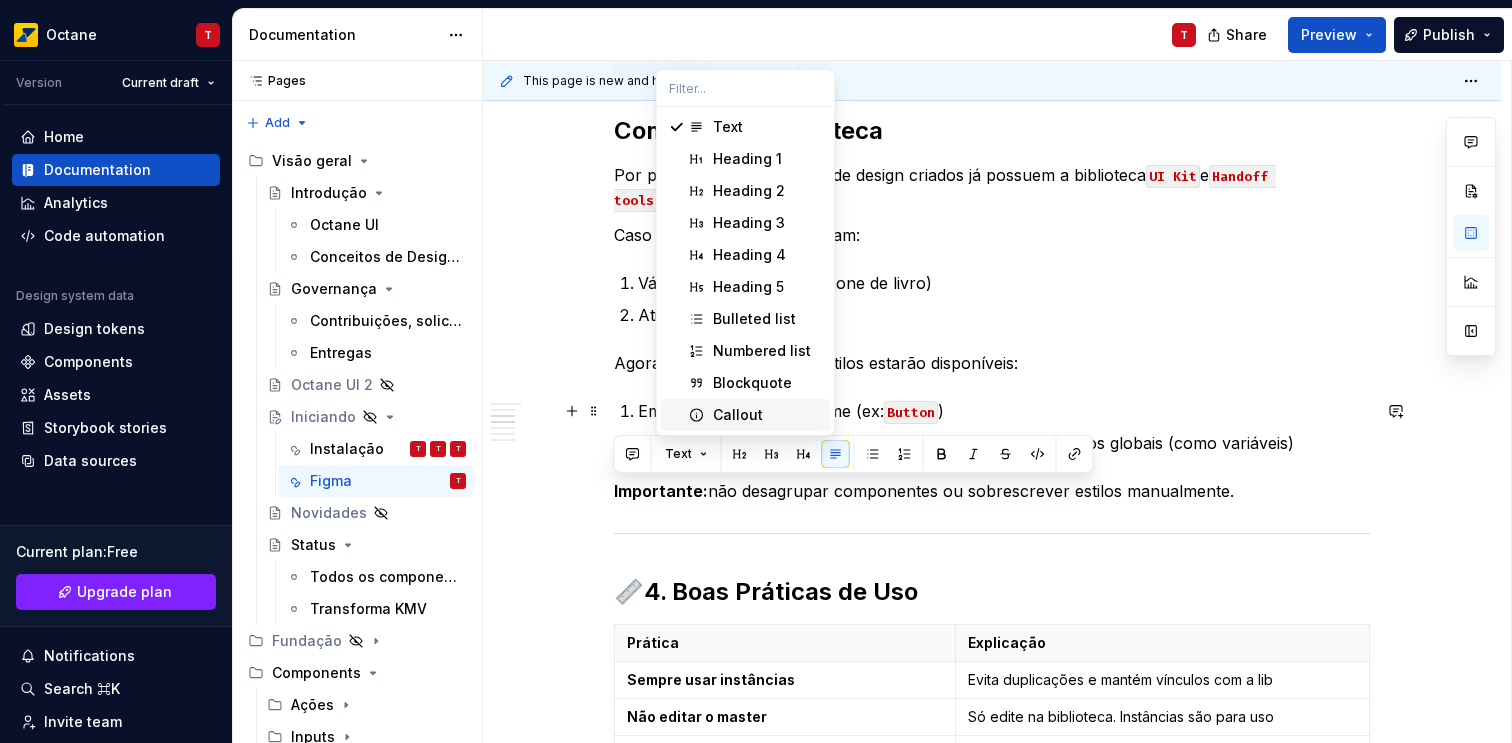 click on "Callout" at bounding box center (738, 415) 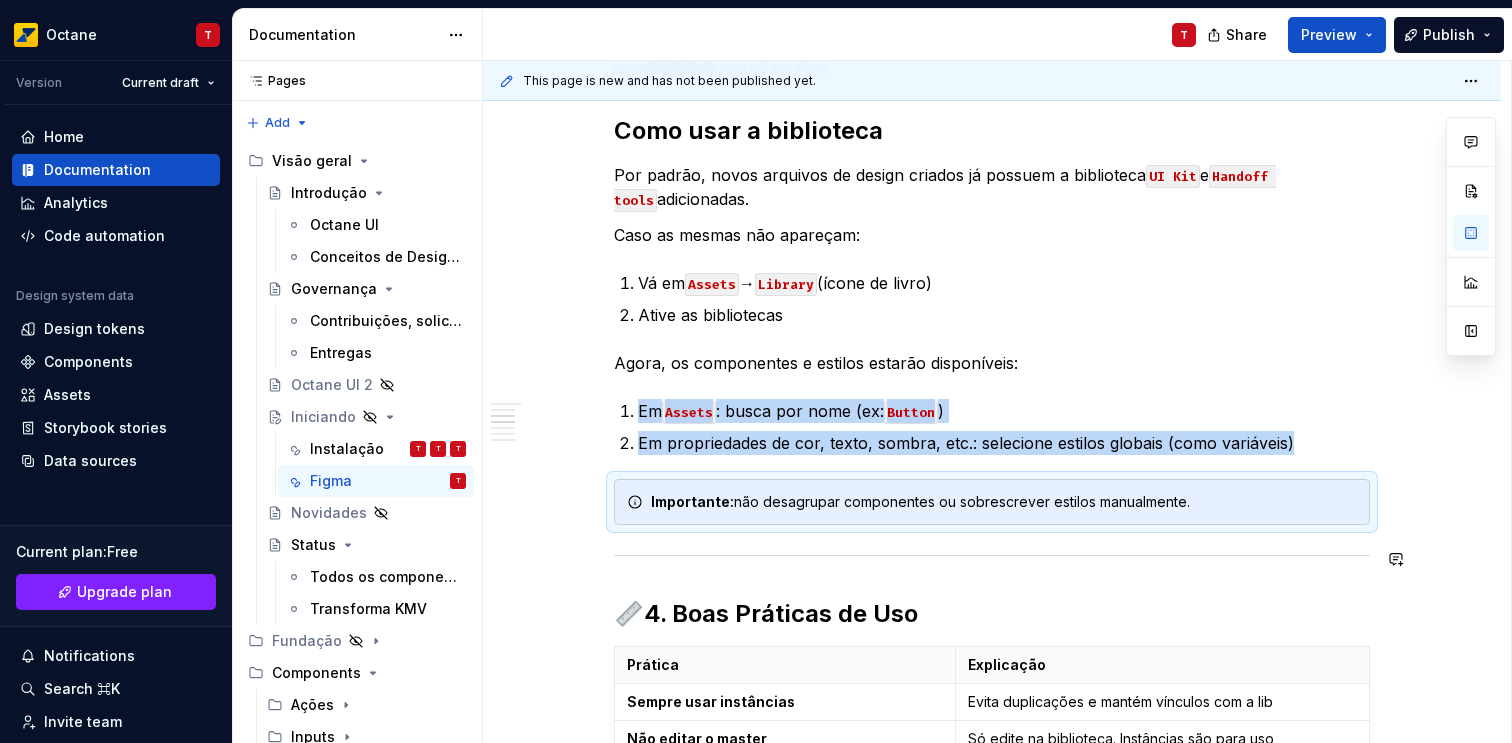 click on "Como configurar e usar o Octane UI no Figma O que é uma Biblioteca no Figma Uma  biblioteca no Figma  é um arquivo compartilhado que contém: Componentes reutilizáveis (ex: botões, inputs, cards) Estilos (tipografia, cores, efeitos) Tokens de design Variáveis Esses recursos podem ser  consumidos por qualquer arquivo , mantendo consistência e escalabilidade visual no time. Como usar a biblioteca Por padrão, novos arquivos de design criados já possuem a biblioteca  UI Kit  e  Handoff tools  adicionadas. Caso as mesmas não apareçam: Vá em  Assets  →  Library  (ícone de livro) Ative as bibliotecas Agora, os componentes e estilos estarão disponíveis: Em  Assets : busca por nome (ex:  Button ) Em propriedades de cor, texto, sombra, etc.: selecione estilos globais (como variáveis) Importante:  não desagrupar componentes ou sobrescrever estilos manualmente. 📏  4. Boas Práticas de Uso Prática Explicação Sempre usar instâncias Evita duplicações e mantém vínculos com a lib 🔁  Vá em" at bounding box center (992, 1056) 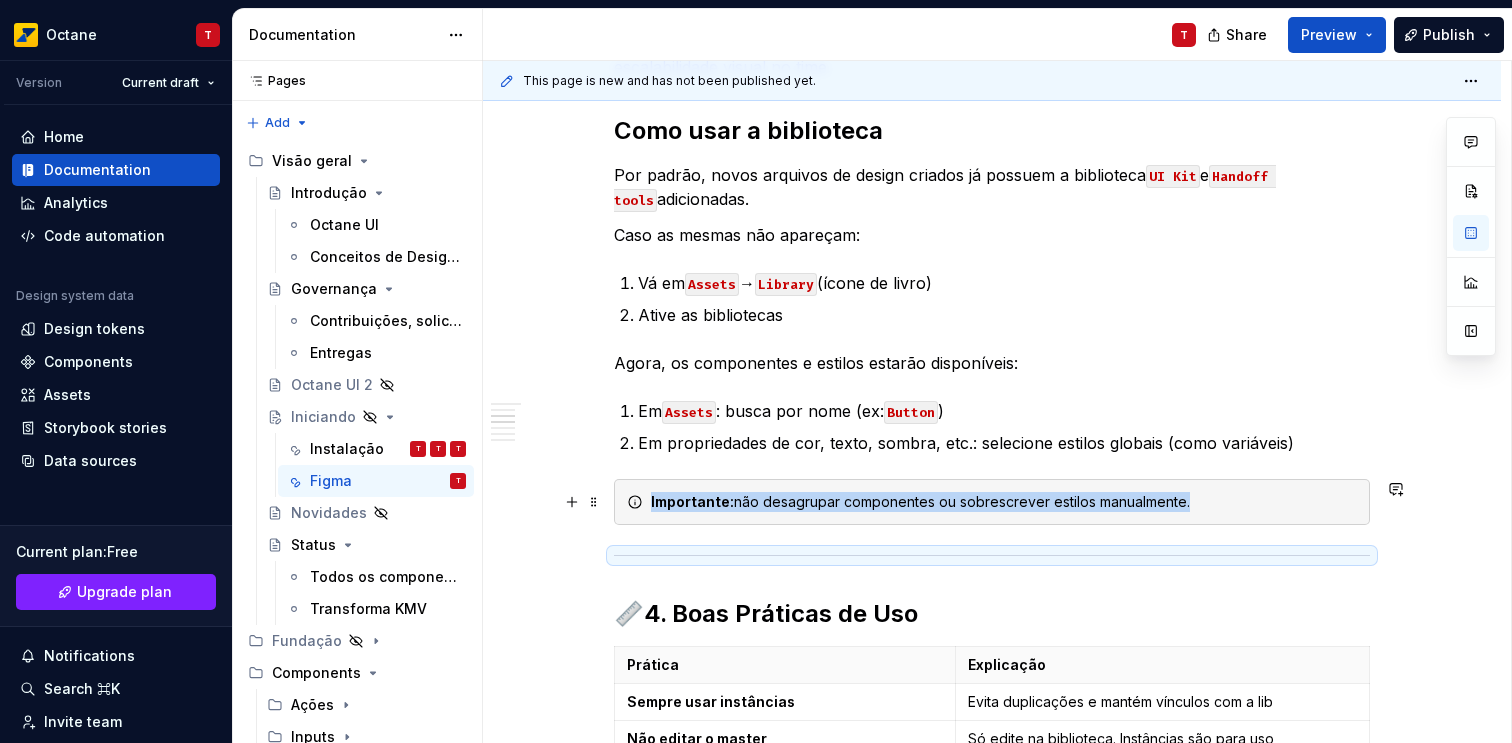 click on "Importante:  não desagrupar componentes ou sobrescrever estilos manualmente." at bounding box center [1004, 502] 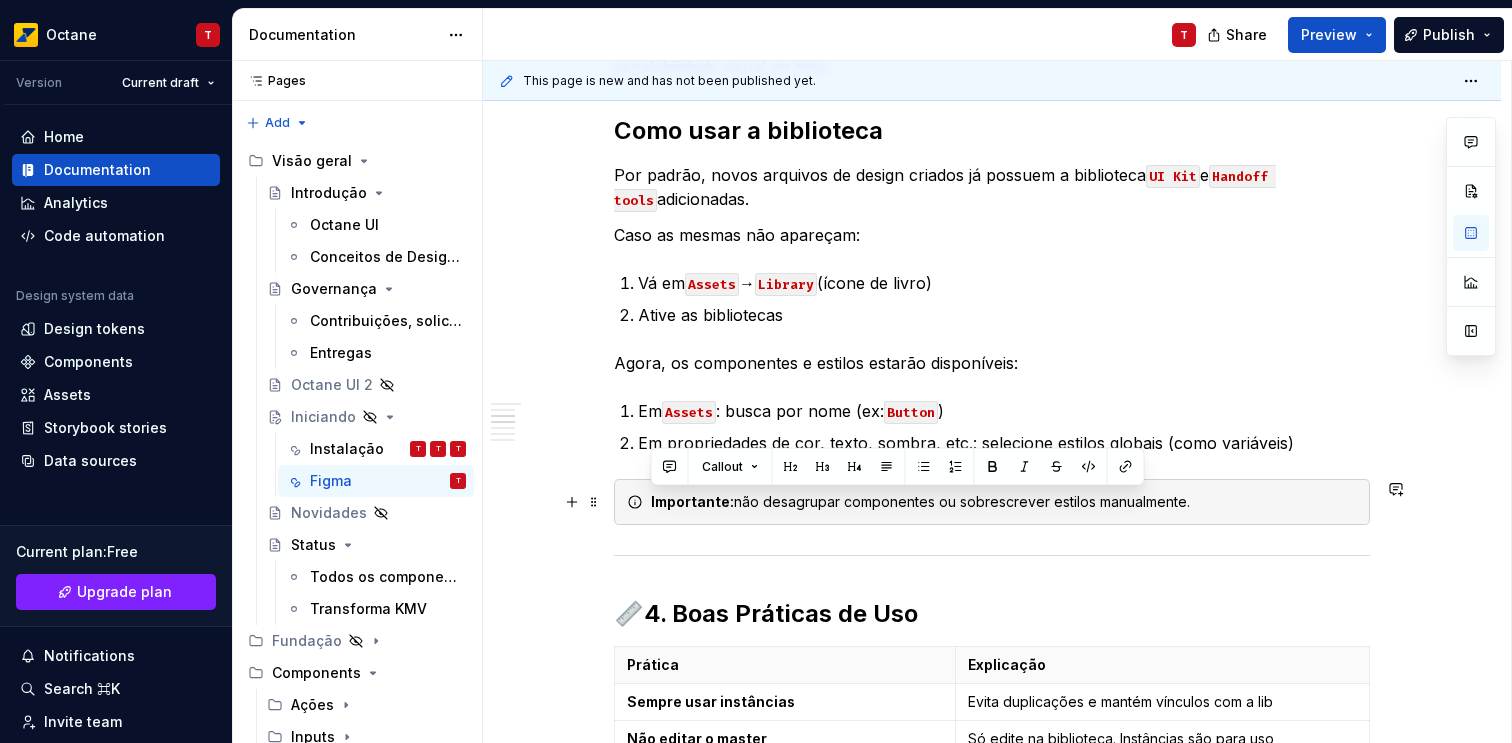 drag, startPoint x: 634, startPoint y: 504, endPoint x: 1195, endPoint y: 511, distance: 561.04364 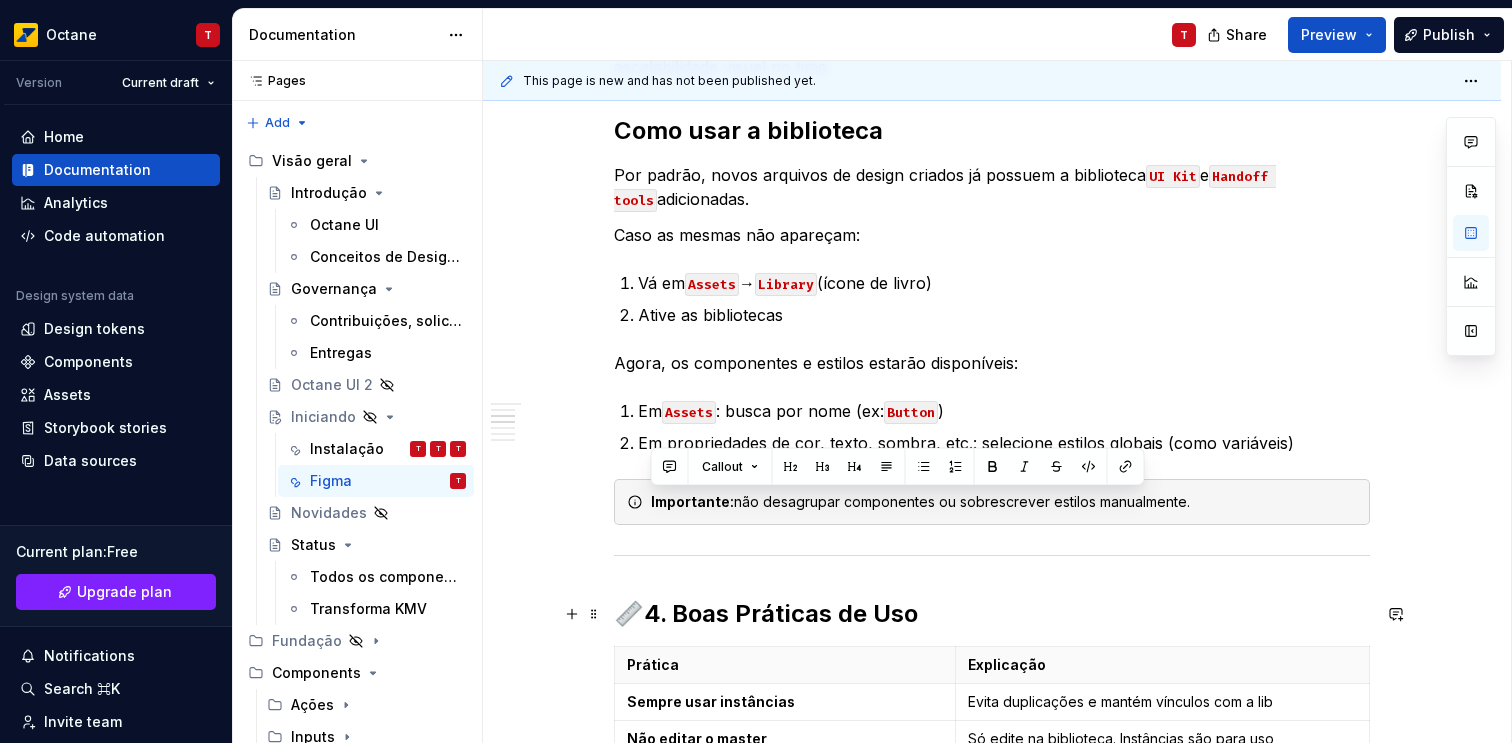 click on "Como configurar e usar o Octane UI no Figma O que é uma Biblioteca no Figma Uma  biblioteca no Figma  é um arquivo compartilhado que contém: Componentes reutilizáveis (ex: botões, inputs, cards) Estilos (tipografia, cores, efeitos) Tokens de design Variáveis Esses recursos podem ser  consumidos por qualquer arquivo , mantendo consistência e escalabilidade visual no time. Como usar a biblioteca Por padrão, novos arquivos de design criados já possuem a biblioteca  UI Kit  e  Handoff tools  adicionadas. Caso as mesmas não apareçam: Vá em  Assets  →  Library  (ícone de livro) Ative as bibliotecas Agora, os componentes e estilos estarão disponíveis: Em  Assets : busca por nome (ex:  Button ) Em propriedades de cor, texto, sombra, etc.: selecione estilos globais (como variáveis) Importante:  não desagrupar componentes ou sobrescrever estilos manualmente. 📏  4. Boas Práticas de Uso Prática Explicação Sempre usar instâncias Evita duplicações e mantém vínculos com a lib 🔁  Vá em" at bounding box center [992, 1056] 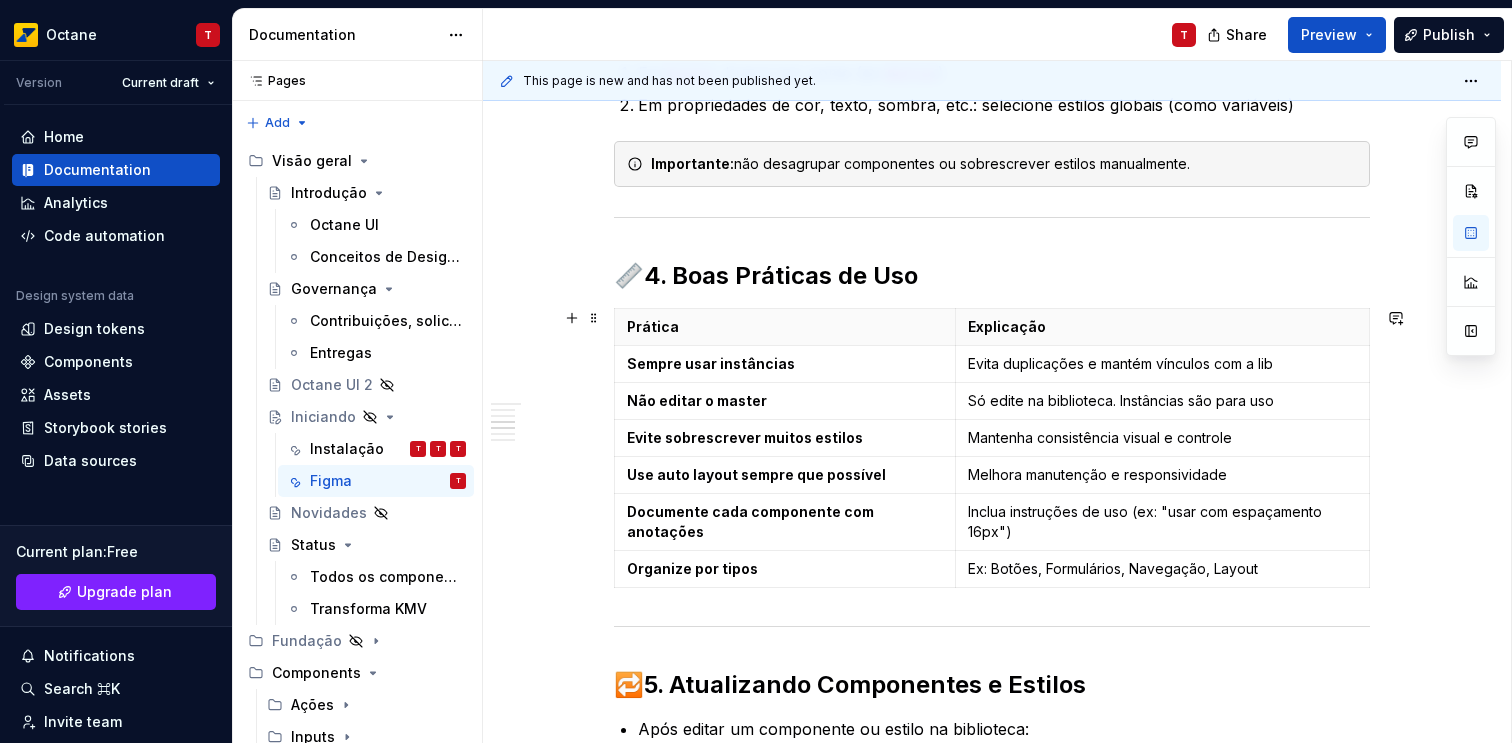 scroll, scrollTop: 1062, scrollLeft: 0, axis: vertical 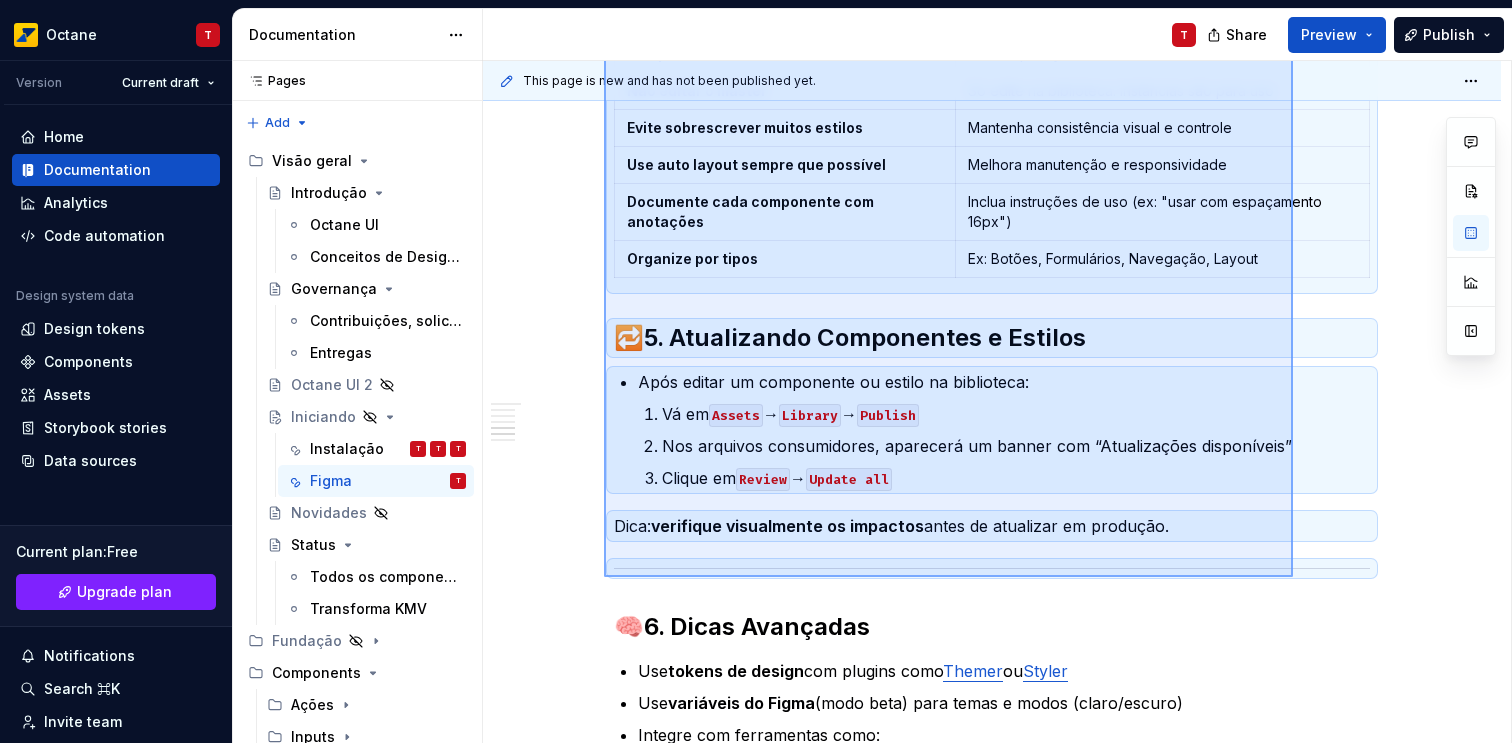 drag, startPoint x: 604, startPoint y: 149, endPoint x: 1309, endPoint y: 574, distance: 823.195 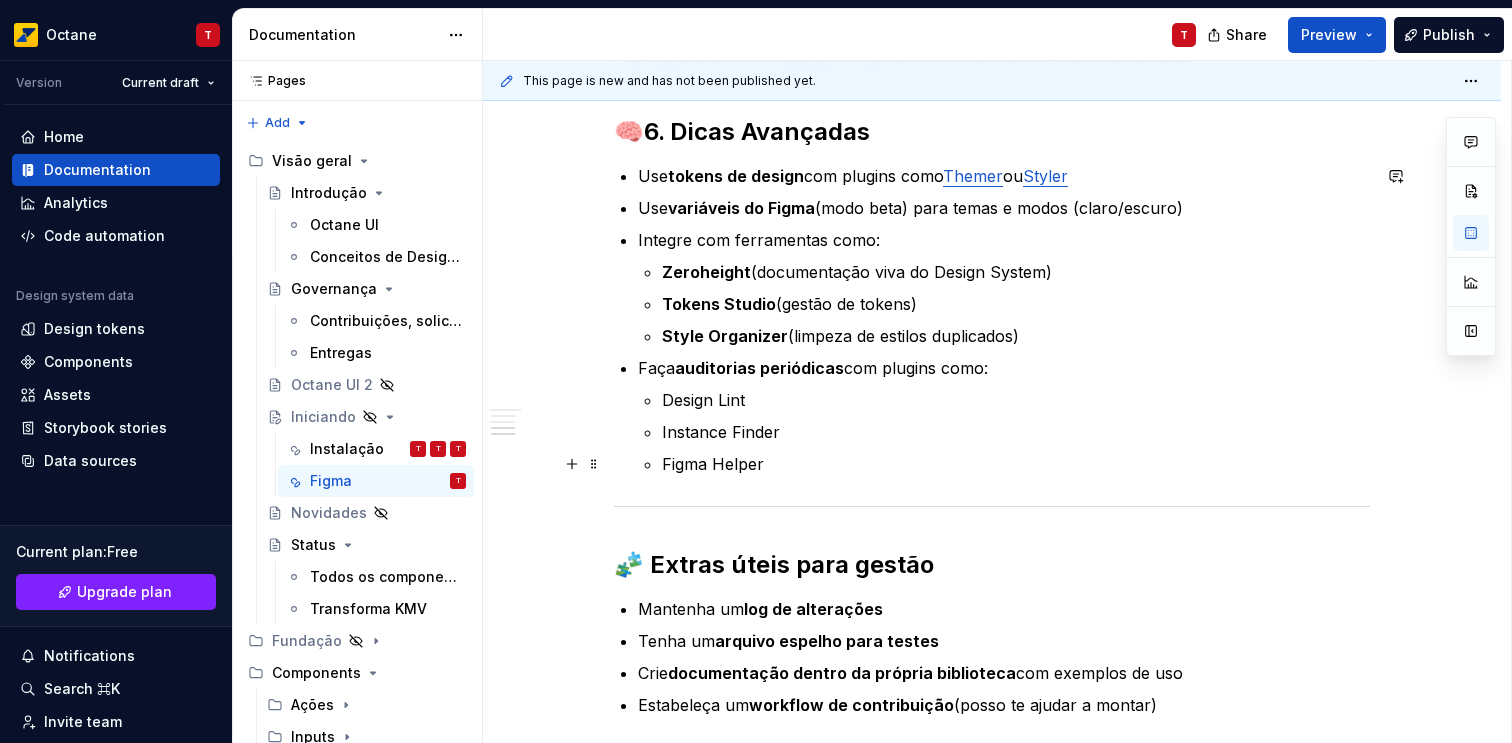 scroll, scrollTop: 998, scrollLeft: 0, axis: vertical 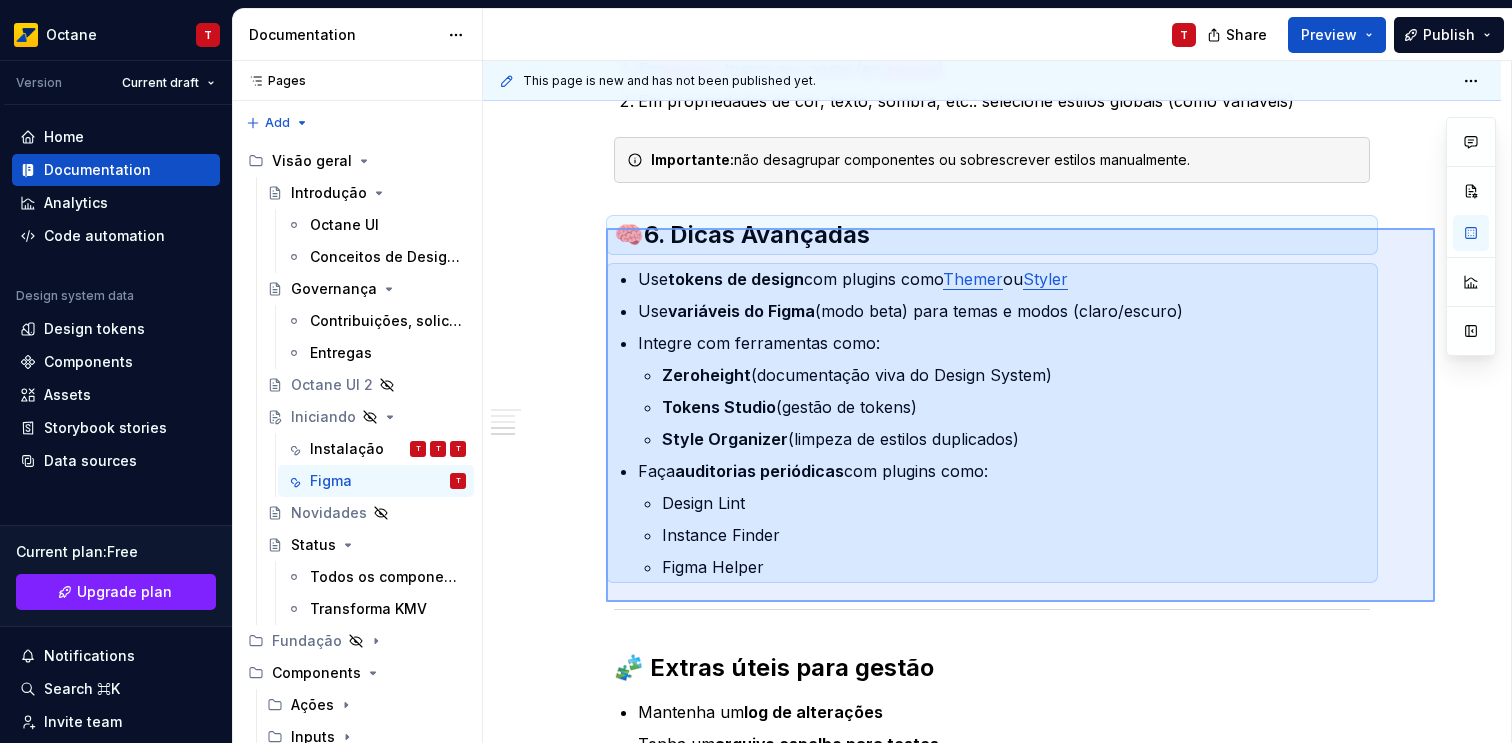 drag, startPoint x: 1435, startPoint y: 602, endPoint x: 607, endPoint y: 227, distance: 908.9604 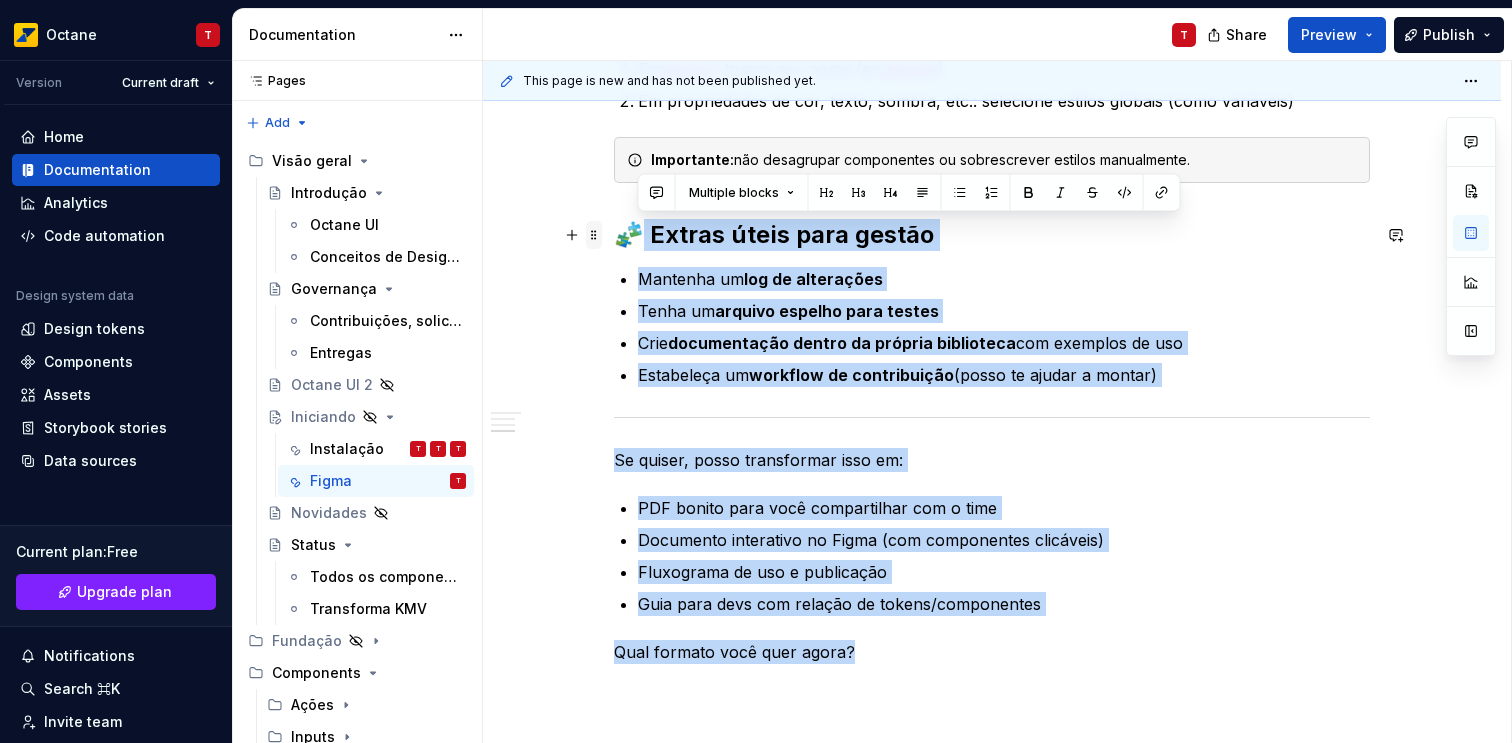 drag, startPoint x: 878, startPoint y: 649, endPoint x: 590, endPoint y: 229, distance: 509.25827 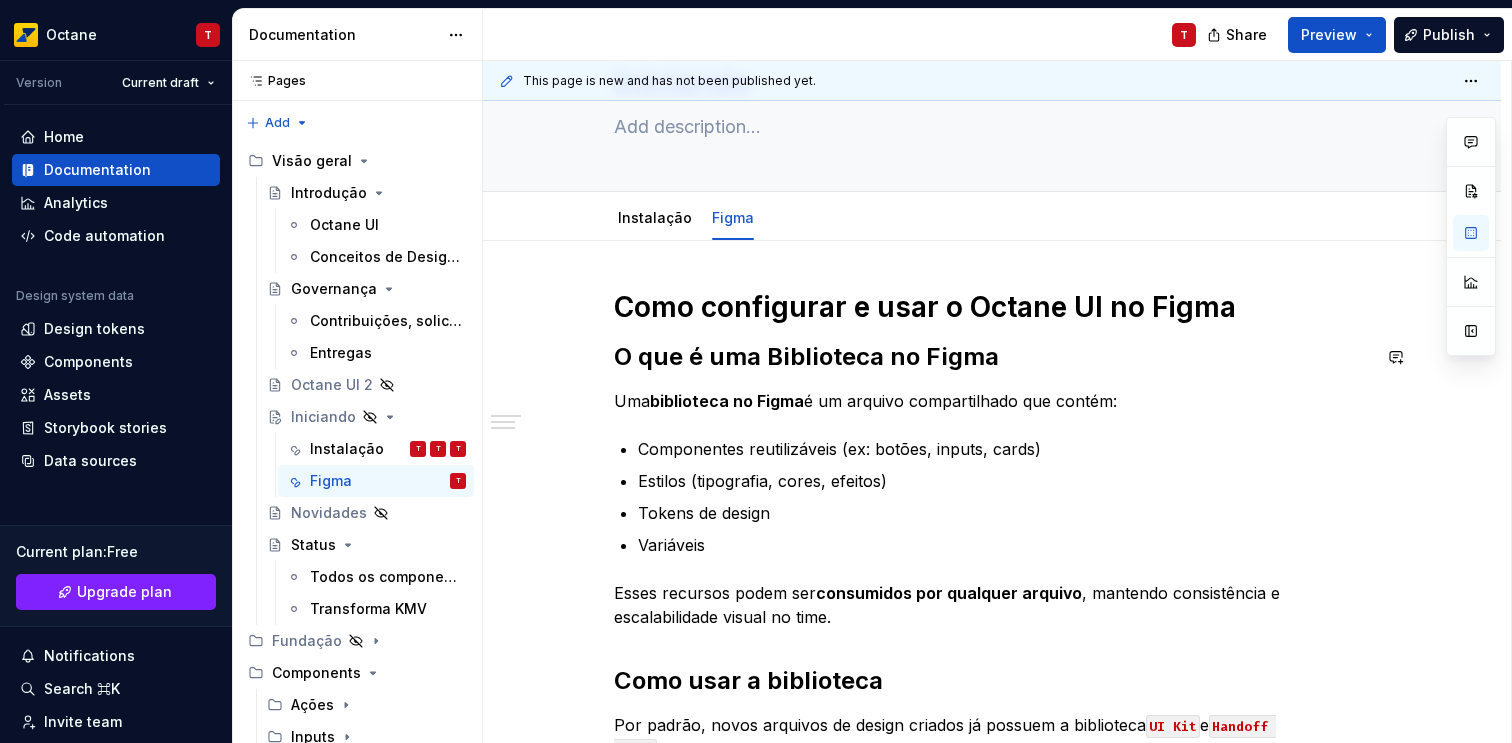 scroll, scrollTop: 415, scrollLeft: 0, axis: vertical 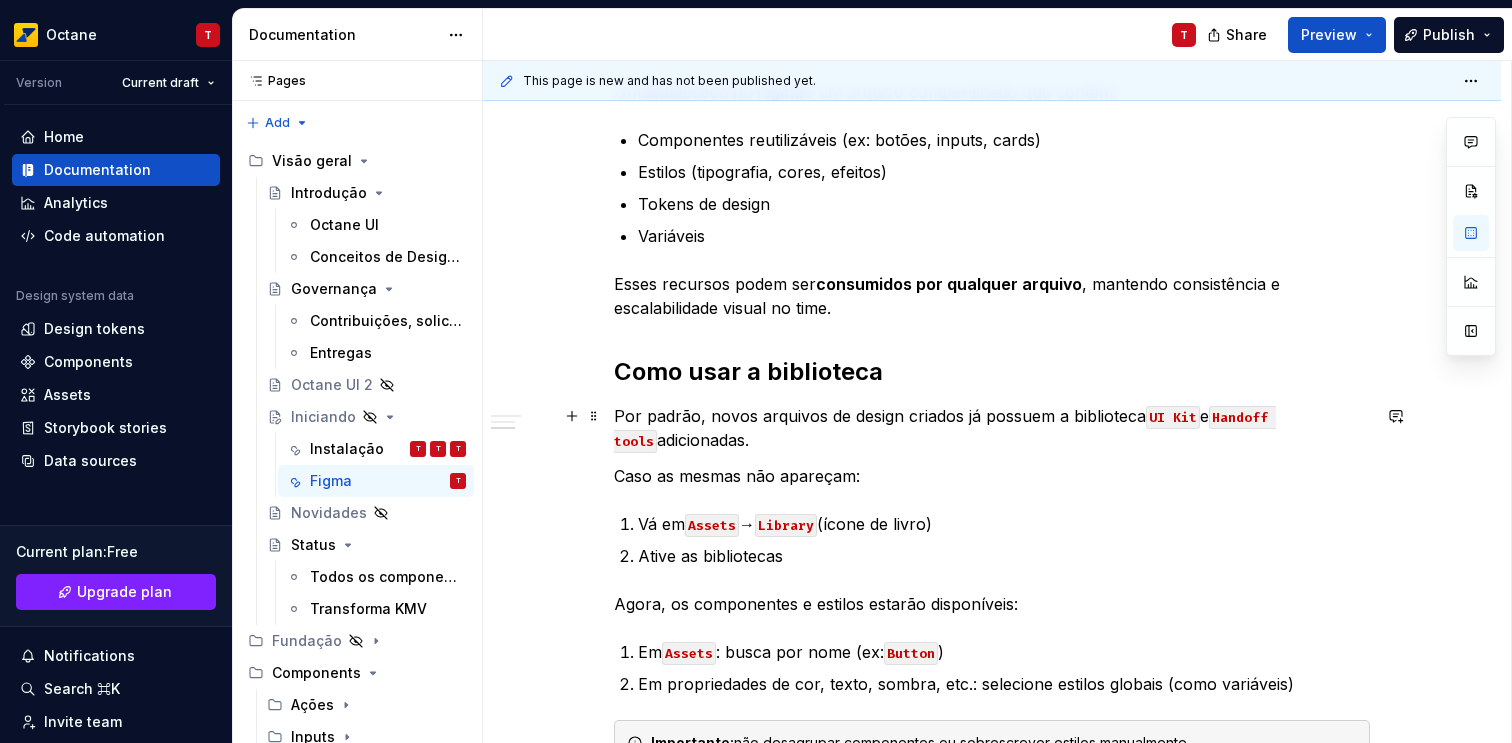click on "UI Kit" at bounding box center (1173, 417) 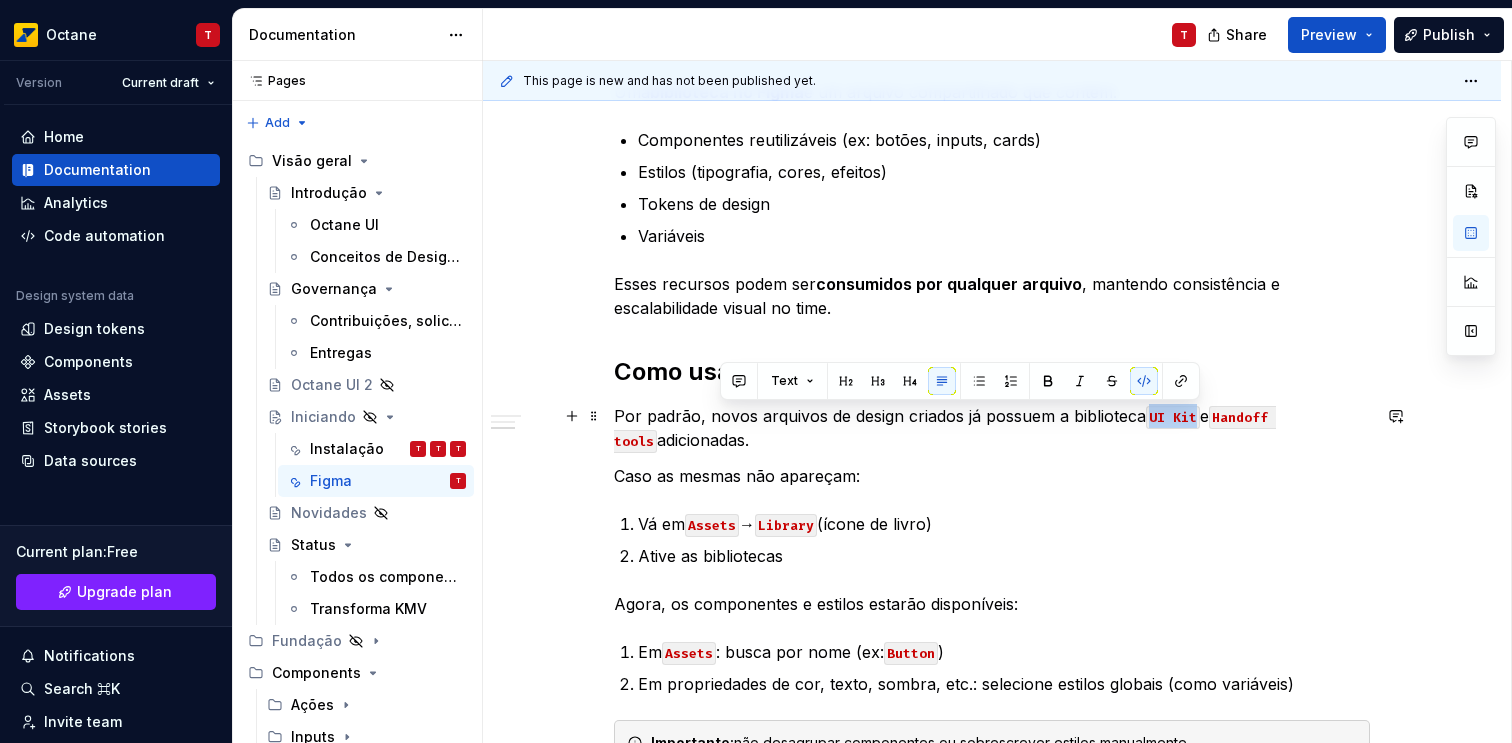 drag, startPoint x: 1156, startPoint y: 413, endPoint x: 1181, endPoint y: 418, distance: 25.495098 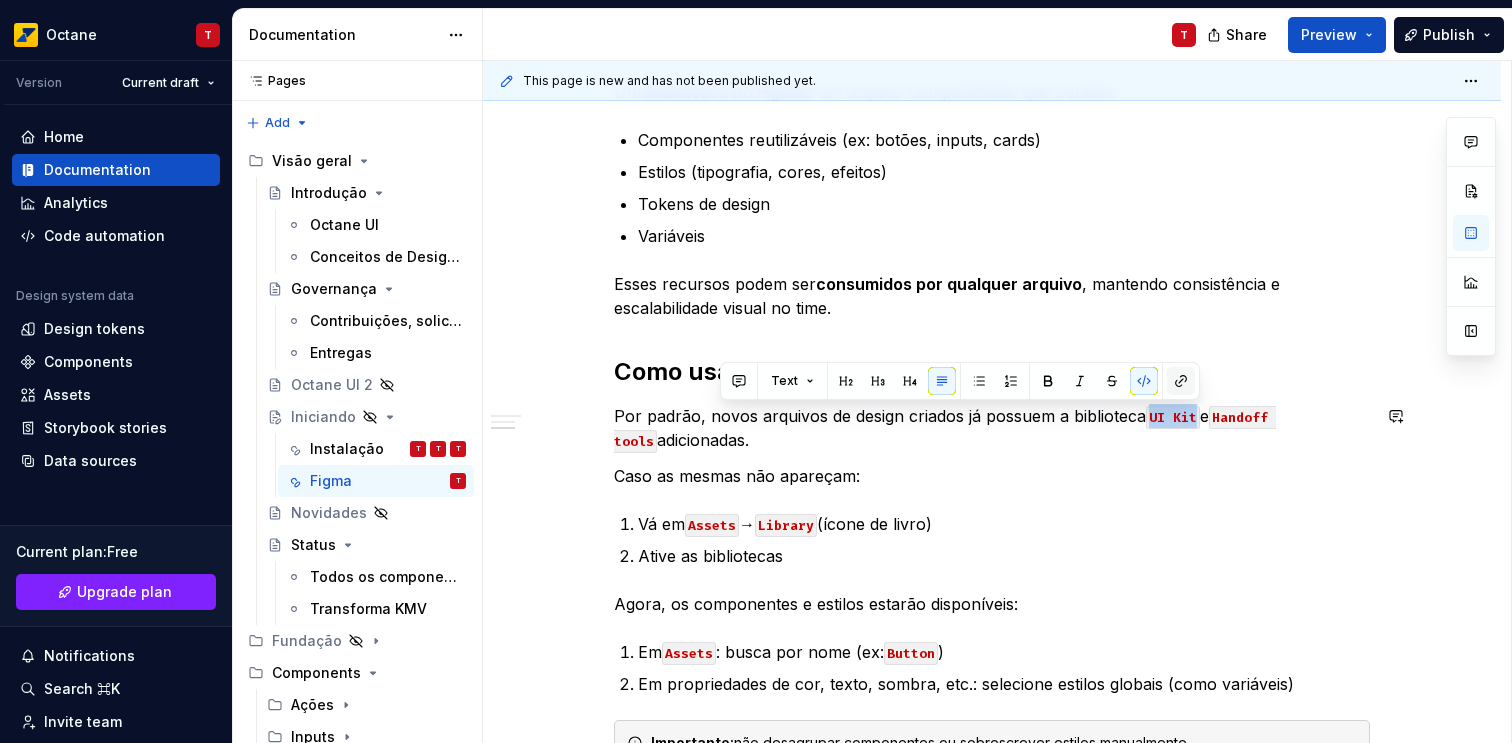 click at bounding box center [1181, 381] 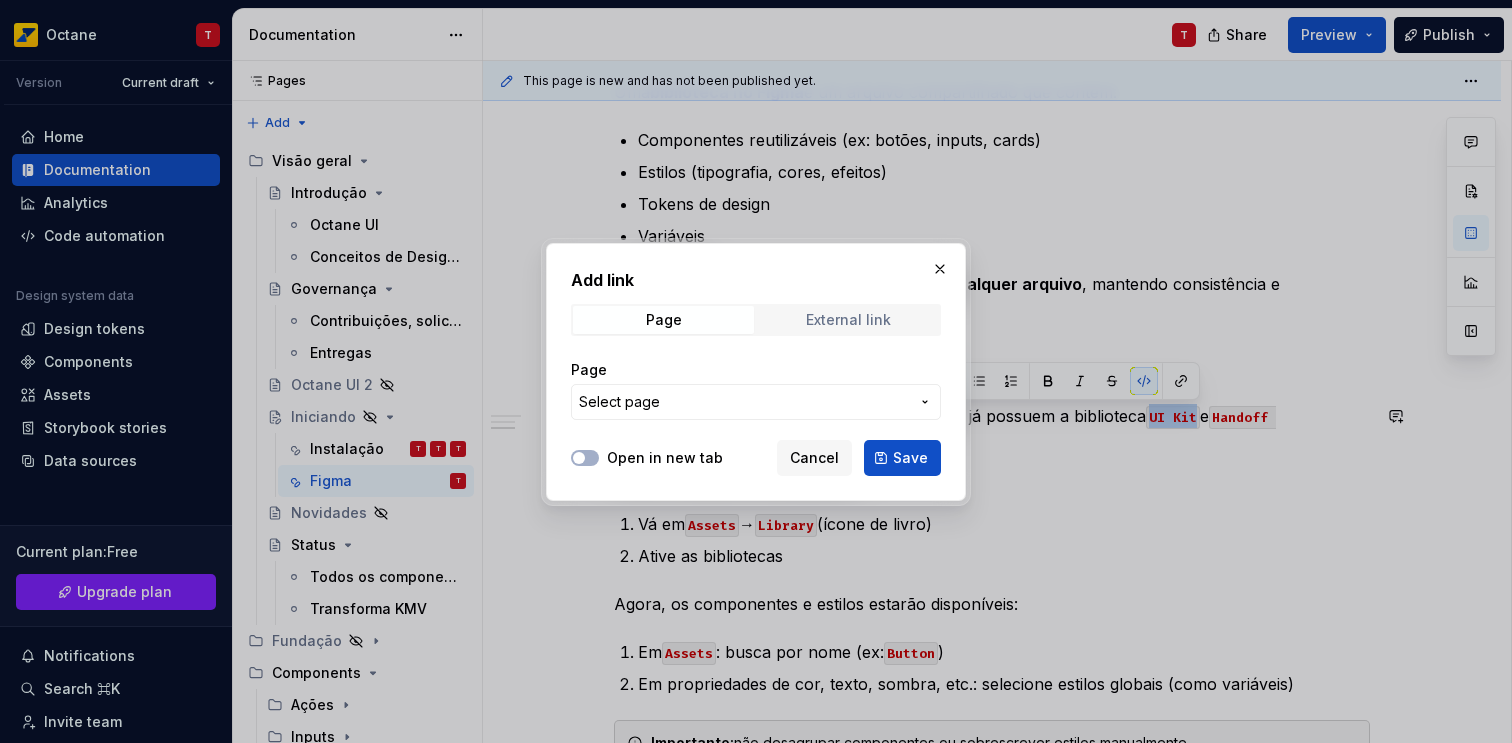click on "External link" at bounding box center [848, 320] 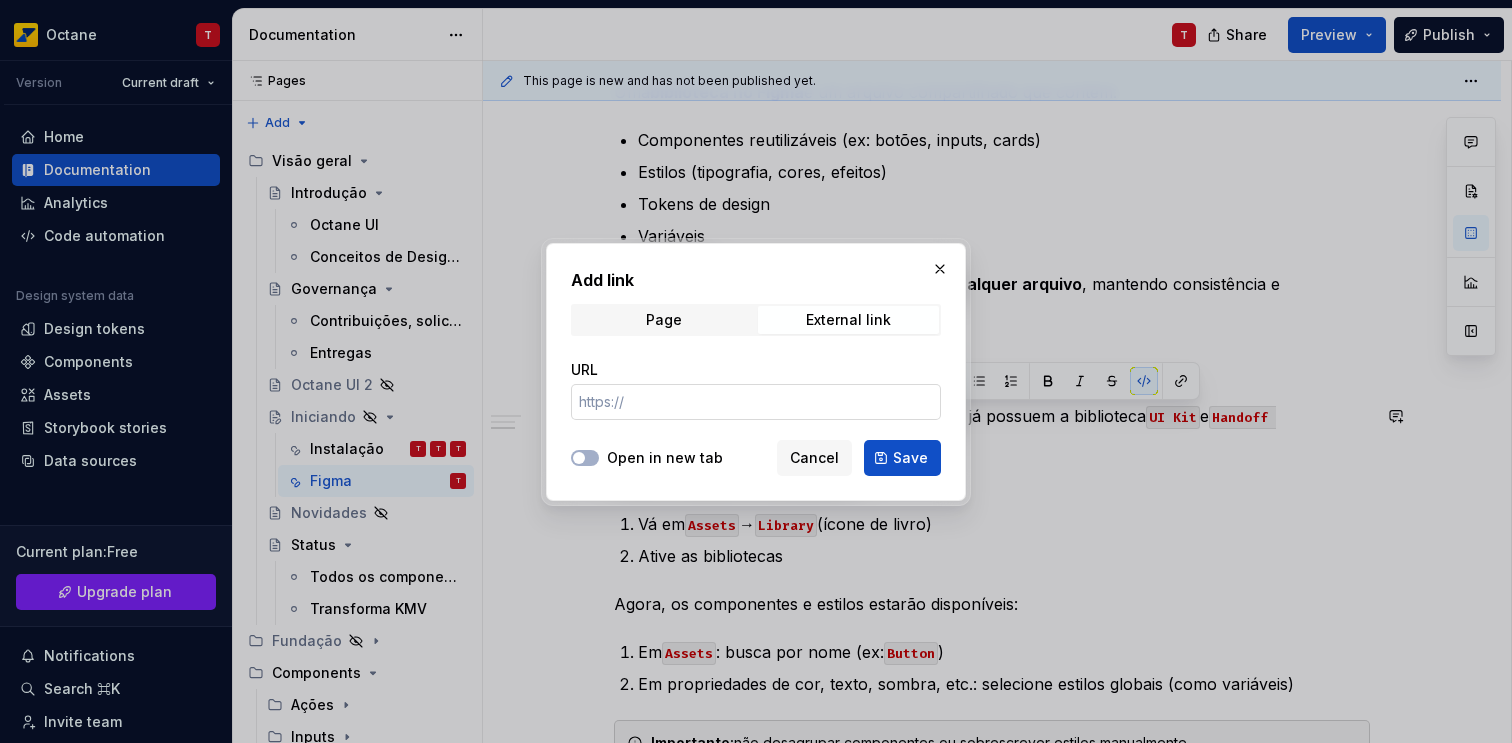 click on "URL" at bounding box center (756, 402) 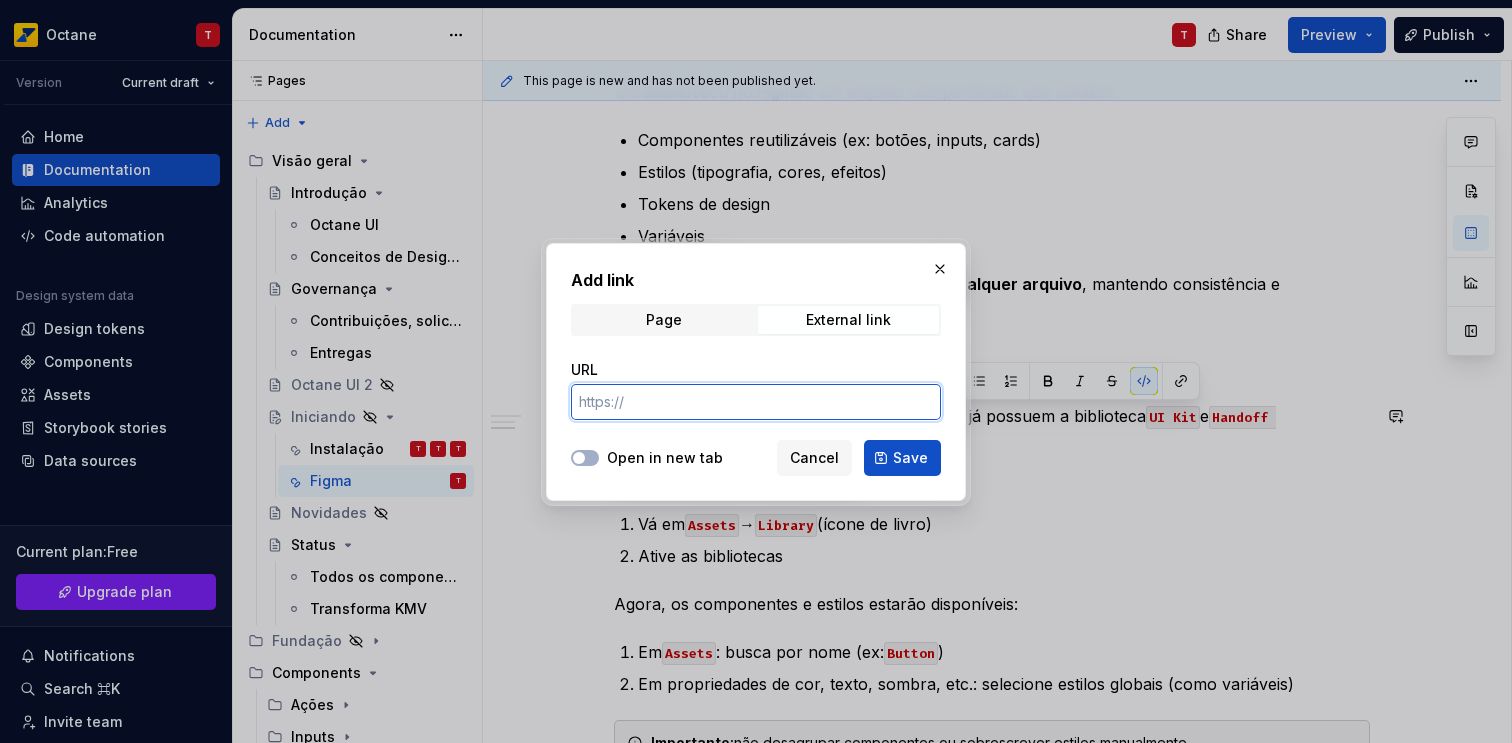 paste on "https://www.figma.com/design/UnWHWv5N0oozR7TR60BW3y/UI-Kit?node-id=1773-12518&t=VJRXi1gBdmUTnG98-1" 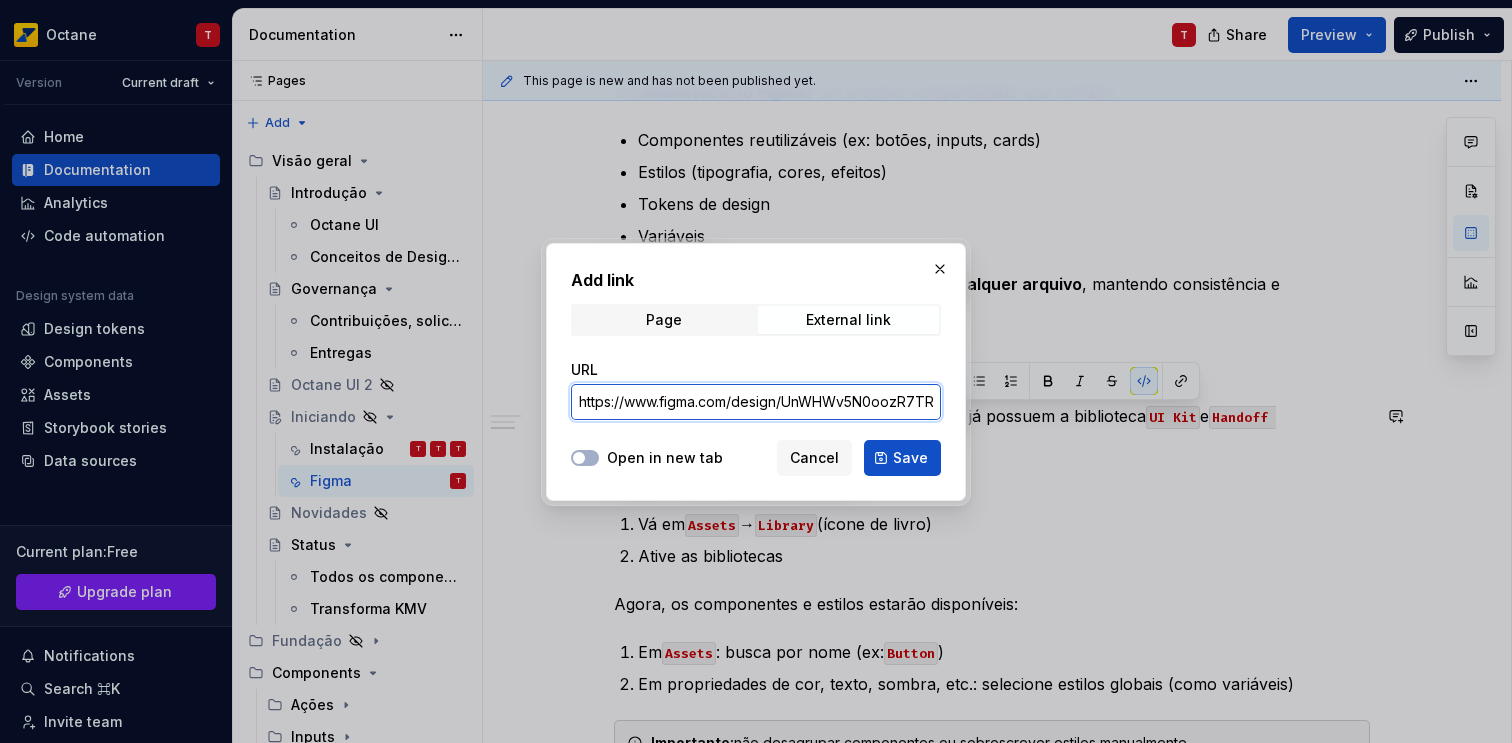 scroll, scrollTop: 0, scrollLeft: 418, axis: horizontal 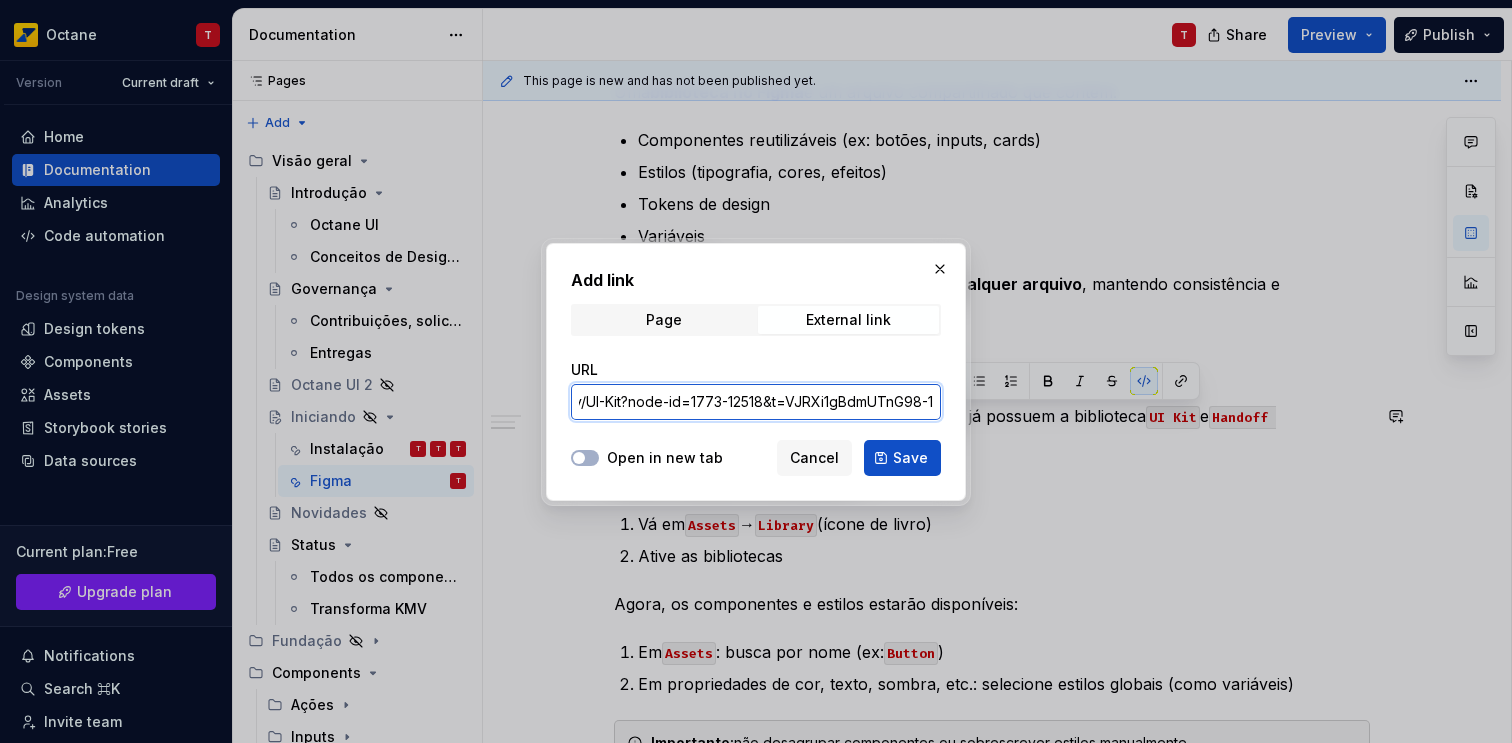 type on "https://www.figma.com/design/UnWHWv5N0oozR7TR60BW3y/UI-Kit?node-id=1773-12518&t=VJRXi1gBdmUTnG98-1" 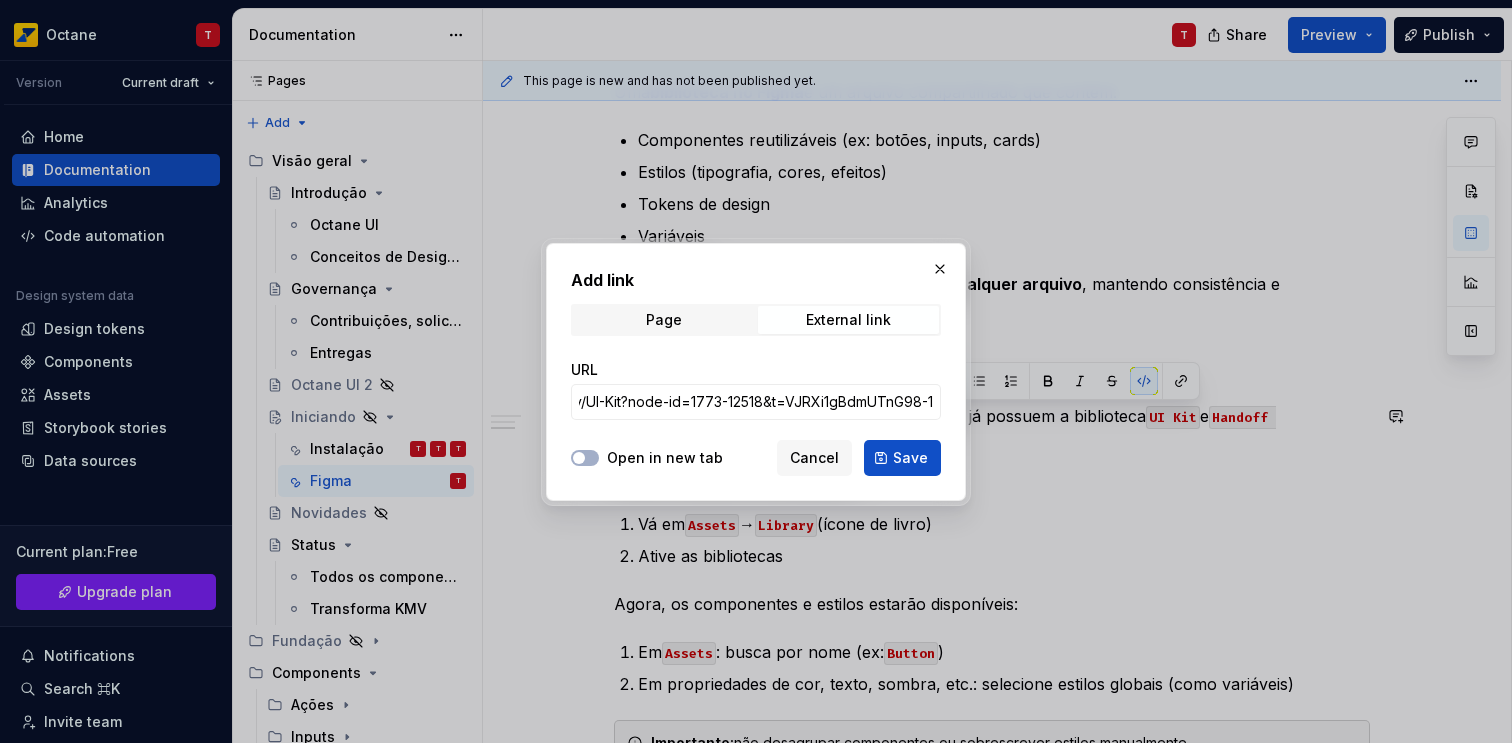 click on "Open in new tab" at bounding box center [665, 458] 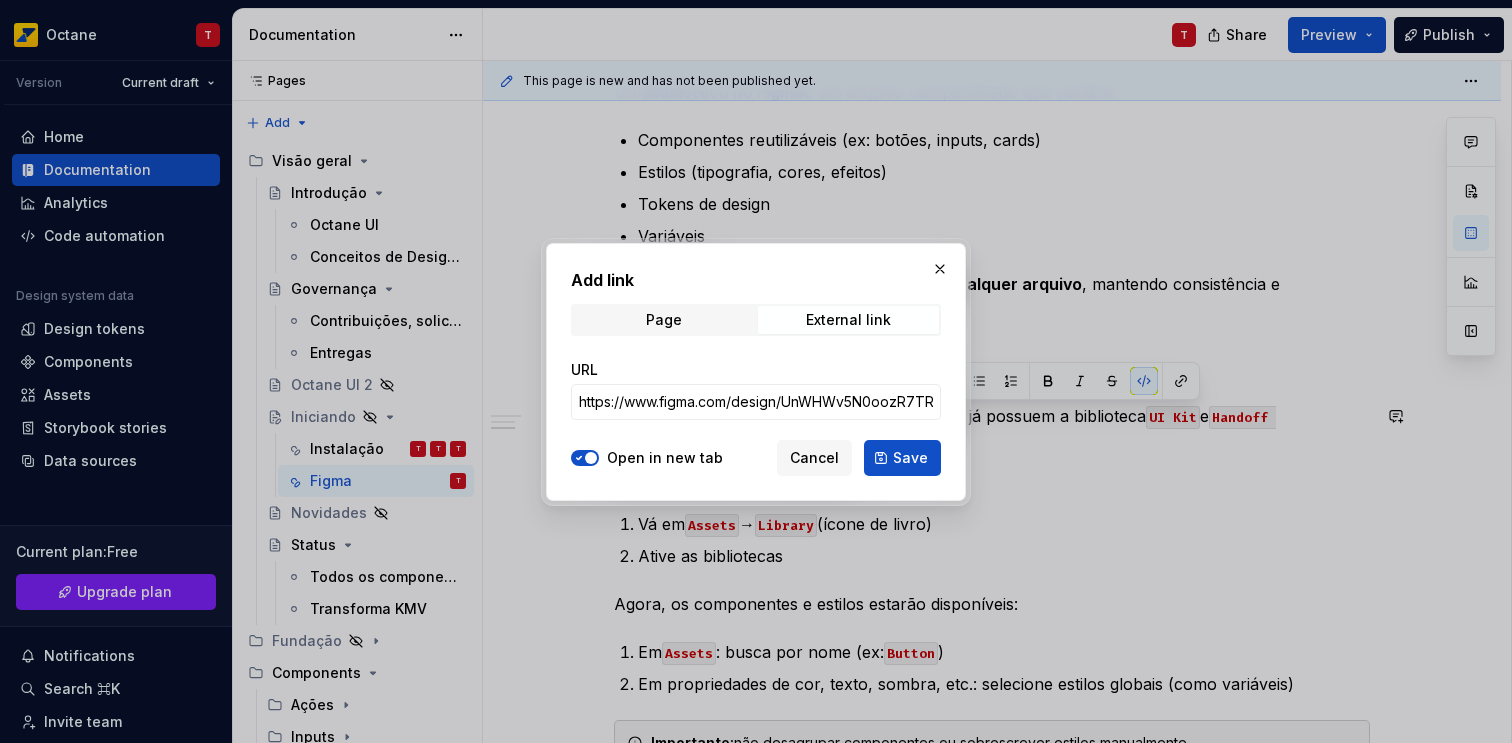 click on "Save" at bounding box center (910, 458) 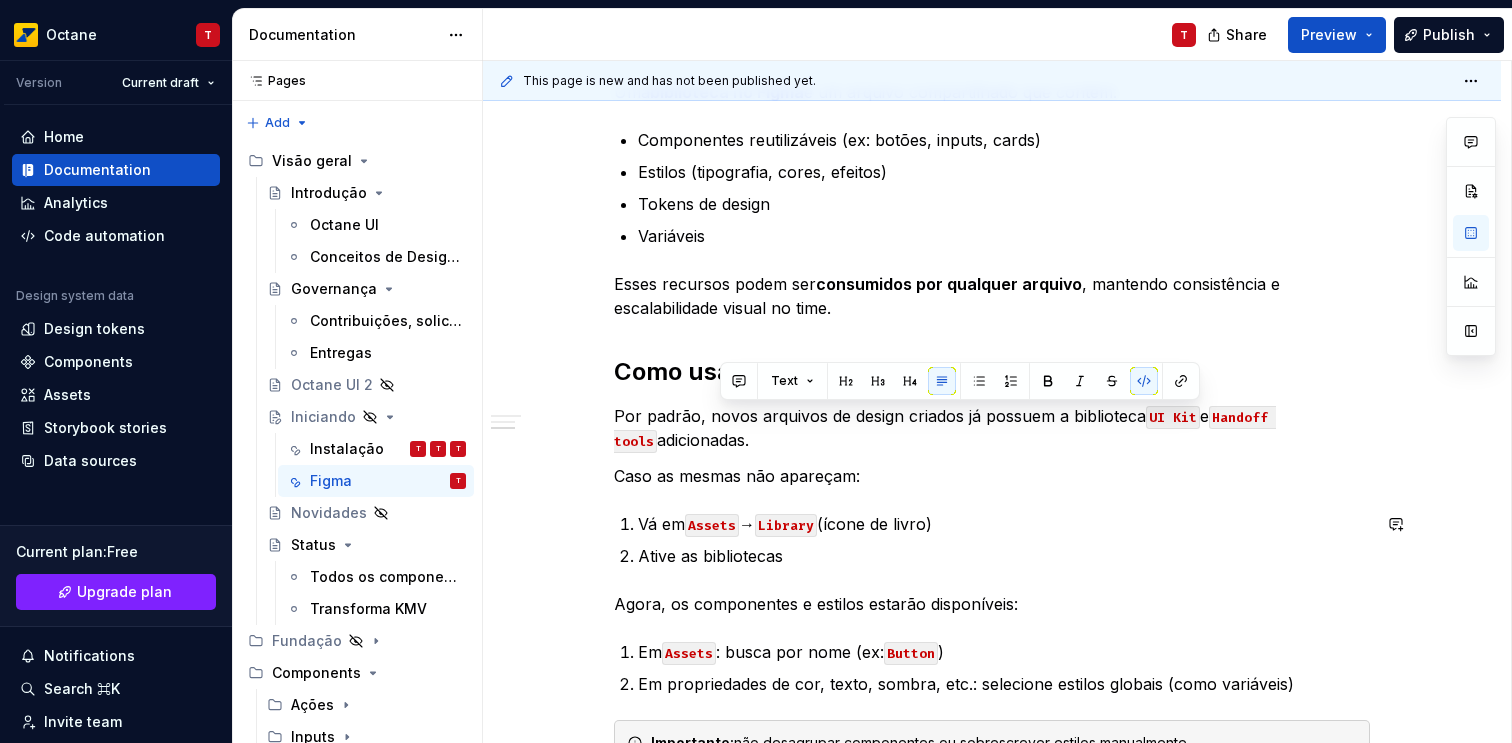 click on "Como configurar e usar o Octane UI no Figma O que é uma Biblioteca no Figma Uma  biblioteca no Figma  é um arquivo compartilhado que contém: Componentes reutilizáveis (ex: botões, inputs, cards) Estilos (tipografia, cores, efeitos) Tokens de design Variáveis Esses recursos podem ser  consumidos por qualquer arquivo , mantendo consistência e escalabilidade visual no time. Como usar a biblioteca Por padrão, novos arquivos de design criados já possuem a biblioteca  UI Kit  e  Handoff tools  adicionadas. Caso as mesmas não apareçam: Vá em  Assets  →  Library  (ícone de livro) Ative as bibliotecas Agora, os componentes e estilos estarão disponíveis: Em  Assets : busca por nome (ex:  Button ) Em propriedades de cor, texto, sombra, etc.: selecione estilos globais (como variáveis) Importante:  não desagrupar componentes ou sobrescrever estilos manualmente." at bounding box center (992, 373) 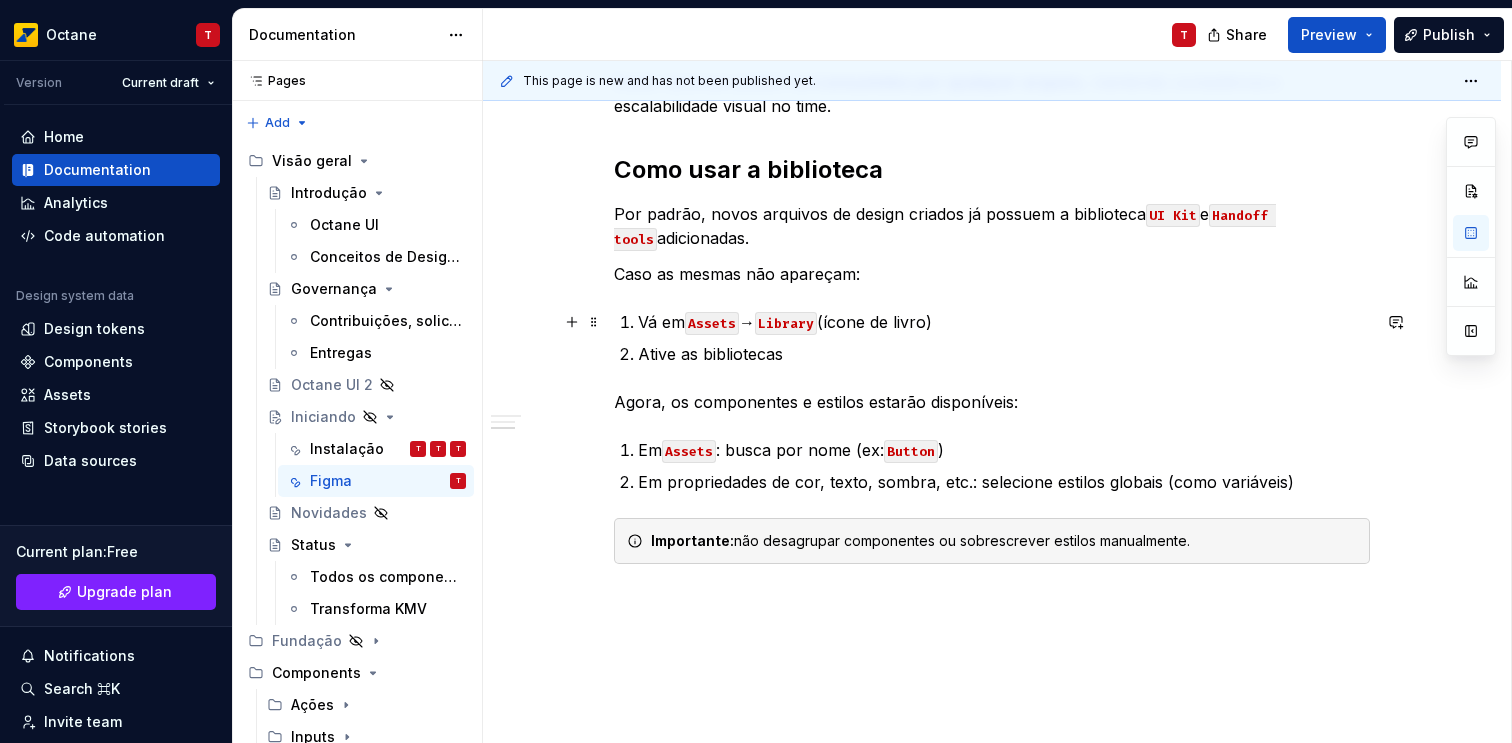 scroll, scrollTop: 631, scrollLeft: 0, axis: vertical 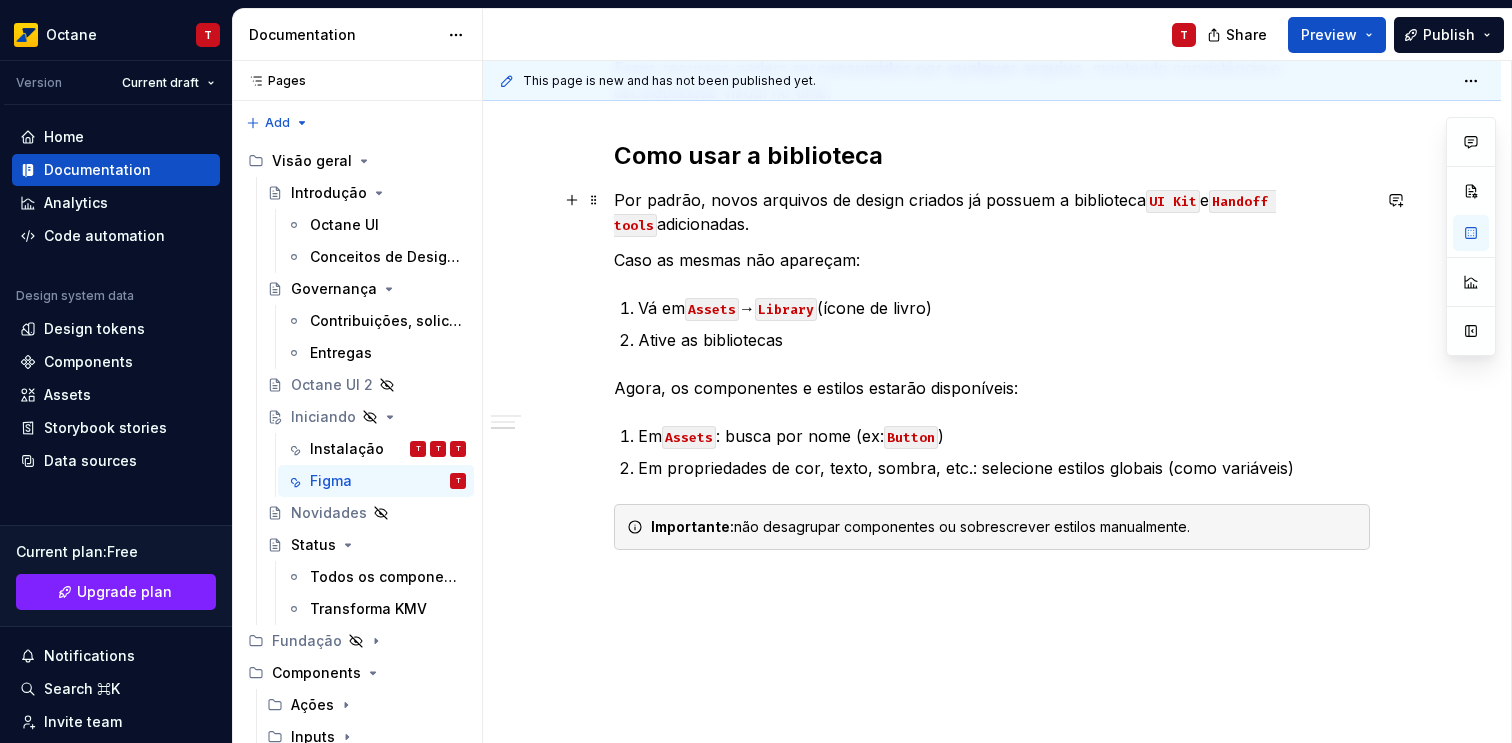 click on "UI Kit" at bounding box center [1173, 201] 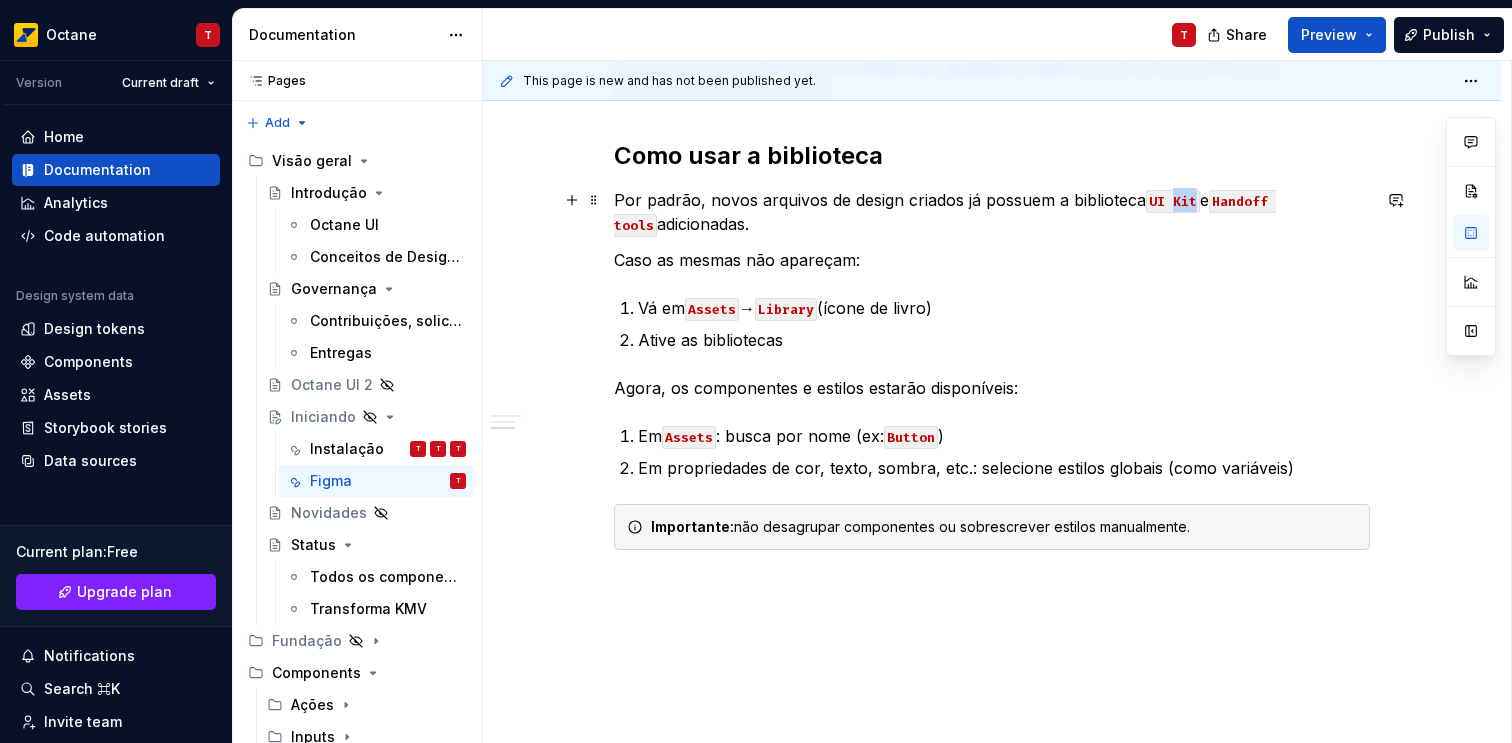 click on "UI Kit" at bounding box center (1173, 201) 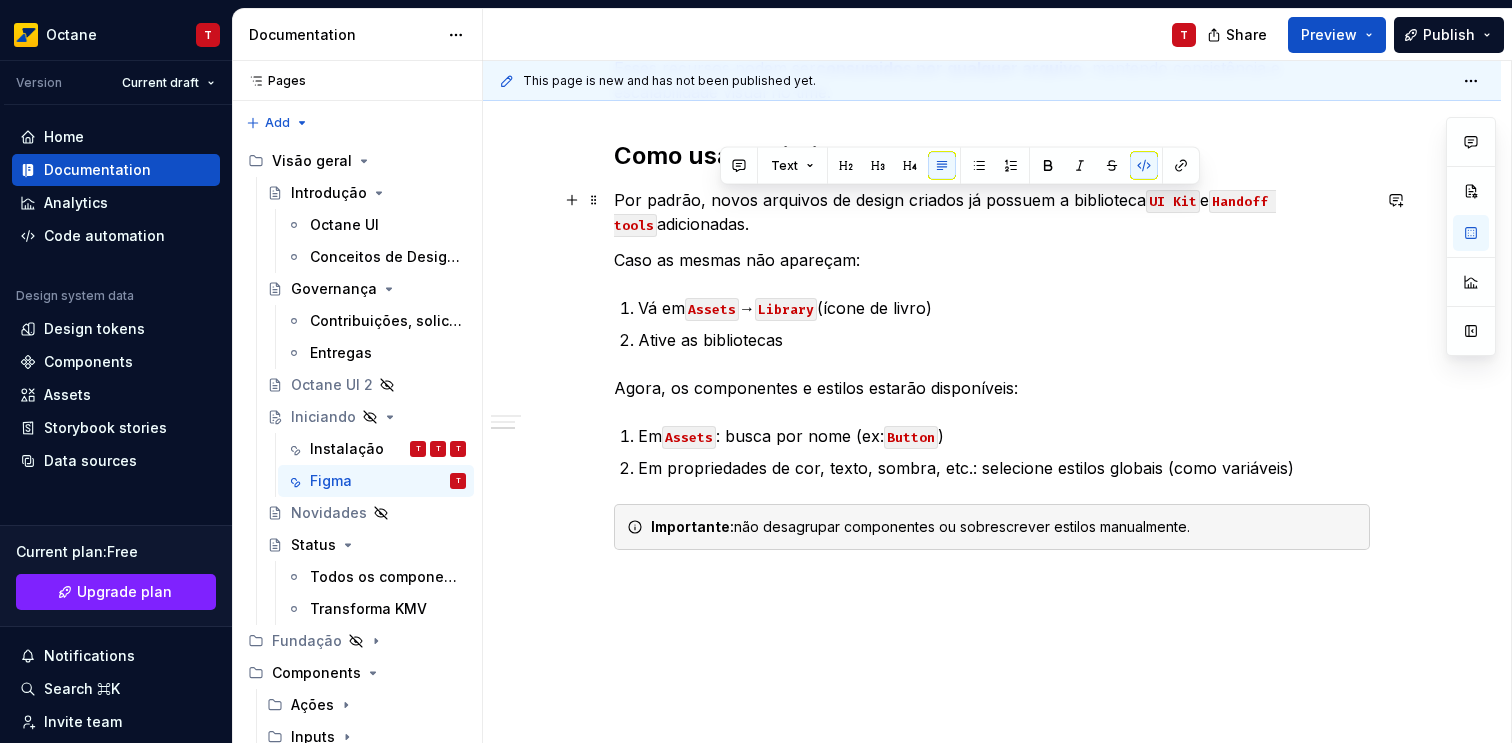 click on "UI Kit" at bounding box center (1173, 201) 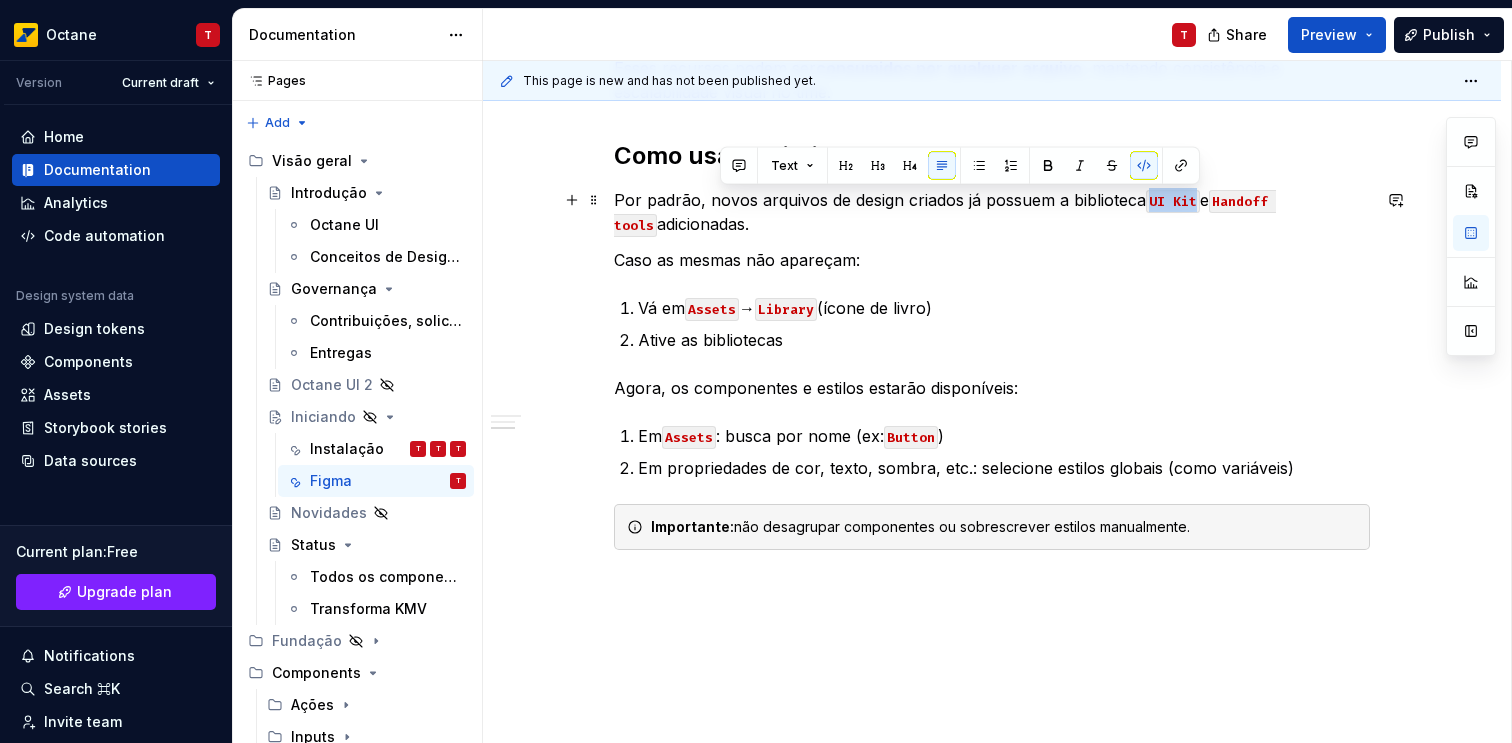 drag, startPoint x: 1156, startPoint y: 204, endPoint x: 1183, endPoint y: 202, distance: 27.073973 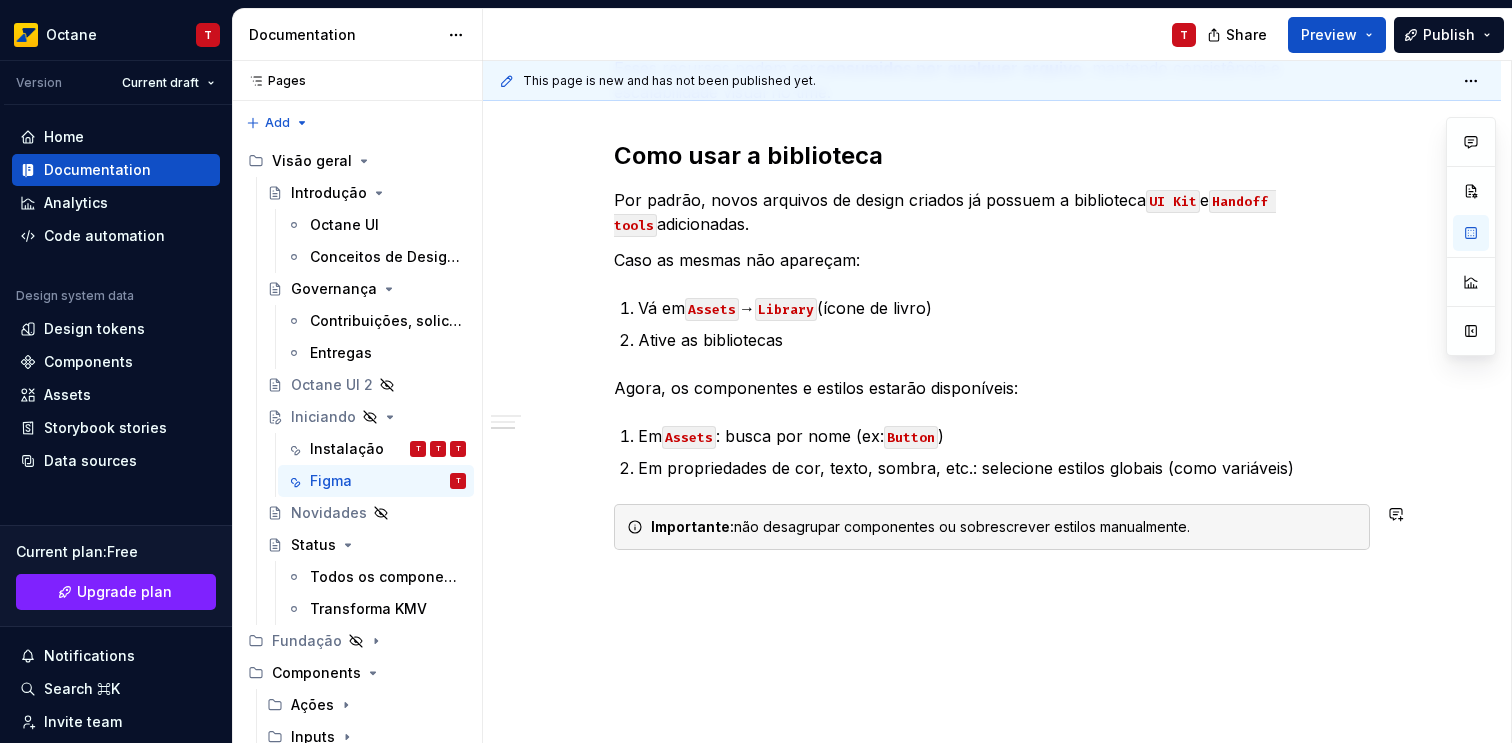 click on "Como configurar e usar o Octane UI no Figma O que é uma Biblioteca no Figma Uma  biblioteca no Figma  é um arquivo compartilhado que contém: Componentes reutilizáveis (ex: botões, inputs, cards) Estilos (tipografia, cores, efeitos) Tokens de design Variáveis Esses recursos podem ser  consumidos por qualquer arquivo , mantendo consistência e escalabilidade visual no time. Como usar a biblioteca Por padrão, novos arquivos de design criados já possuem a biblioteca  UI Kit  e  Handoff tools  adicionadas. Caso as mesmas não apareçam: Vá em  Assets  →  Library  (ícone de livro) Ative as bibliotecas Agora, os componentes e estilos estarão disponíveis: Em  Assets : busca por nome (ex:  Button ) Em propriedades de cor, texto, sombra, etc.: selecione estilos globais (como variáveis) Importante:  não desagrupar componentes ou sobrescrever estilos manualmente." at bounding box center [992, 169] 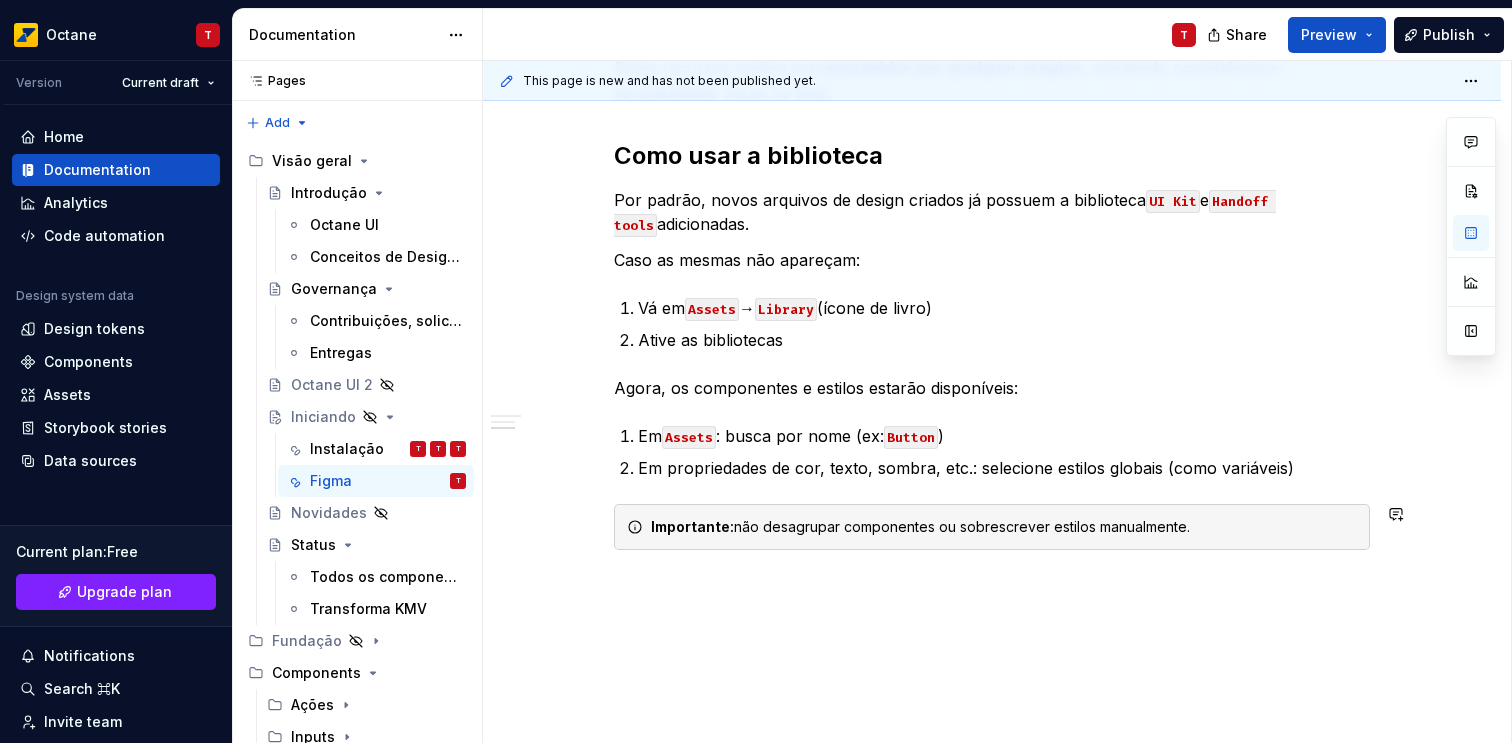 click on "Como configurar e usar o Octane UI no Figma O que é uma Biblioteca no Figma Uma  biblioteca no Figma  é um arquivo compartilhado que contém: Componentes reutilizáveis (ex: botões, inputs, cards) Estilos (tipografia, cores, efeitos) Tokens de design Variáveis Esses recursos podem ser  consumidos por qualquer arquivo , mantendo consistência e escalabilidade visual no time. Como usar a biblioteca Por padrão, novos arquivos de design criados já possuem a biblioteca  UI Kit  e  Handoff tools  adicionadas. Caso as mesmas não apareçam: Vá em  Assets  →  Library  (ícone de livro) Ative as bibliotecas Agora, os componentes e estilos estarão disponíveis: Em  Assets : busca por nome (ex:  Button ) Em propriedades de cor, texto, sombra, etc.: selecione estilos globais (como variáveis) Importante:  não desagrupar componentes ou sobrescrever estilos manualmente." at bounding box center [992, 256] 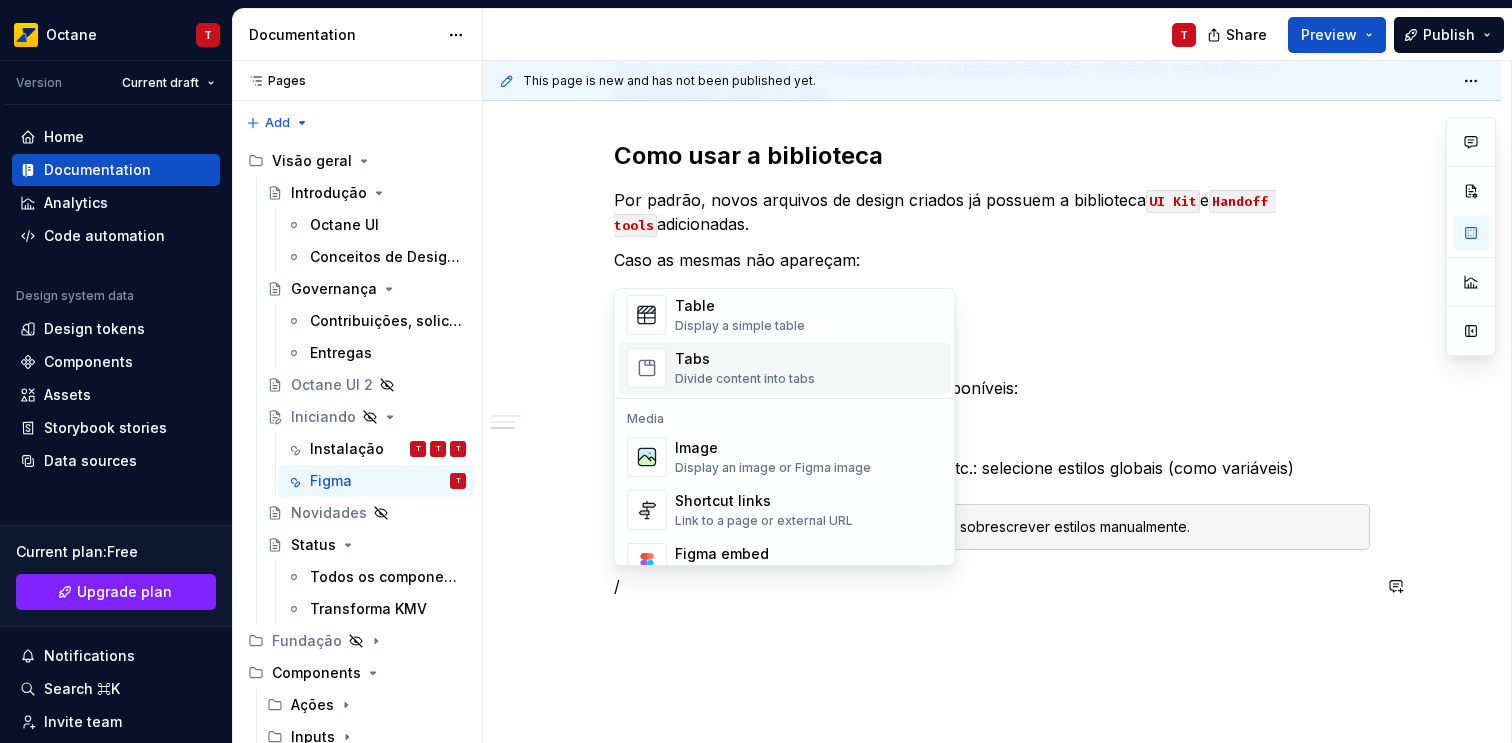 scroll, scrollTop: 760, scrollLeft: 0, axis: vertical 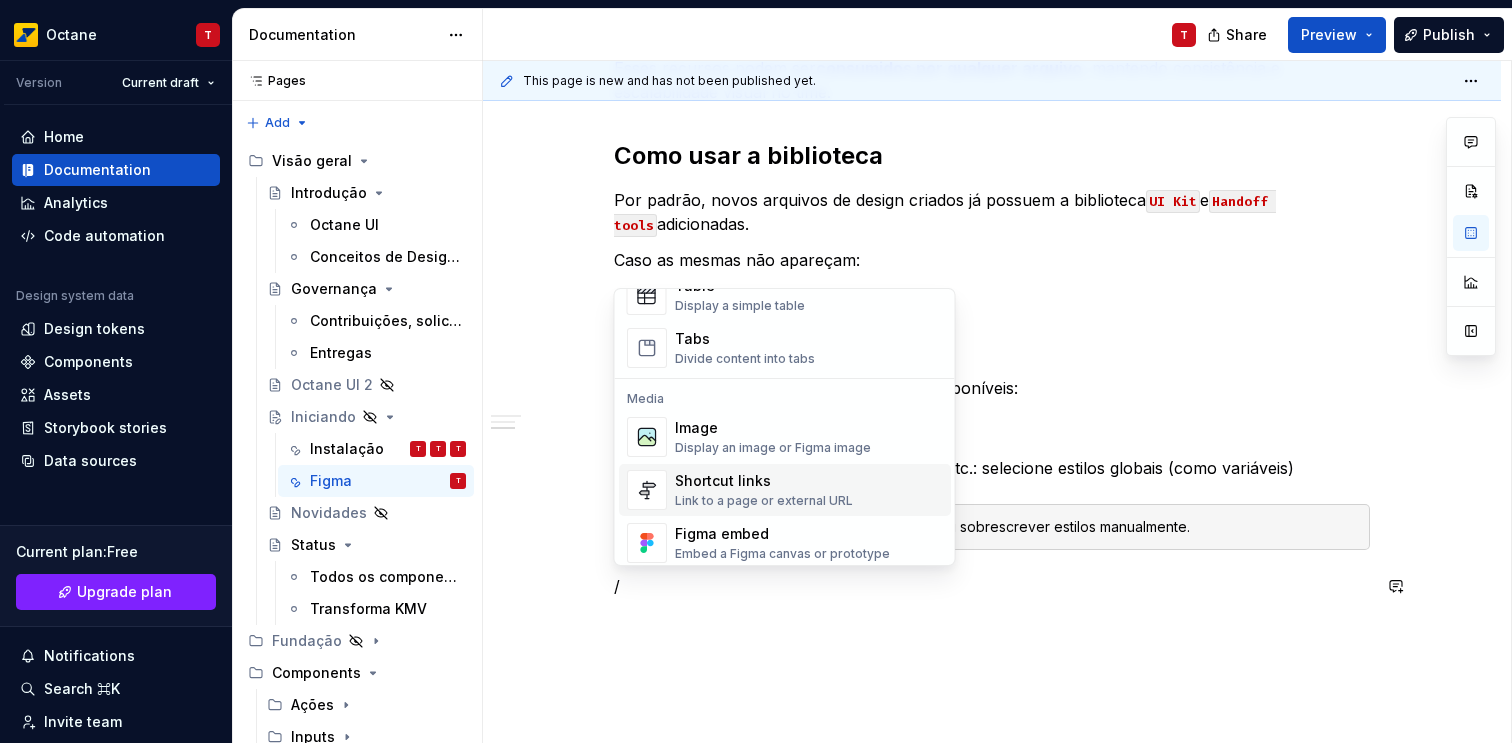 click on "Shortcut links Link to a page or external URL" at bounding box center [764, 490] 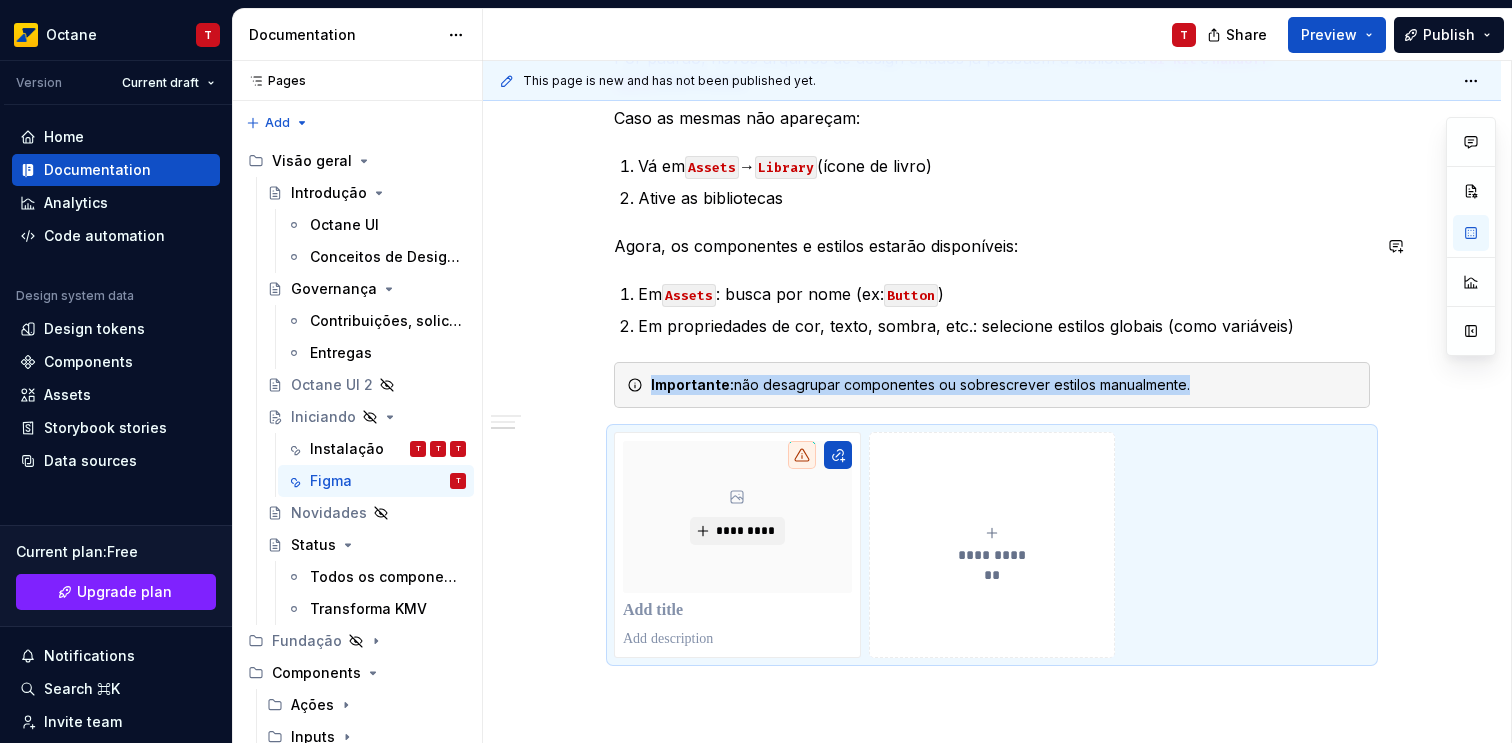 scroll, scrollTop: 934, scrollLeft: 0, axis: vertical 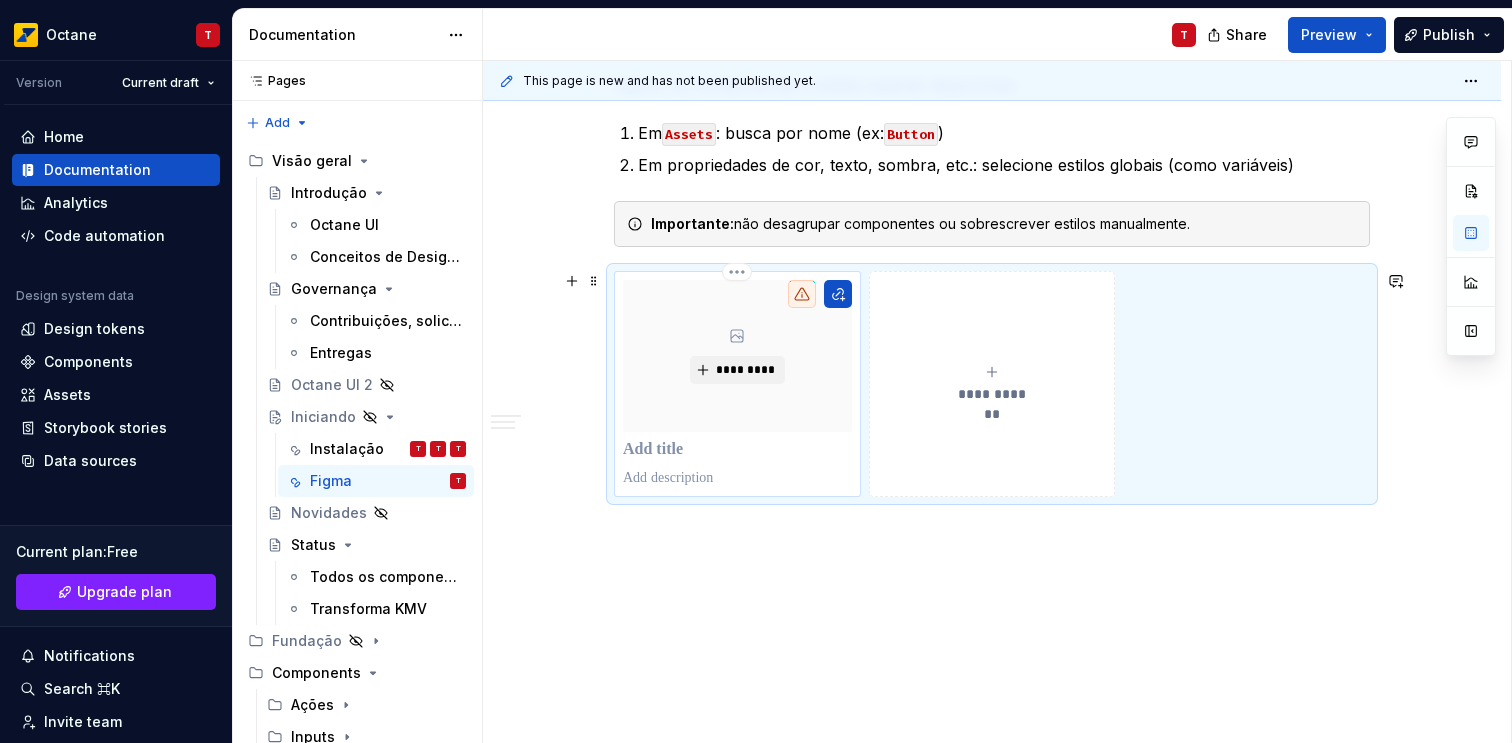 click at bounding box center (737, 450) 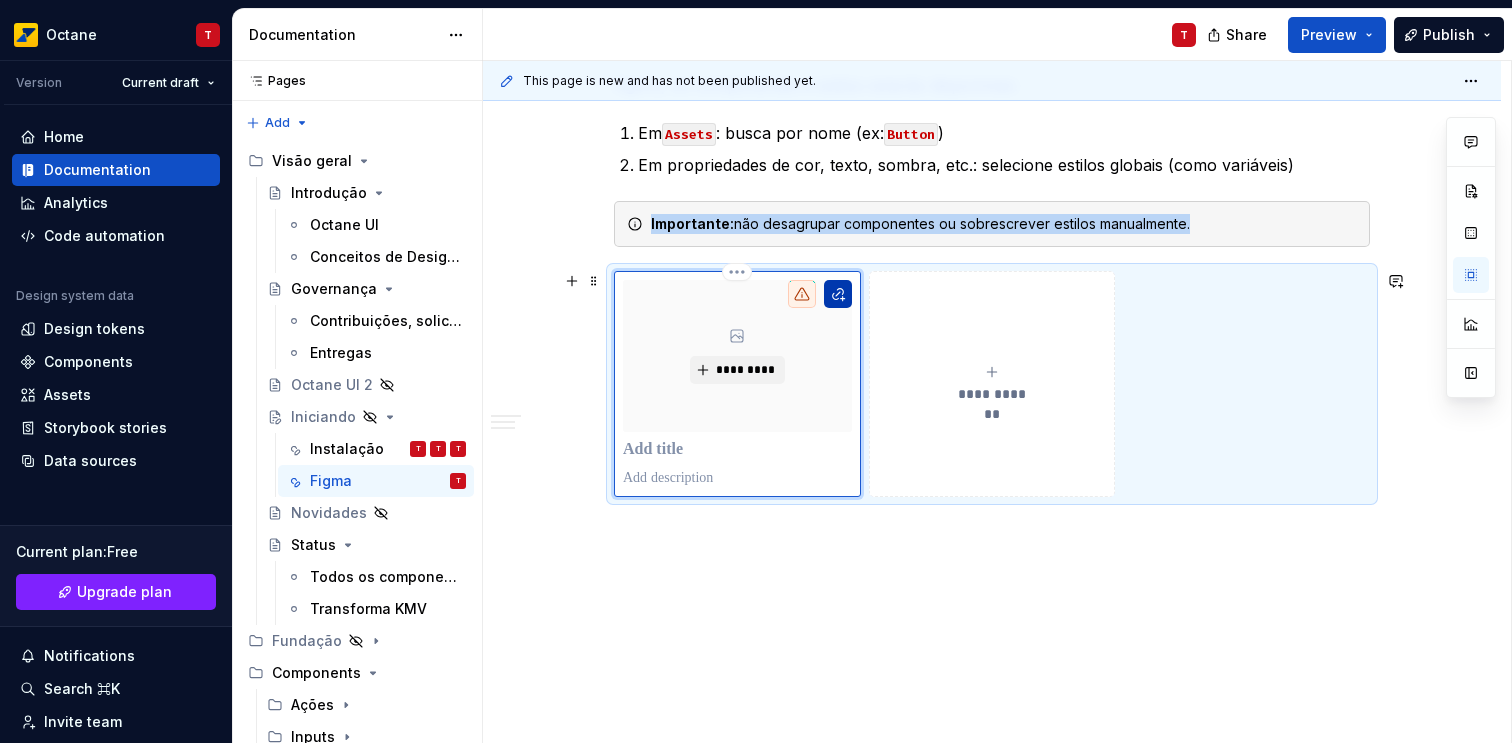 click at bounding box center (838, 294) 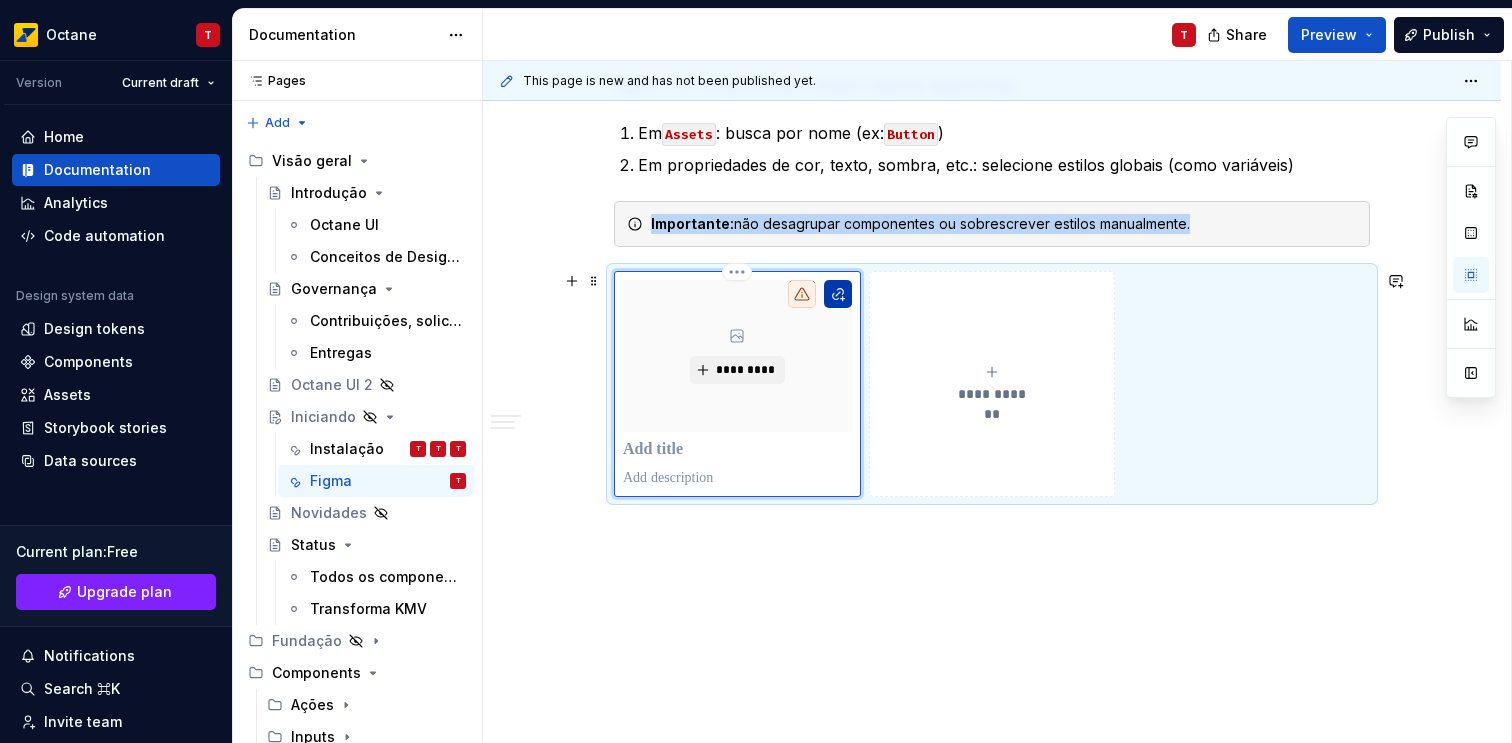 type on "*" 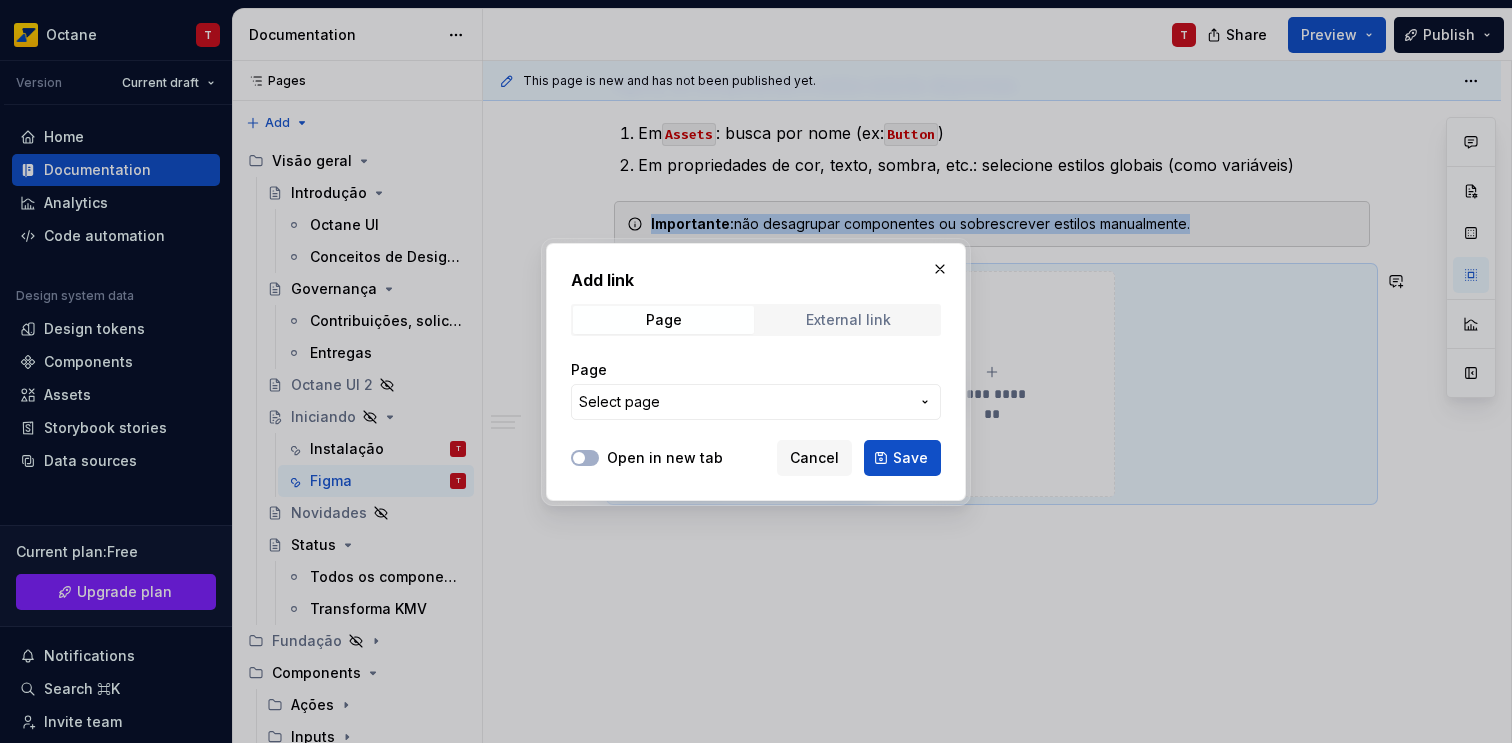 click on "External link" at bounding box center (848, 320) 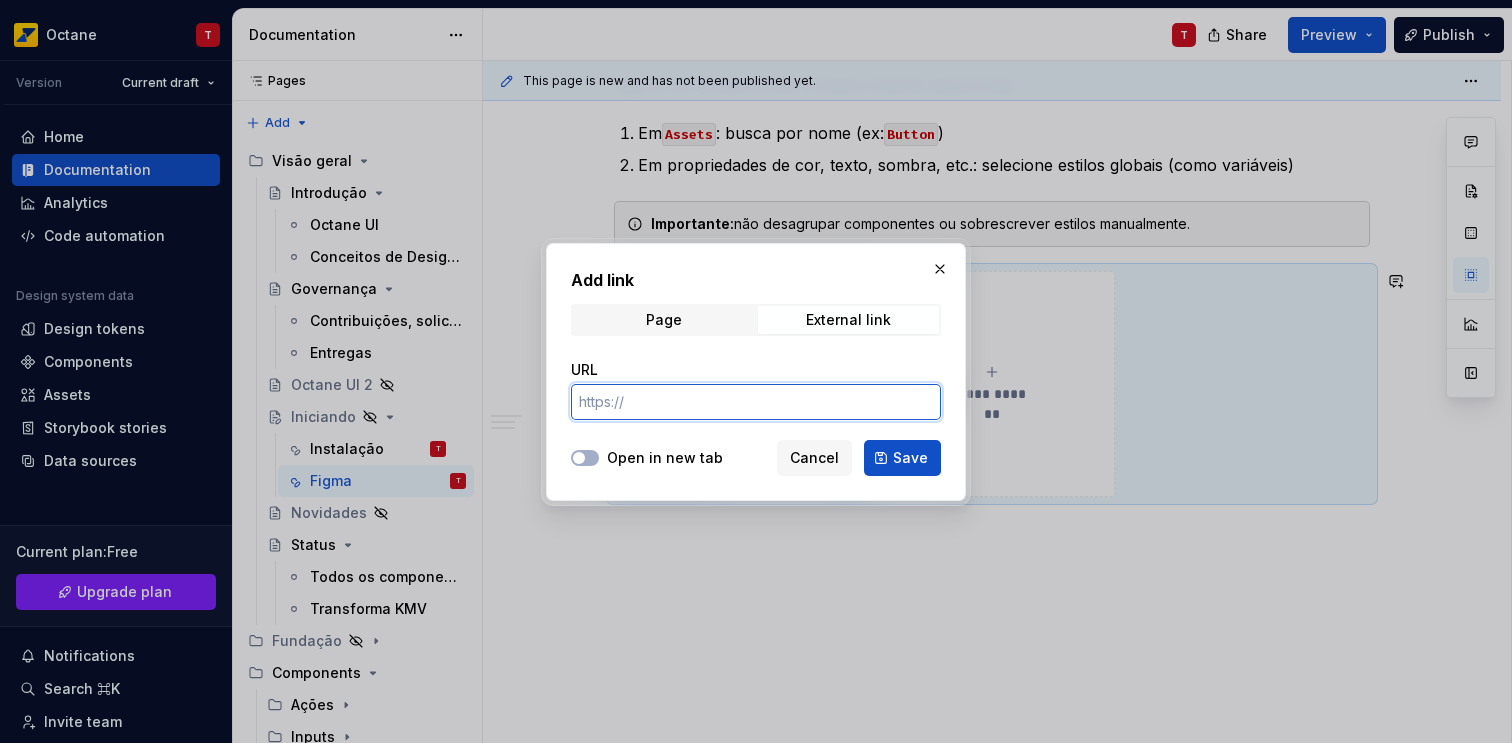 click on "URL" at bounding box center [756, 402] 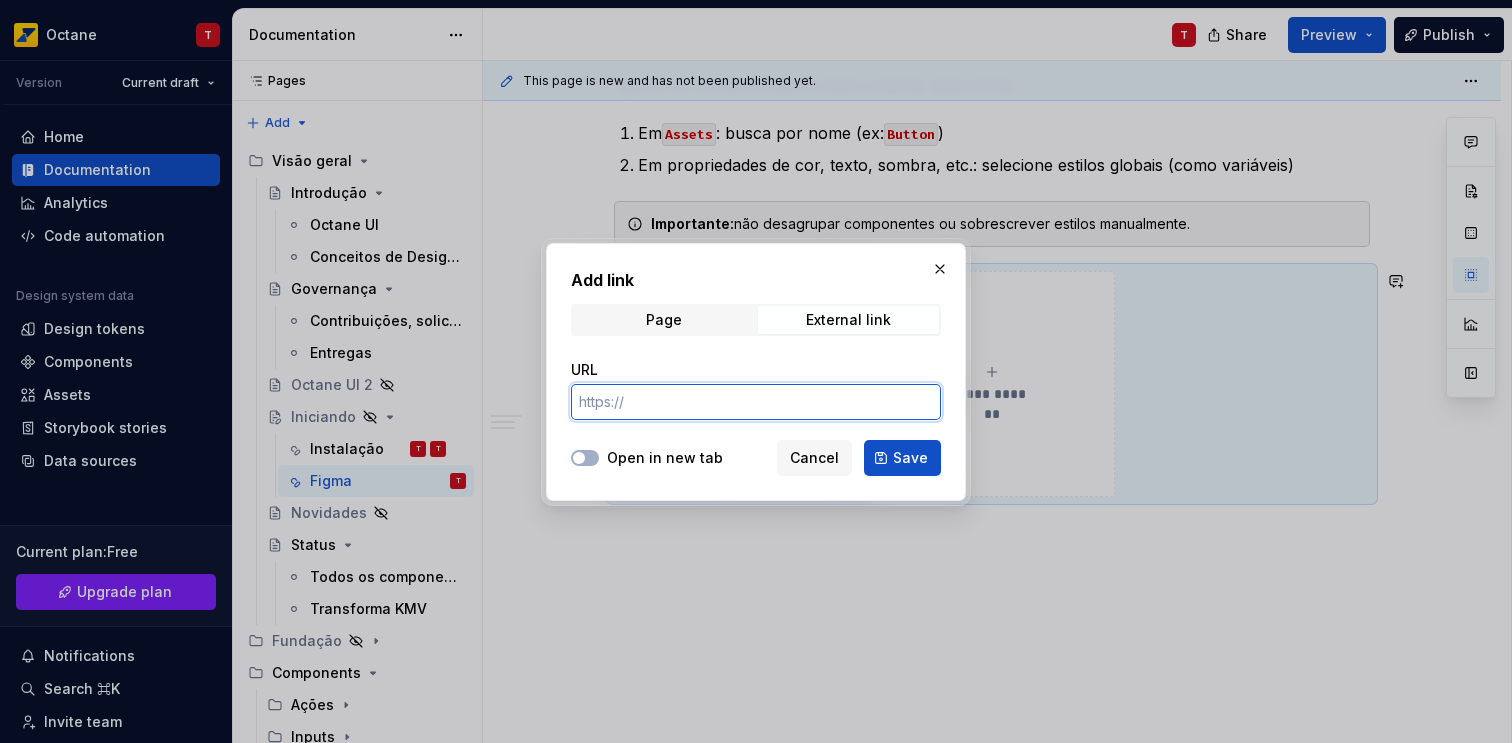 paste on "https://www.figma.com/design/UnWHWv5N0oozR7TR60BW3y/UI-Kit?node-id=1773-12518&t=VJRXi1gBdmUTnG98-1" 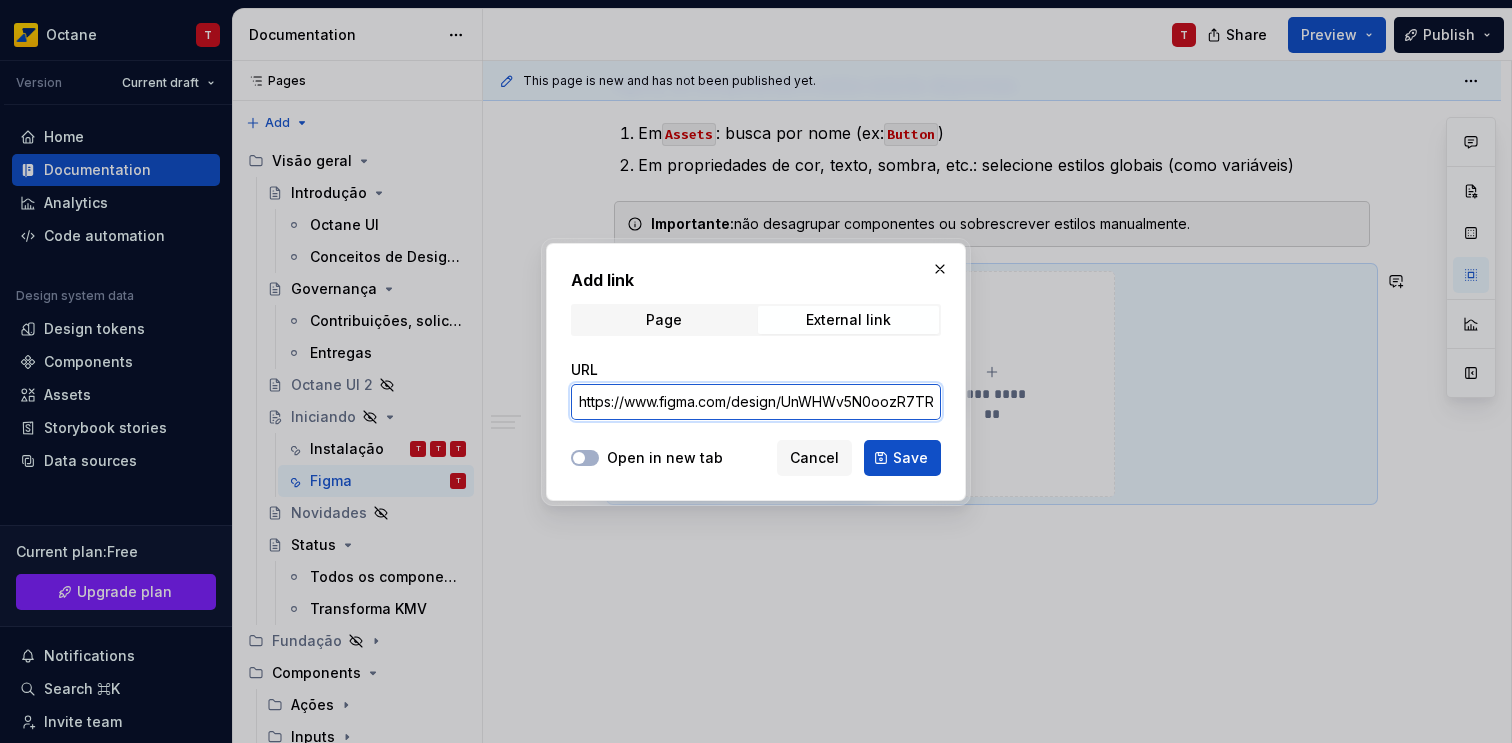 scroll, scrollTop: 0, scrollLeft: 418, axis: horizontal 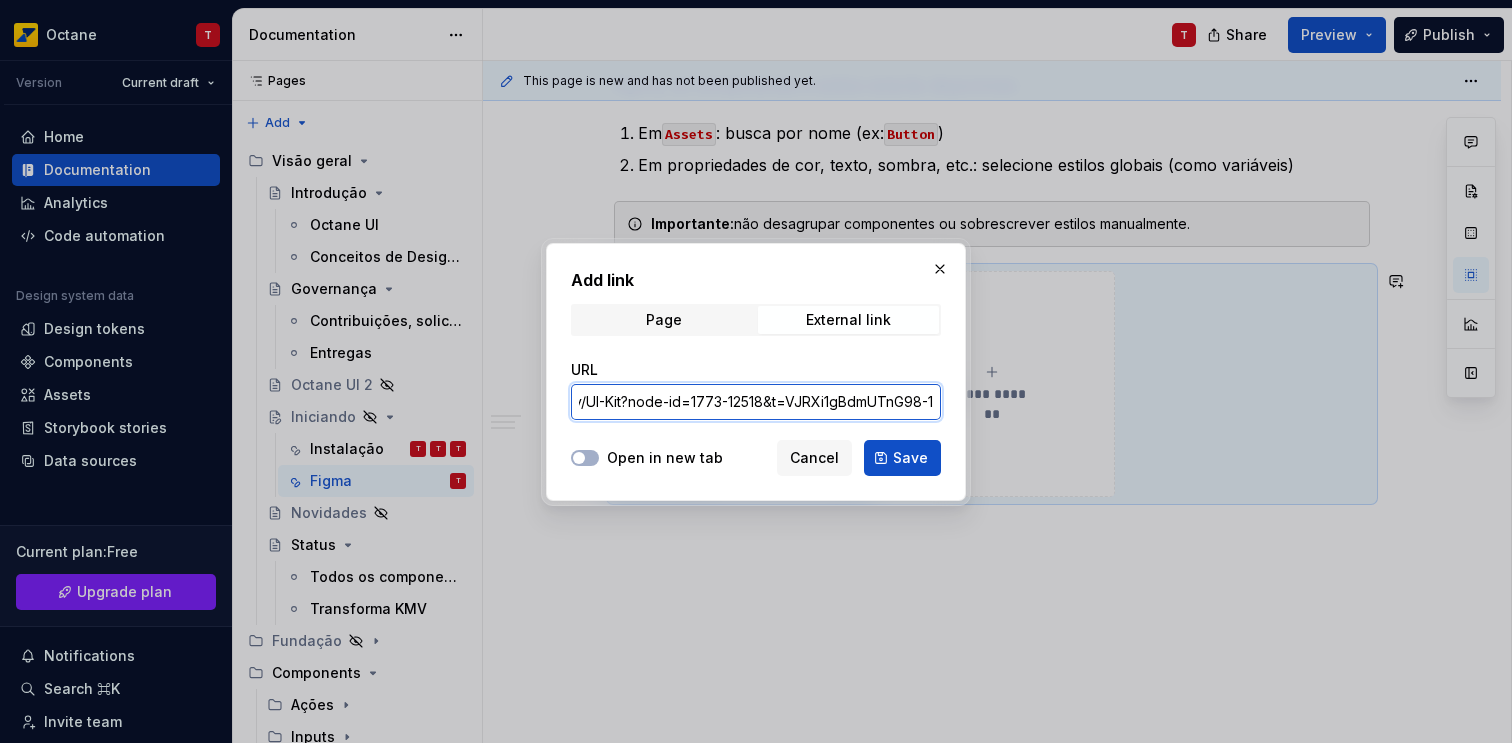 type on "https://www.figma.com/design/UnWHWv5N0oozR7TR60BW3y/UI-Kit?node-id=1773-12518&t=VJRXi1gBdmUTnG98-1" 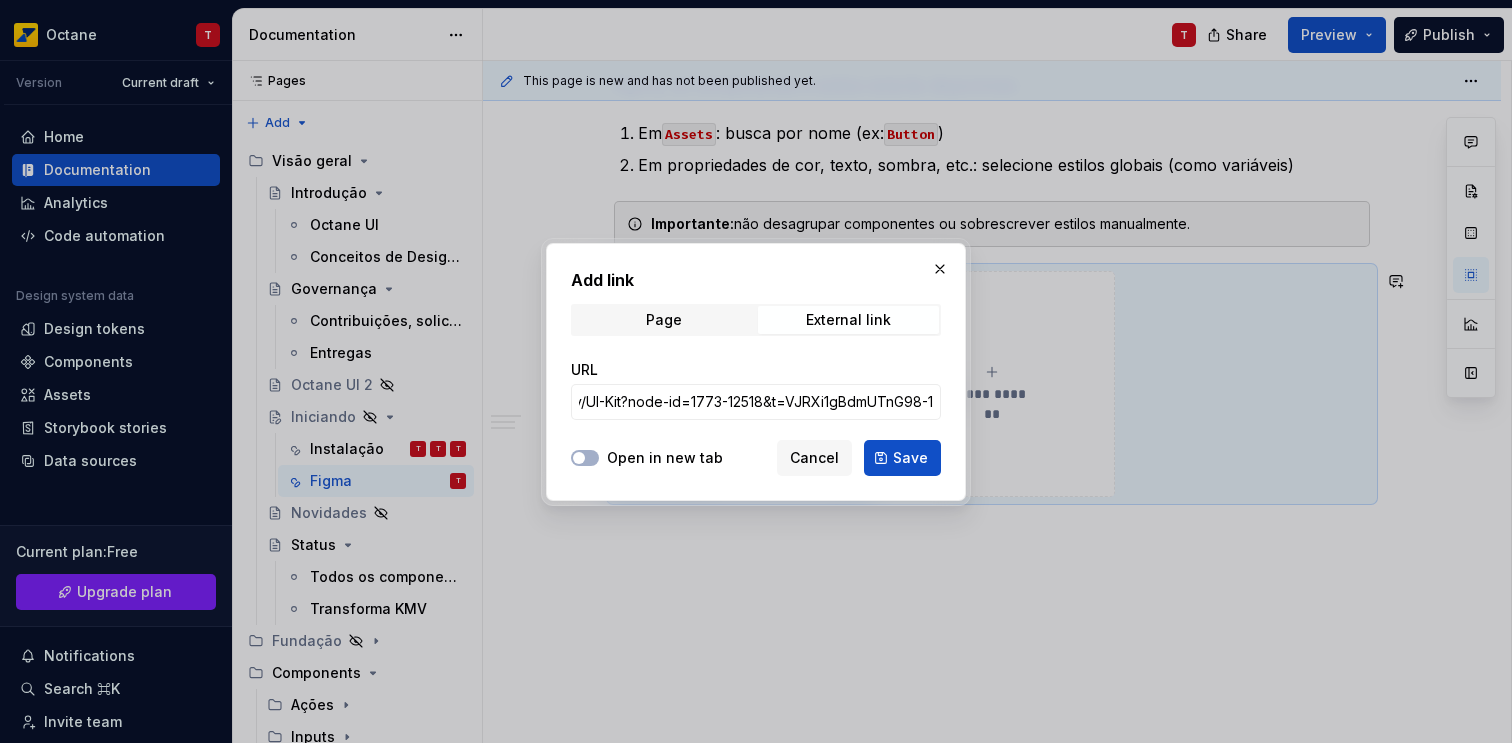 scroll, scrollTop: 0, scrollLeft: 0, axis: both 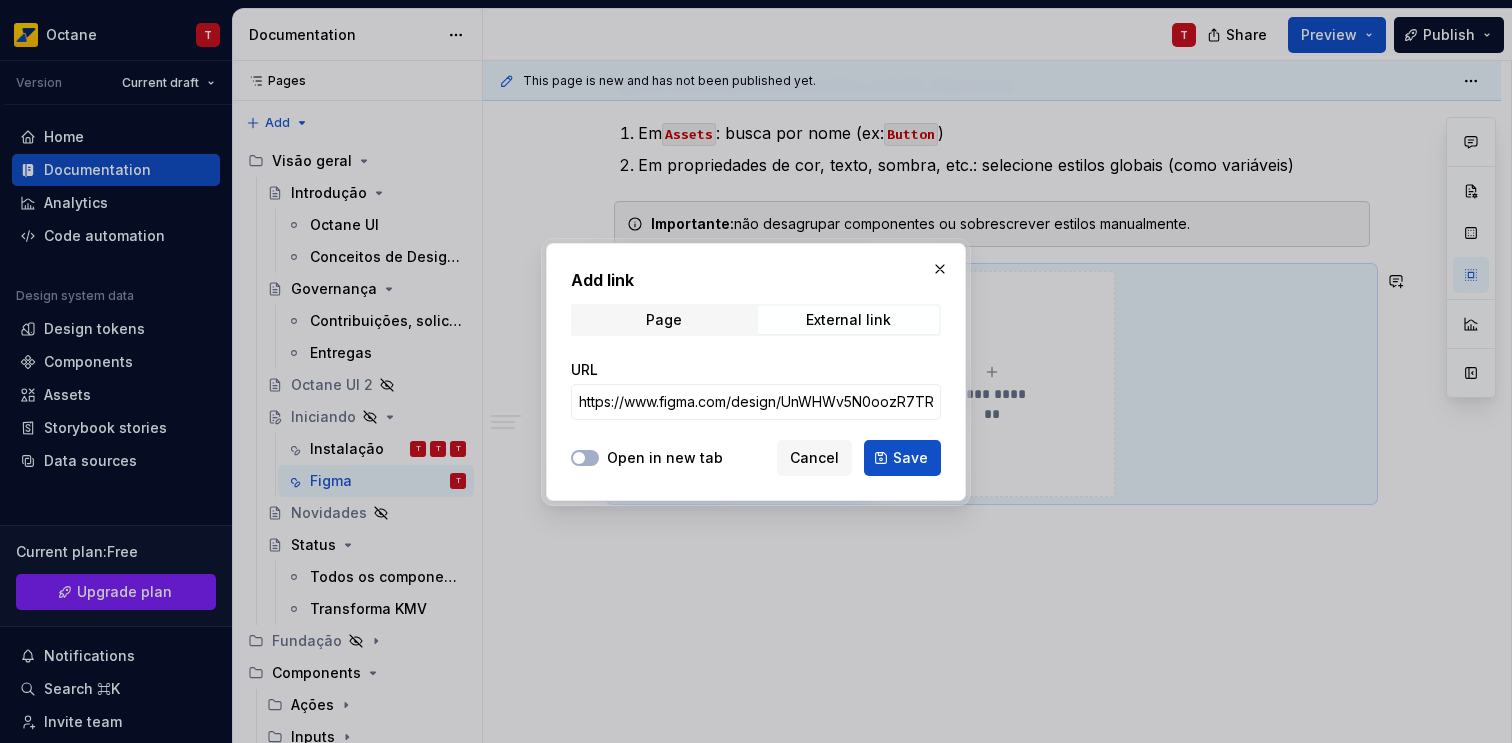 click on "Open in new tab" at bounding box center [665, 458] 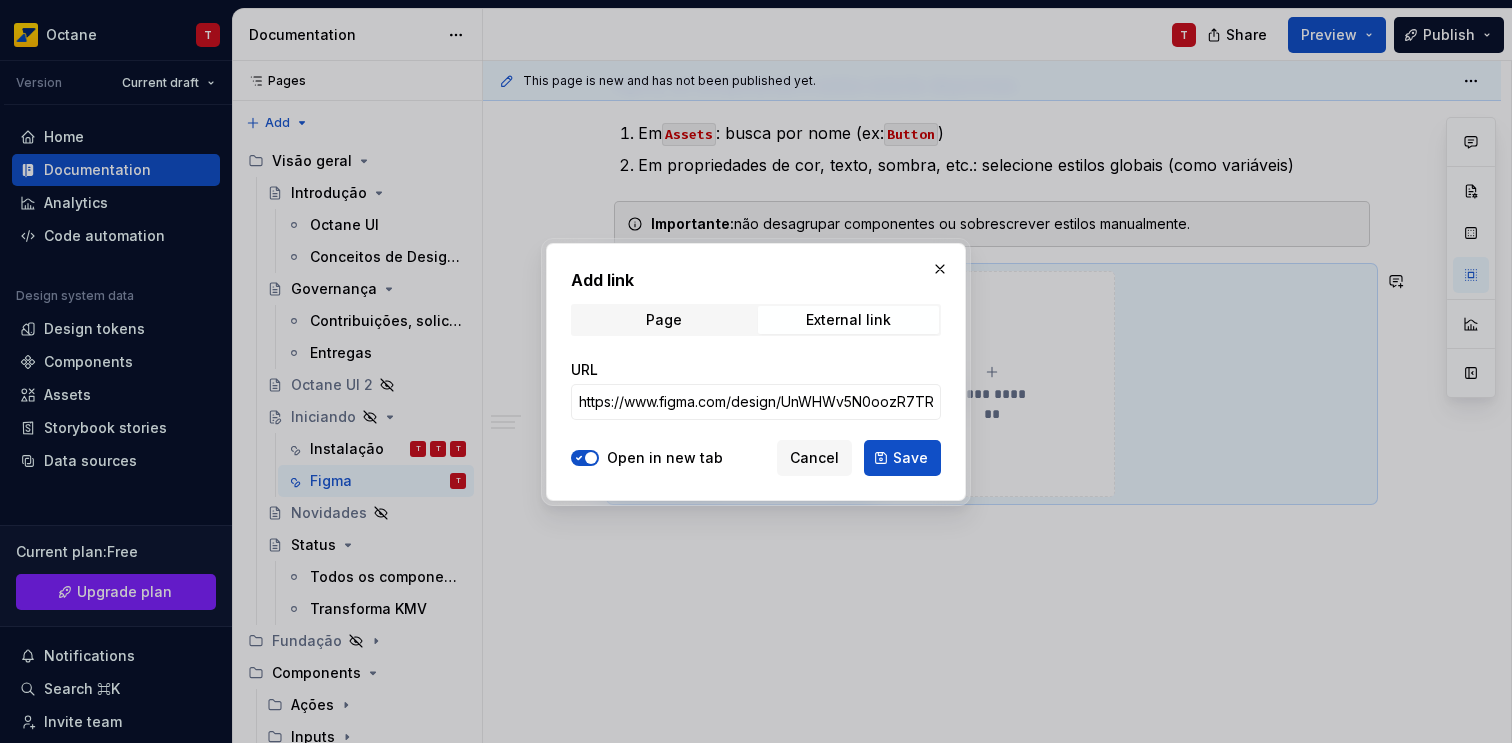 click on "Save" at bounding box center [910, 458] 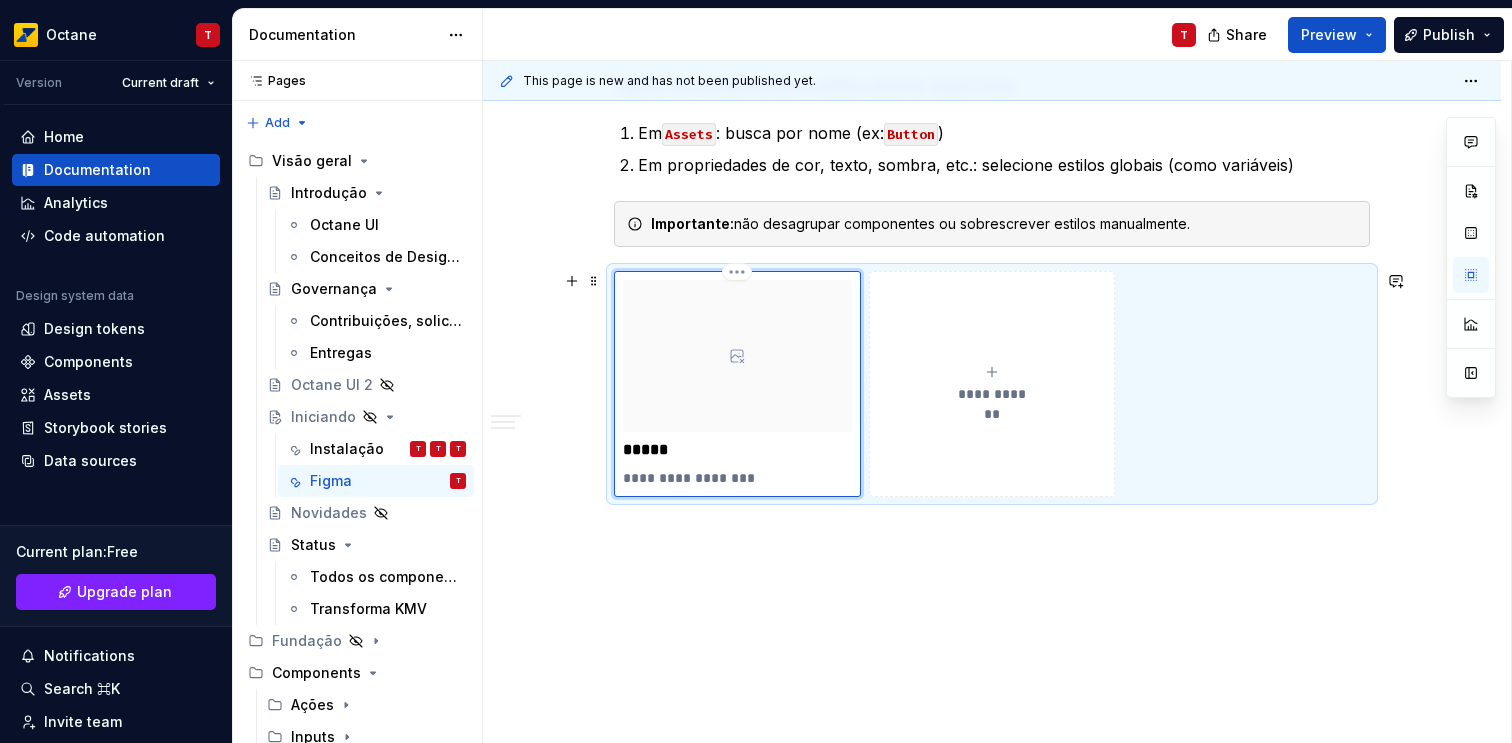 click on "*****" at bounding box center [737, 450] 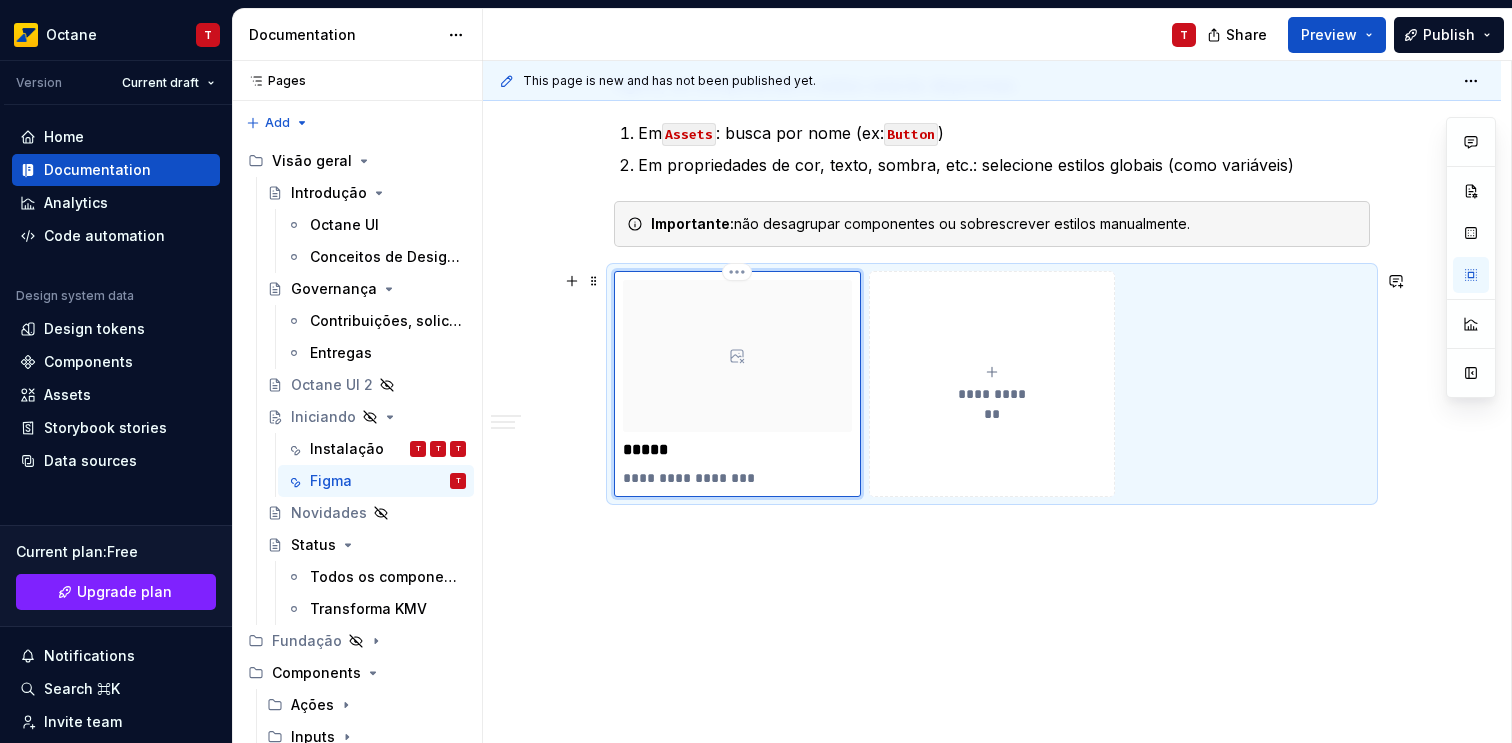 click on "*****" at bounding box center [737, 450] 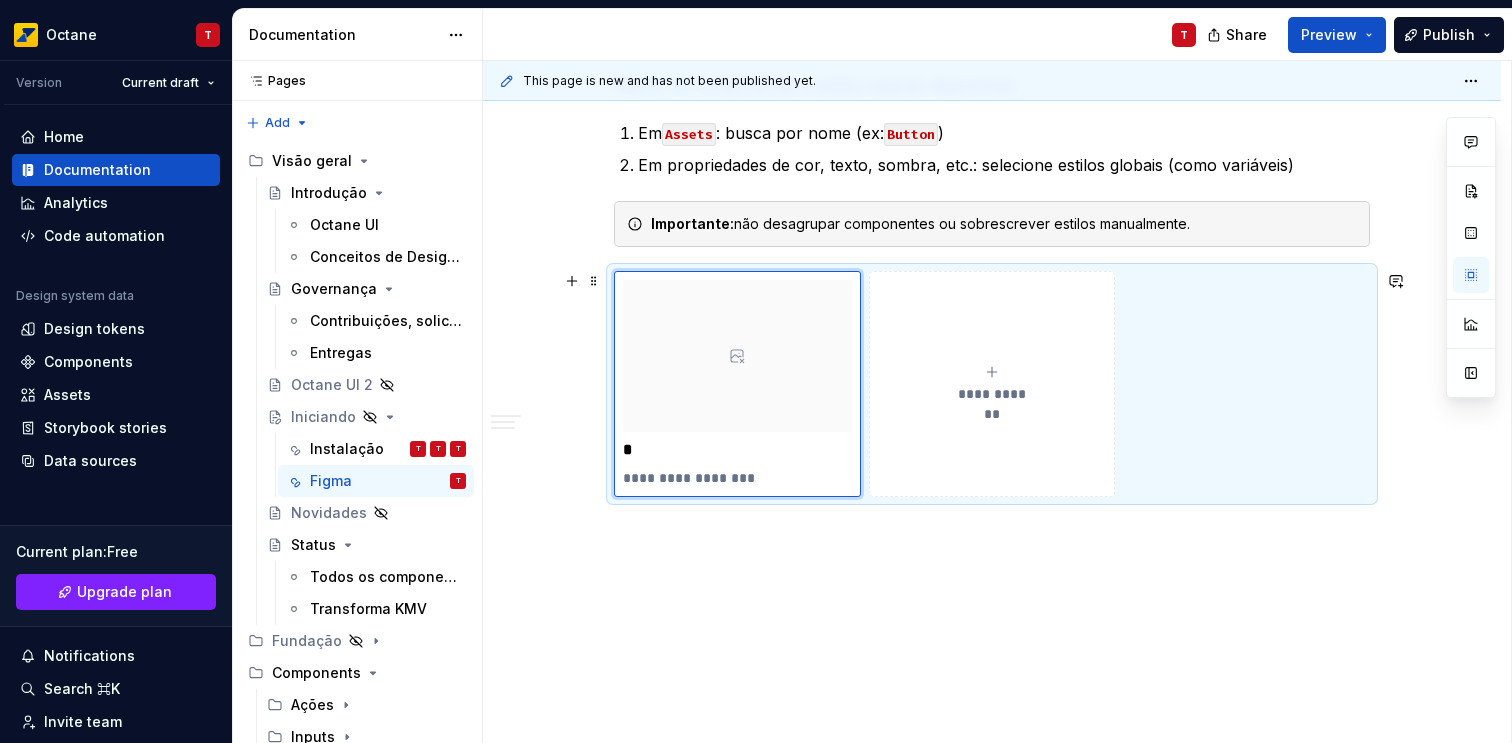 type on "*" 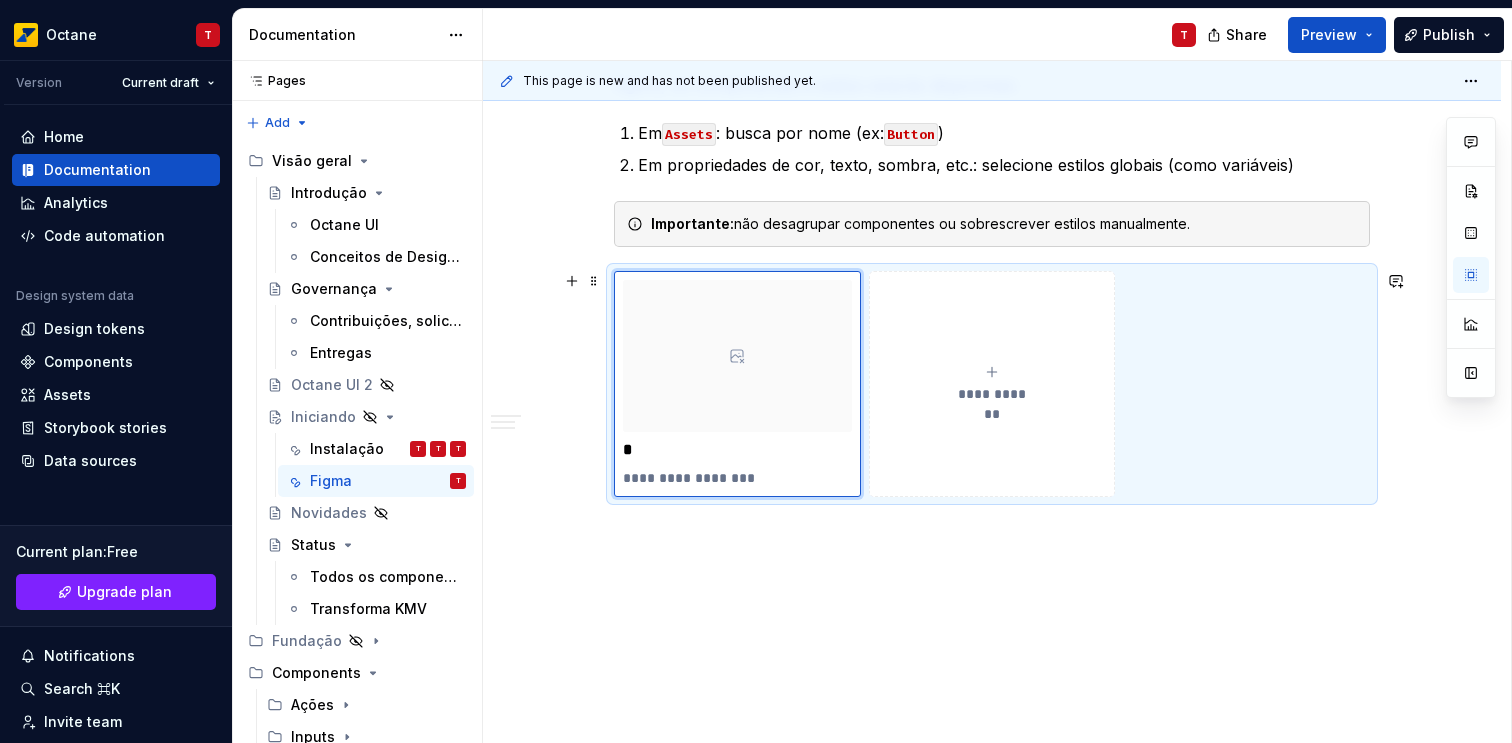 type 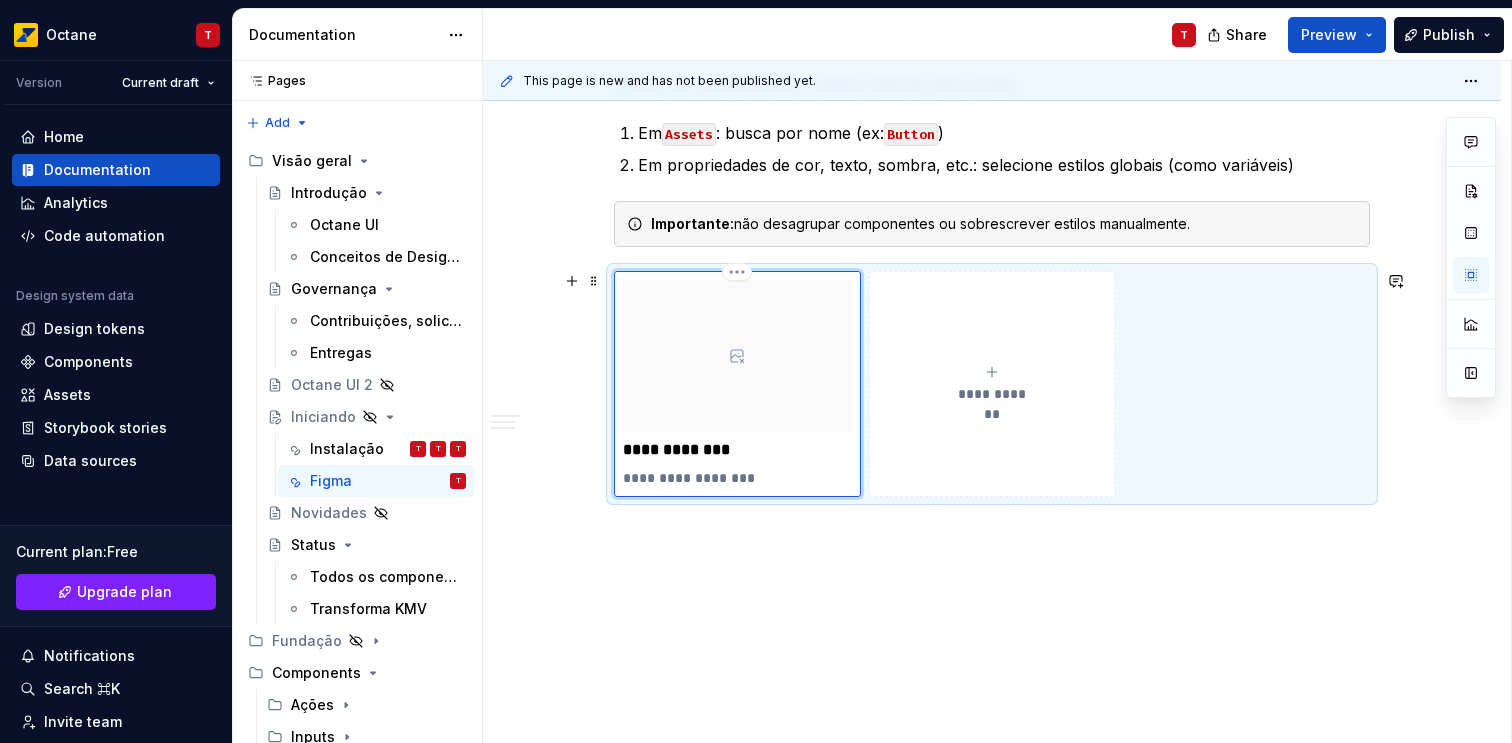 click on "**********" at bounding box center [737, 478] 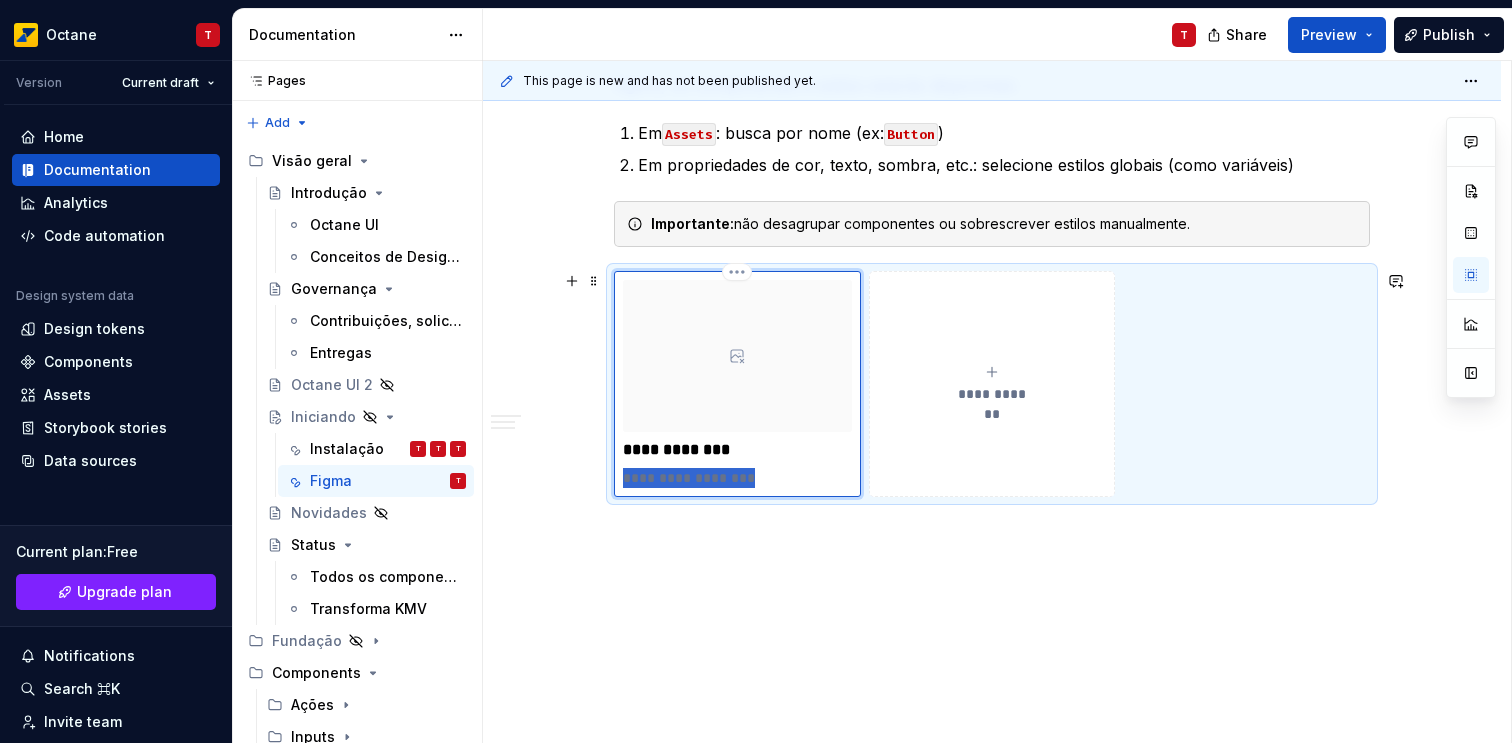 drag, startPoint x: 650, startPoint y: 478, endPoint x: 747, endPoint y: 473, distance: 97.128784 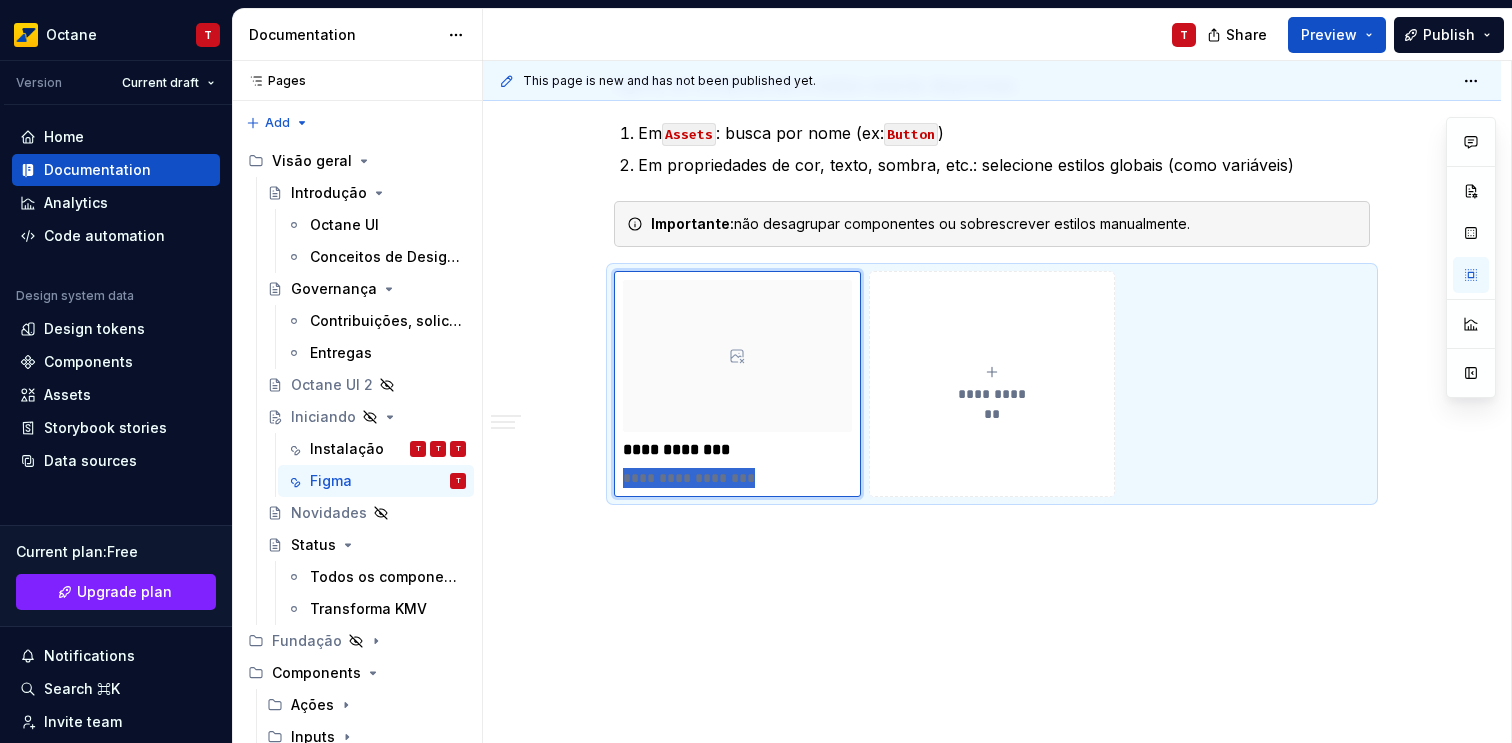 type on "*" 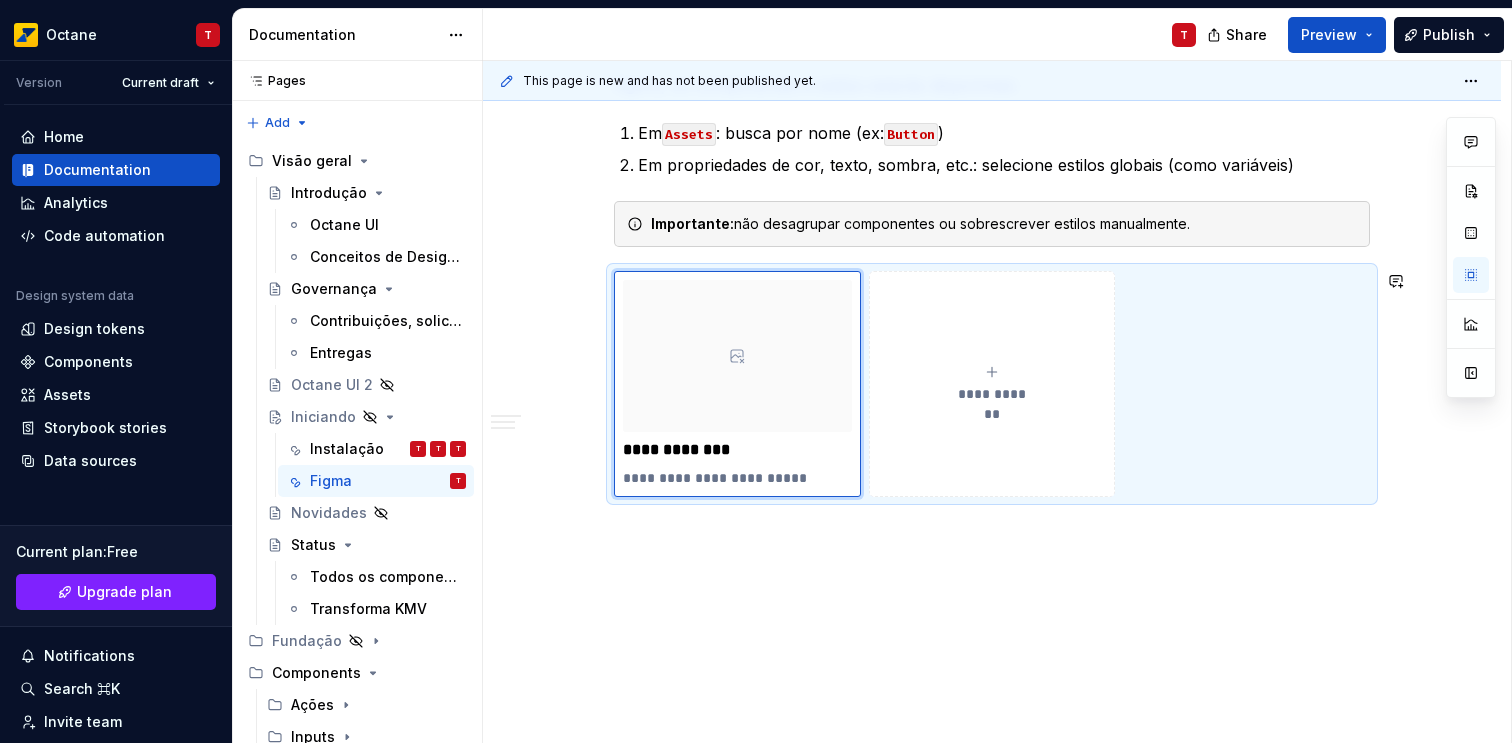 click on "**********" at bounding box center (992, 78) 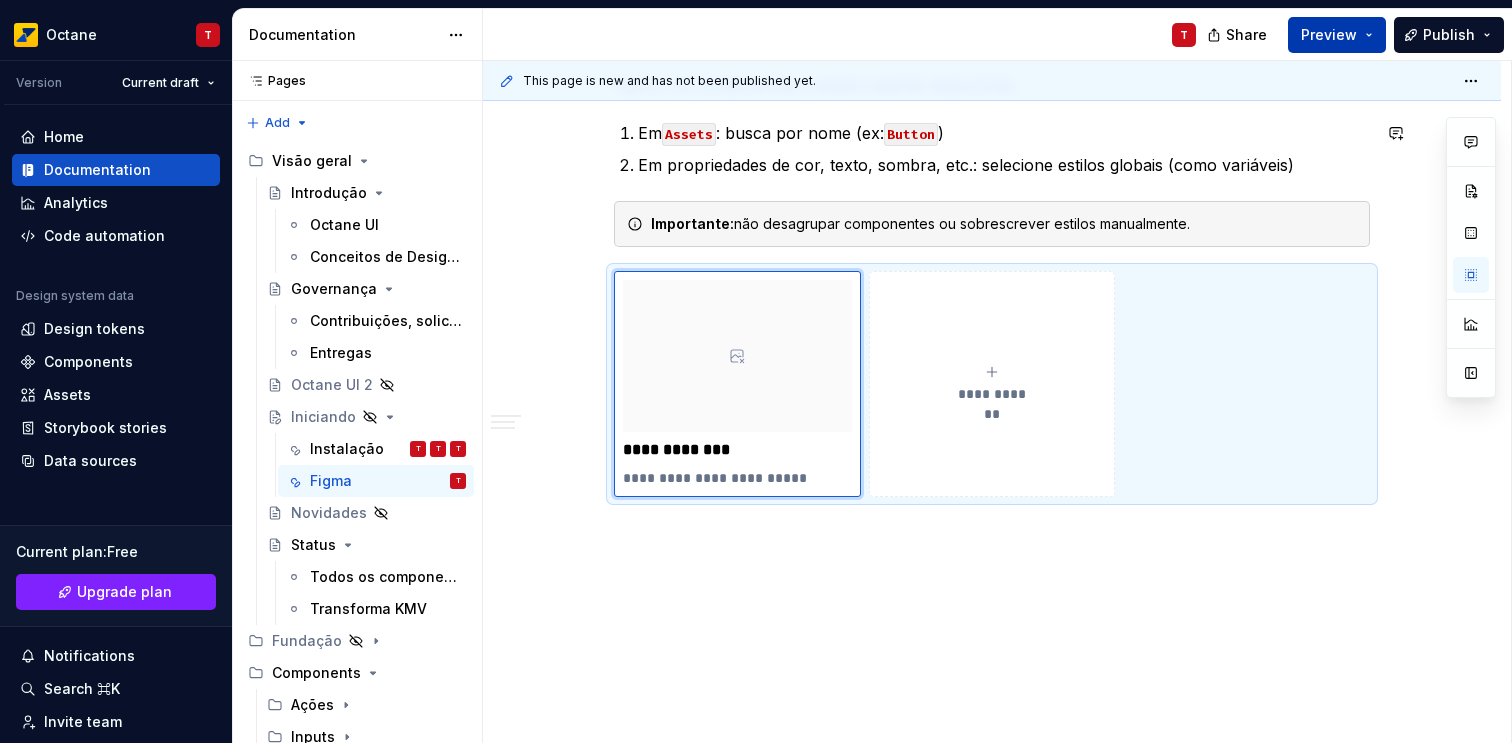 click on "Preview" at bounding box center (1329, 35) 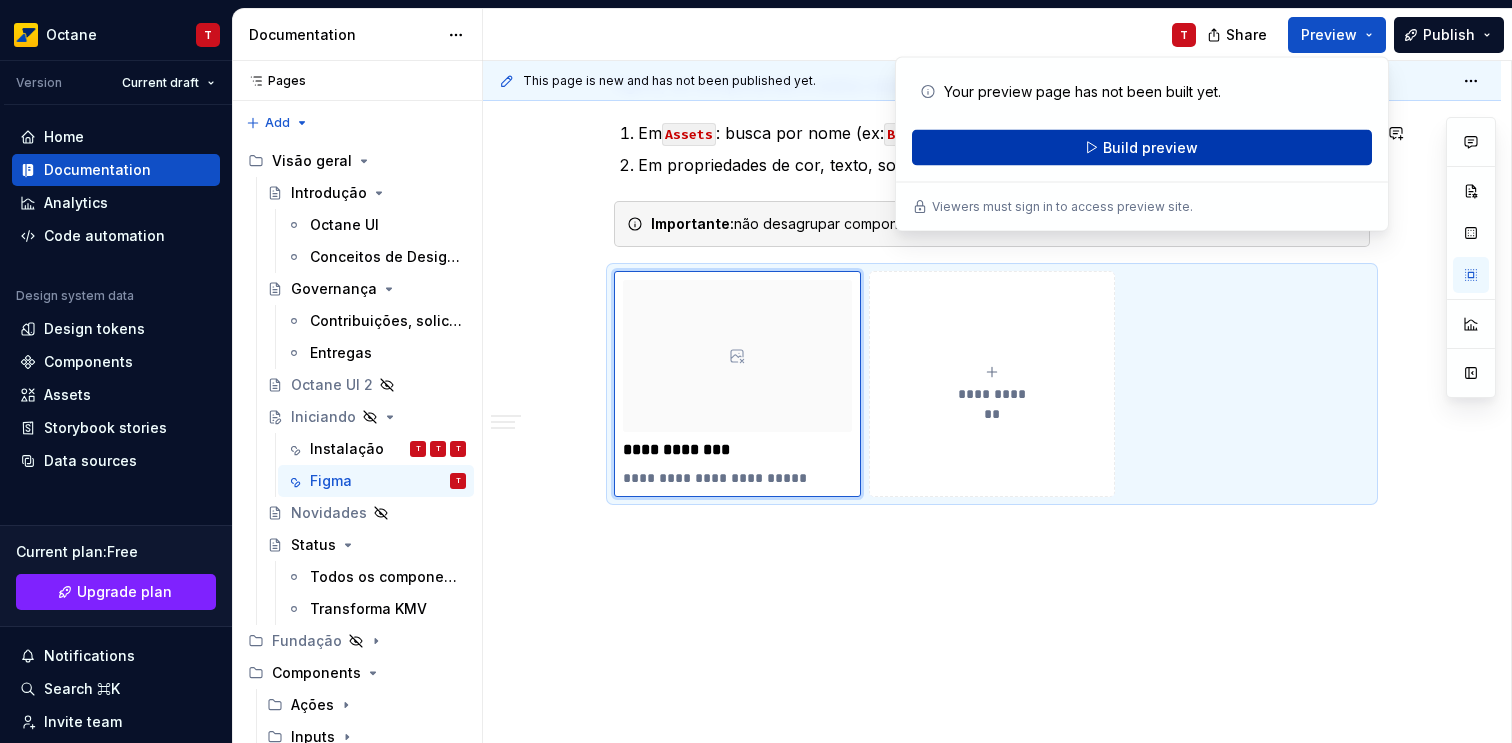 click on "Build preview" at bounding box center (1150, 148) 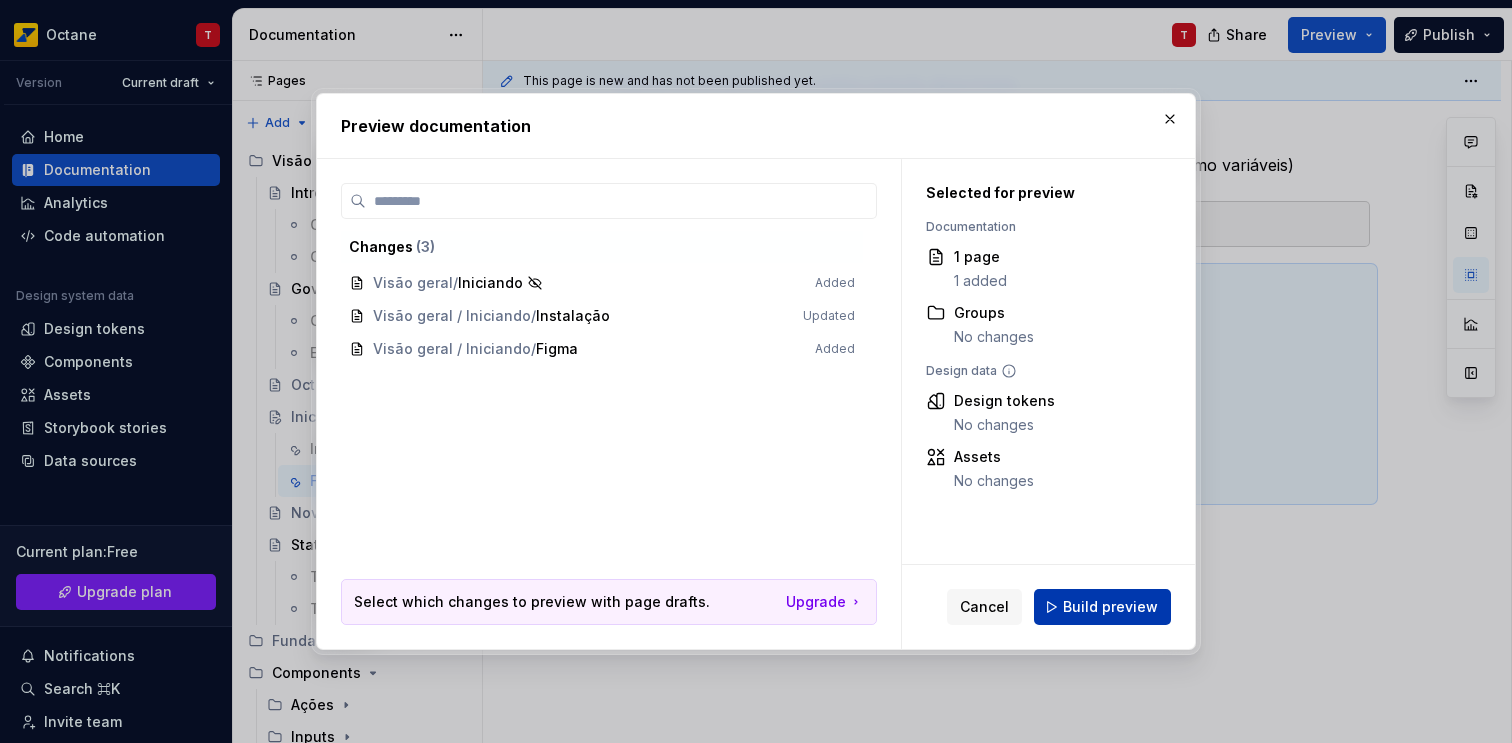 click on "Build preview" at bounding box center [1110, 607] 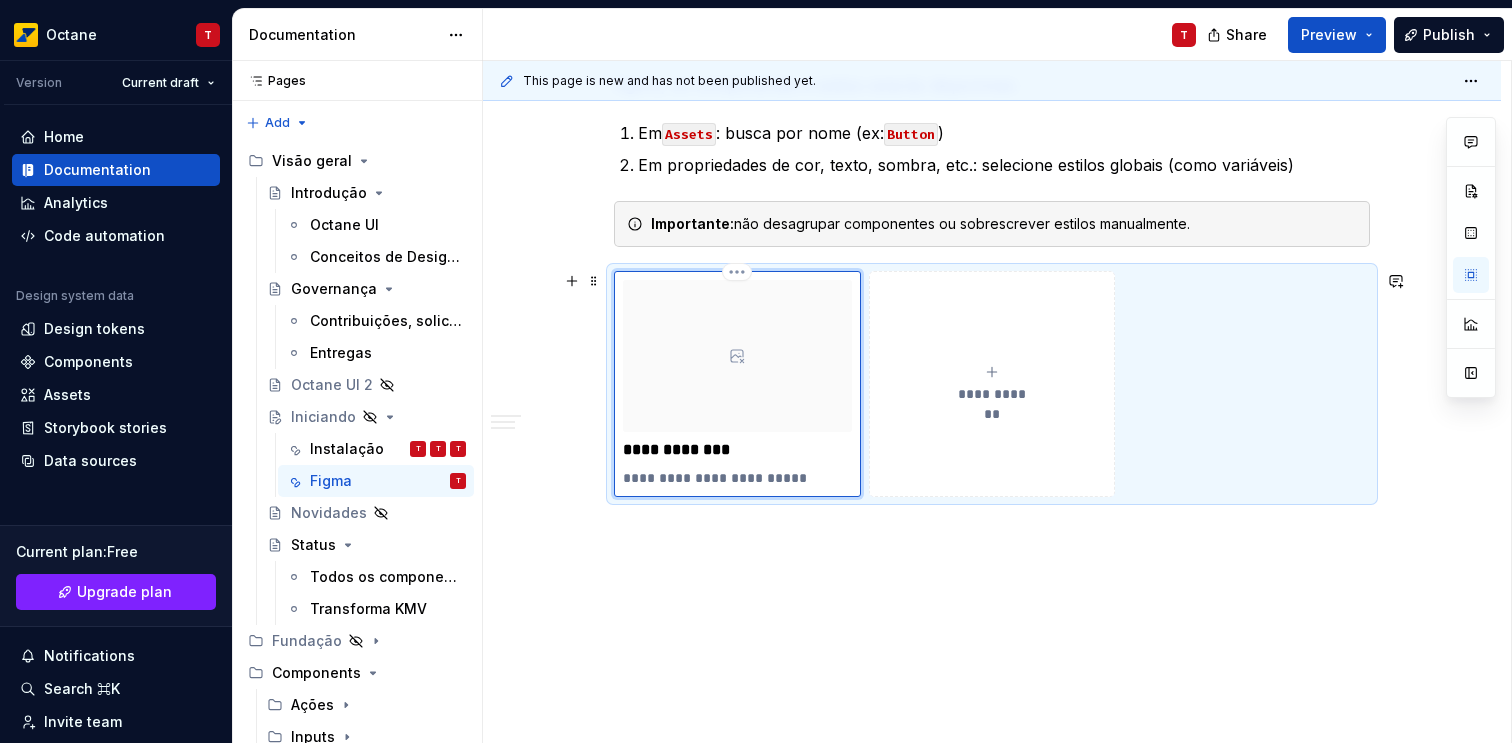 click on "**********" at bounding box center (737, 450) 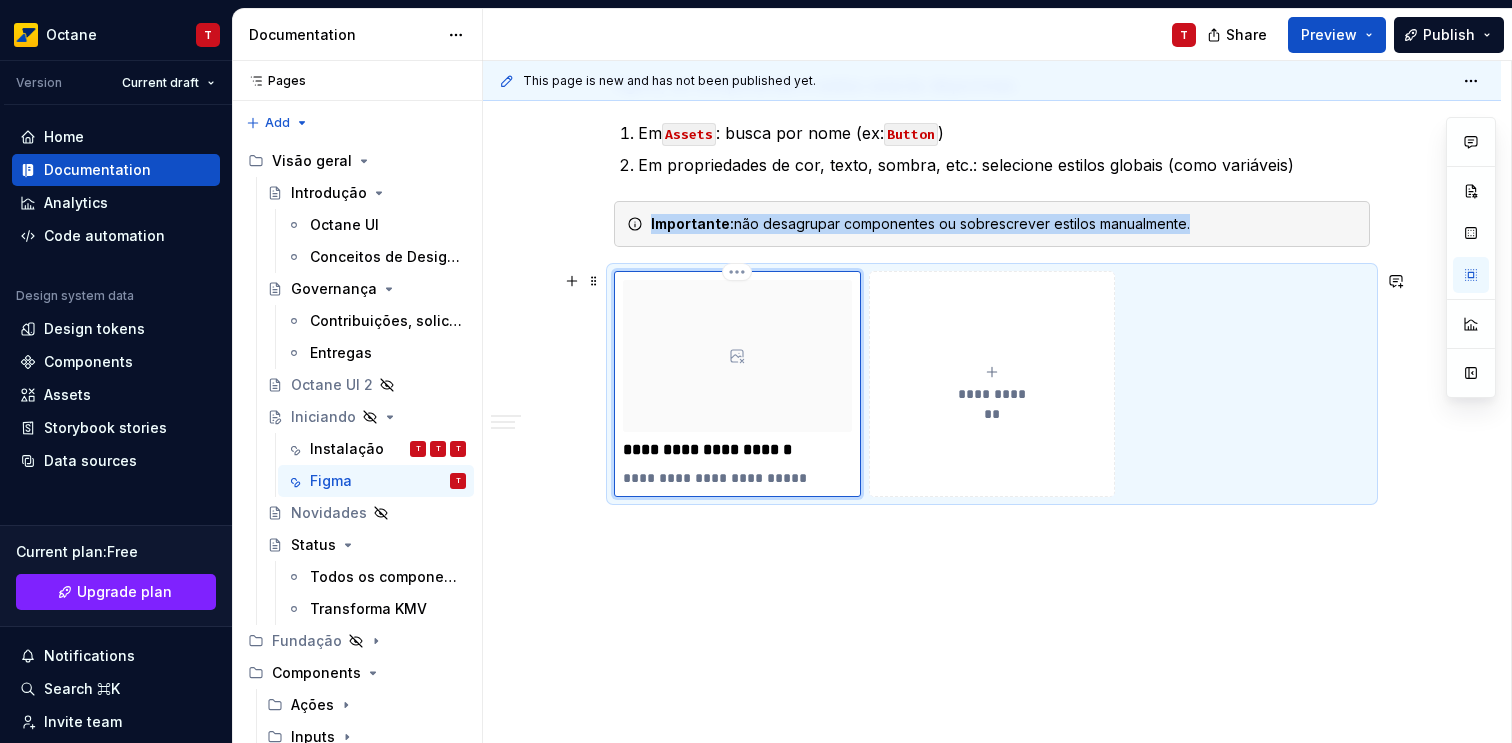 click at bounding box center [737, 356] 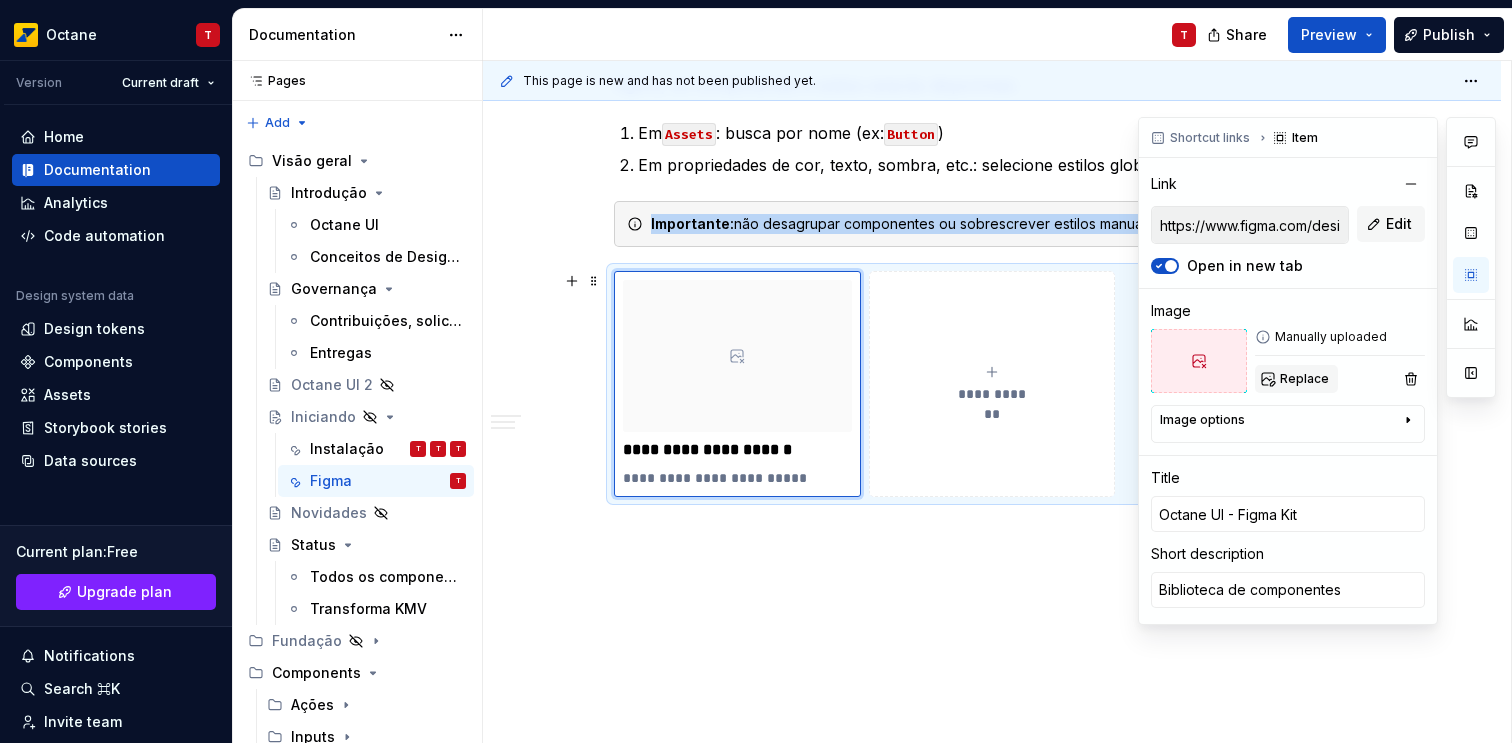 click on "Replace" at bounding box center (1304, 379) 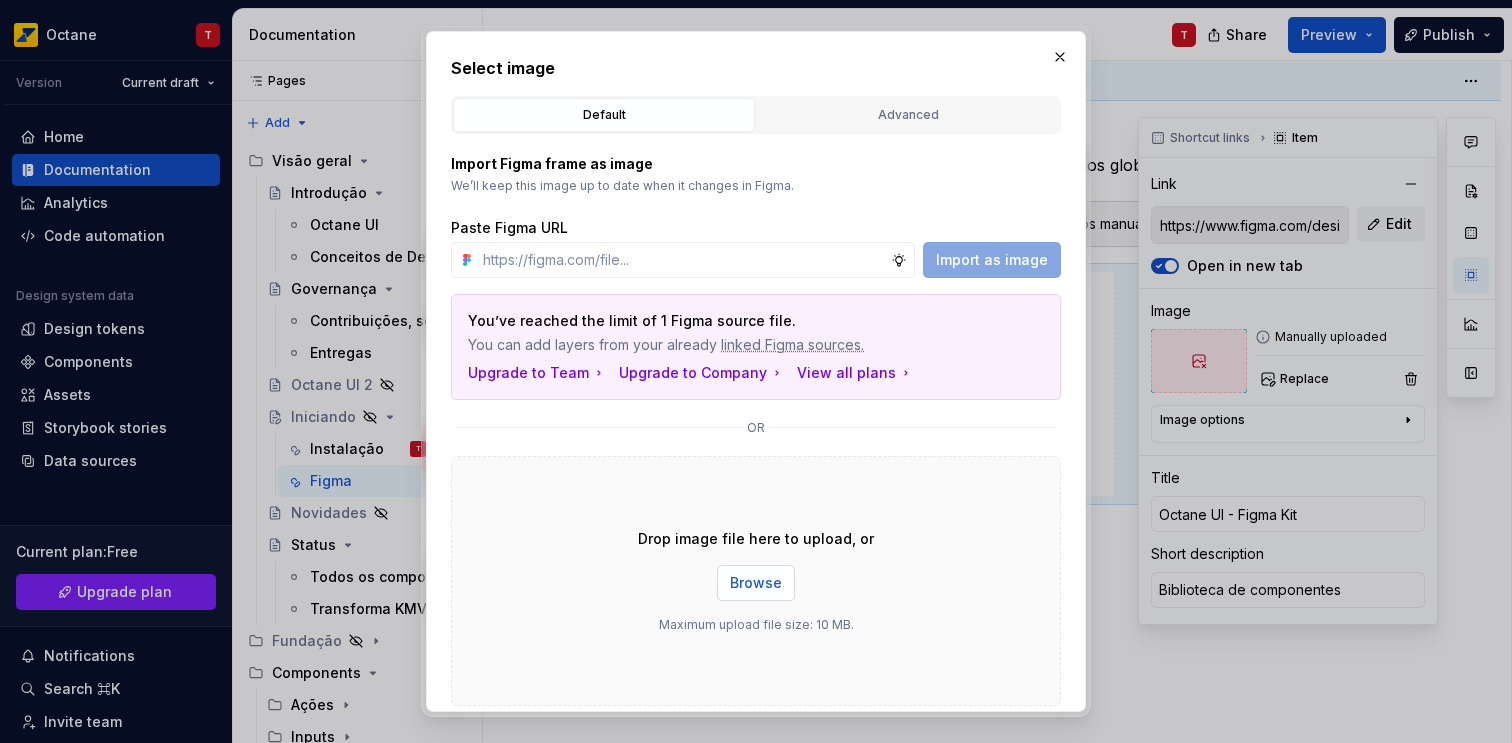 click on "Browse" at bounding box center (756, 583) 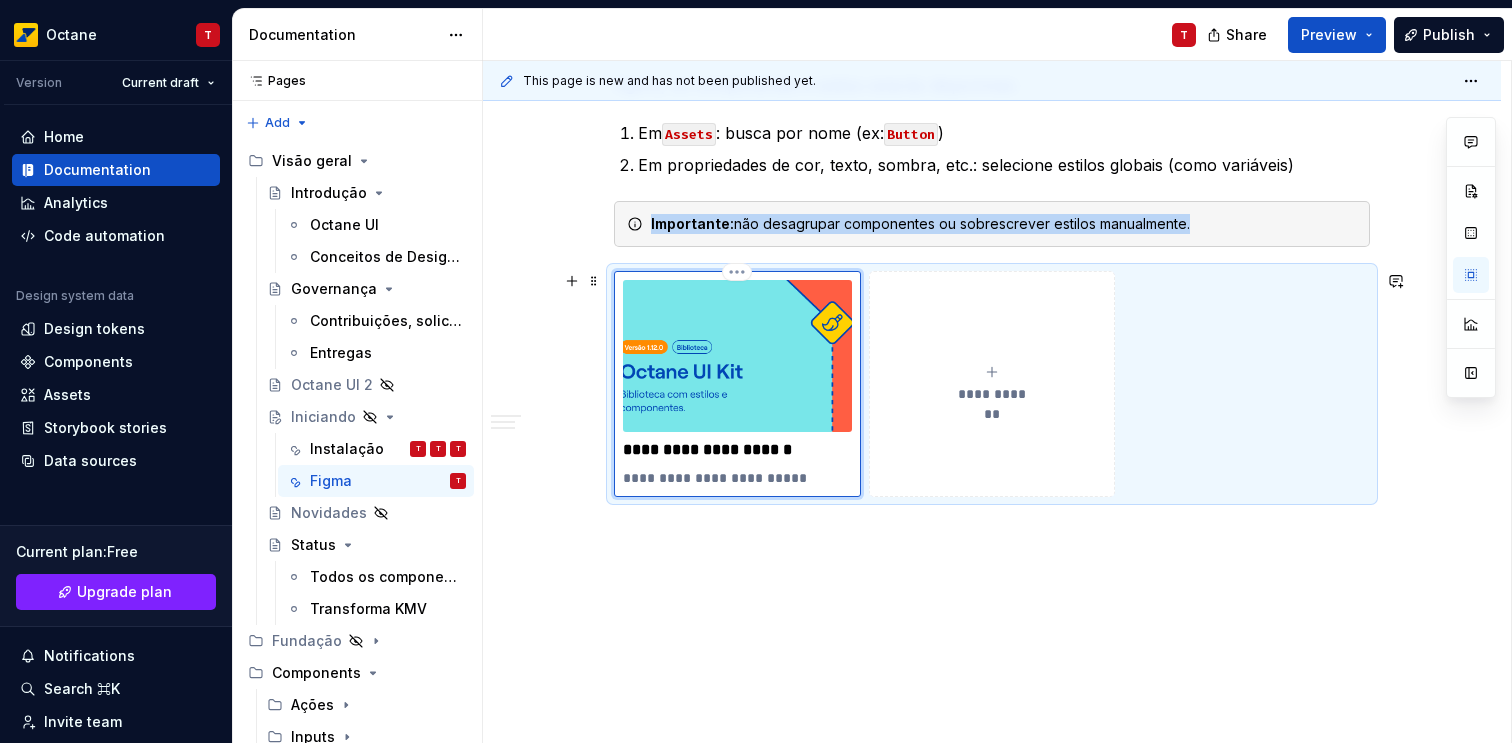 click at bounding box center [737, 356] 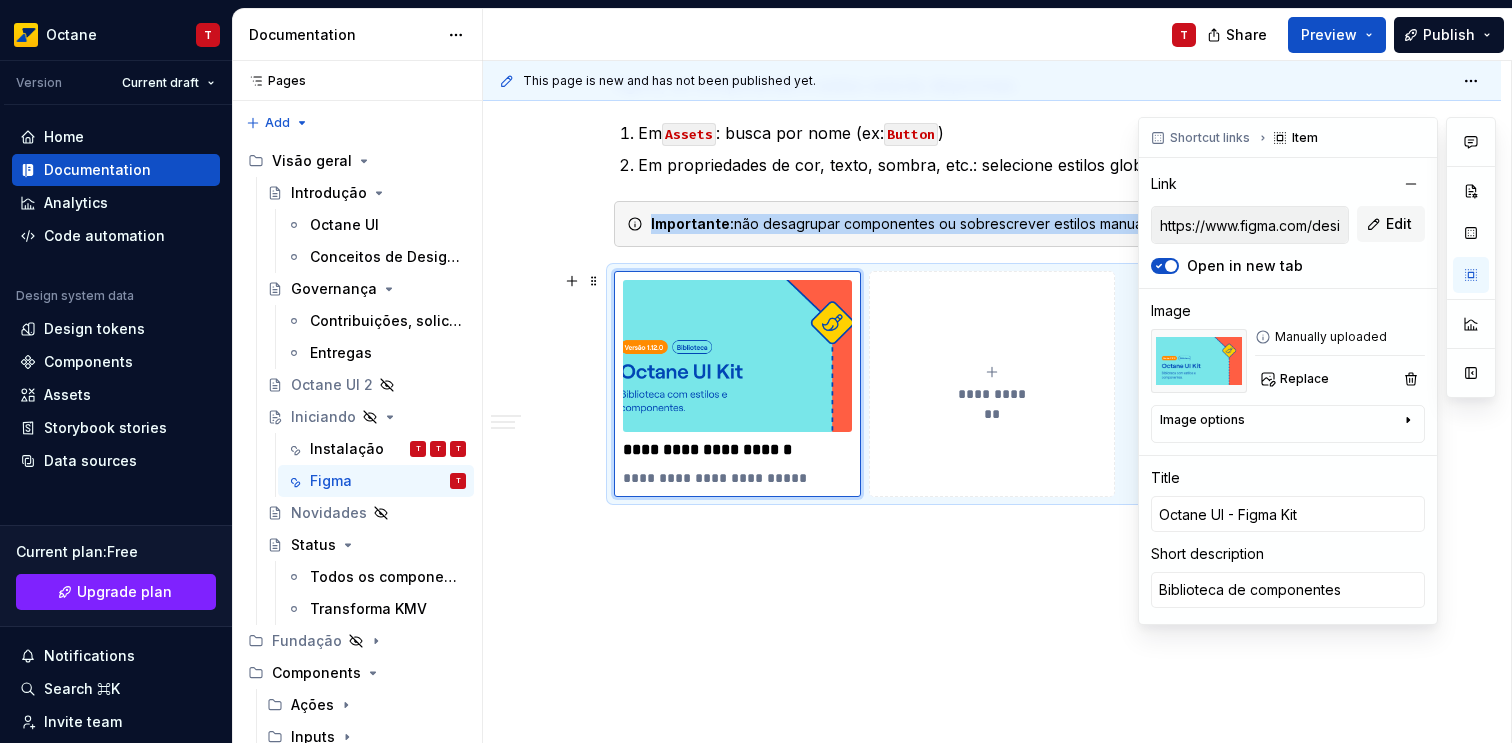 click on "Image options" at bounding box center [1202, 420] 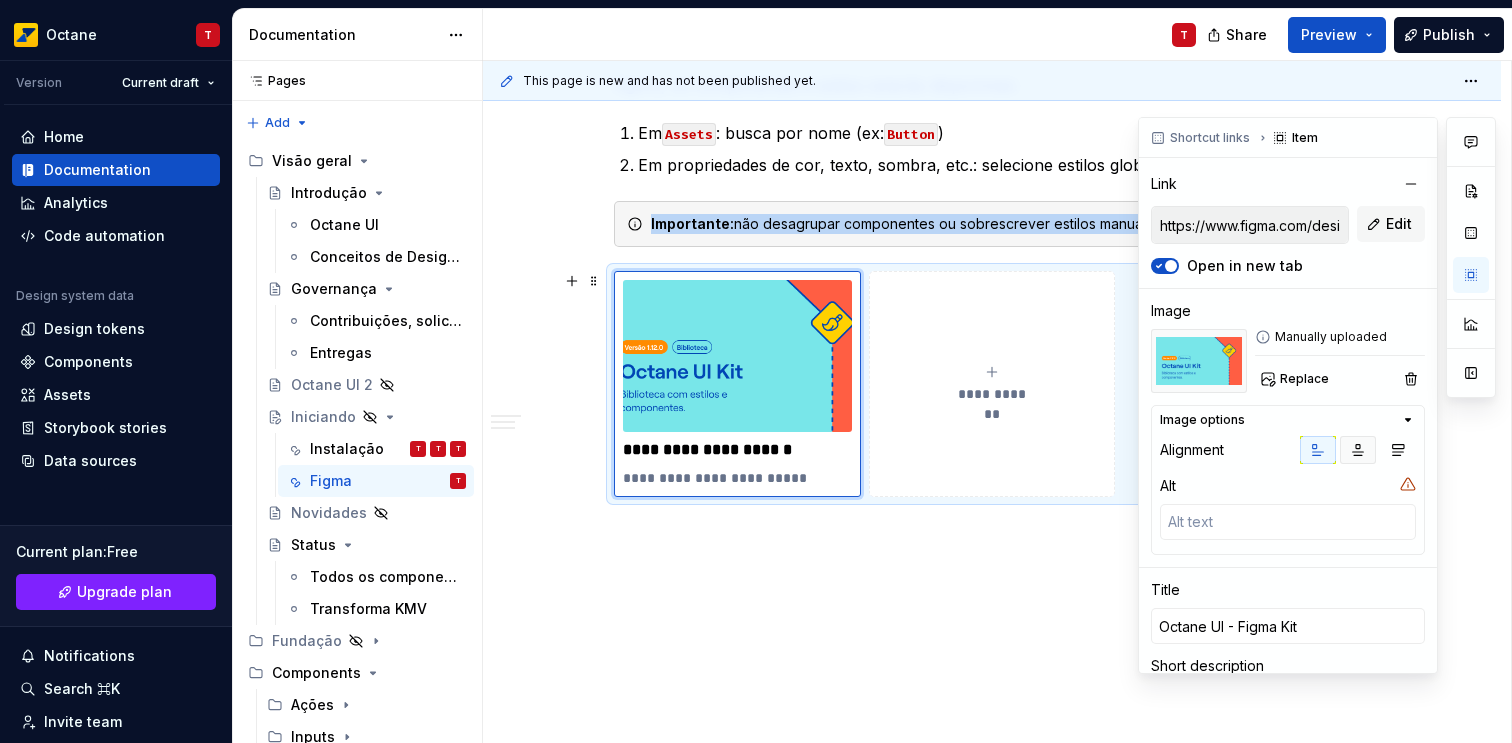 click 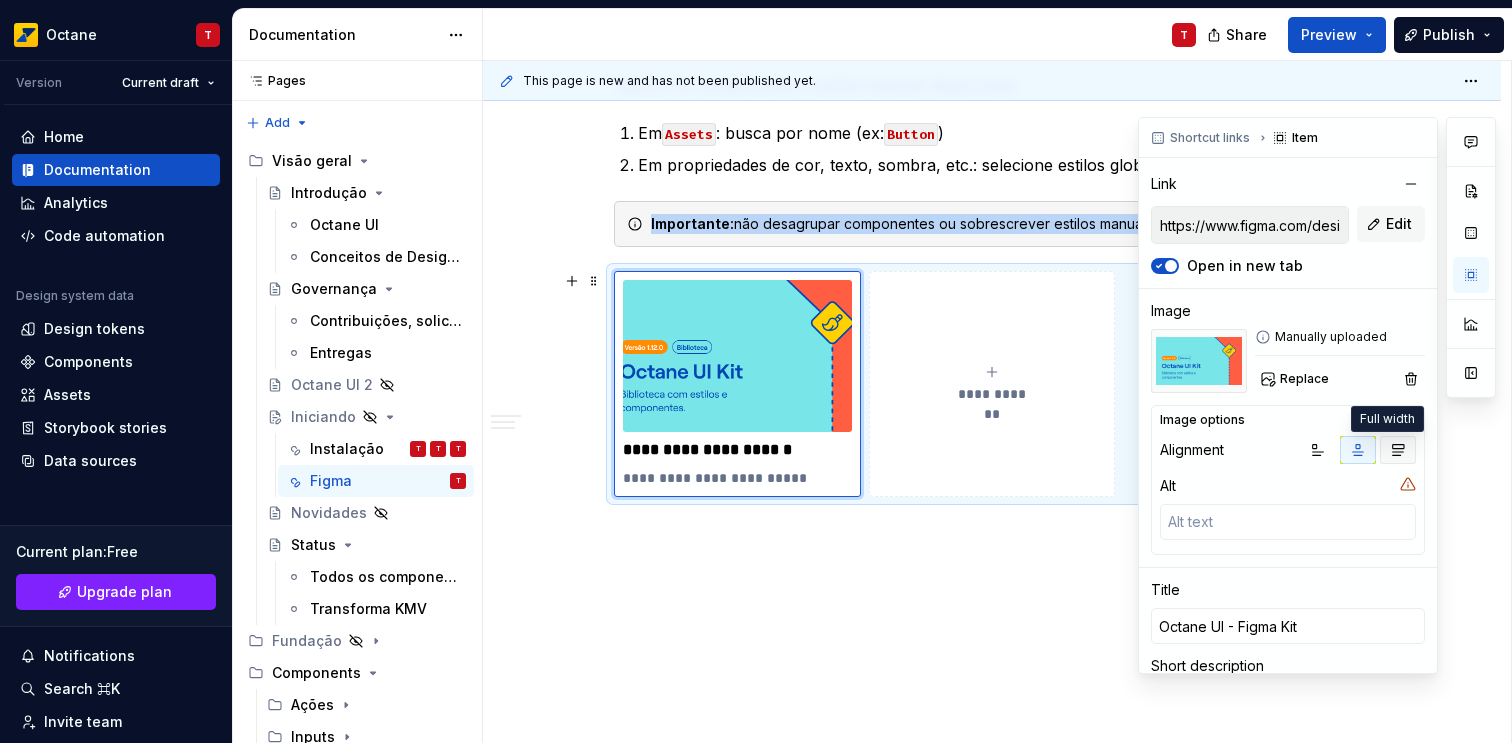 click 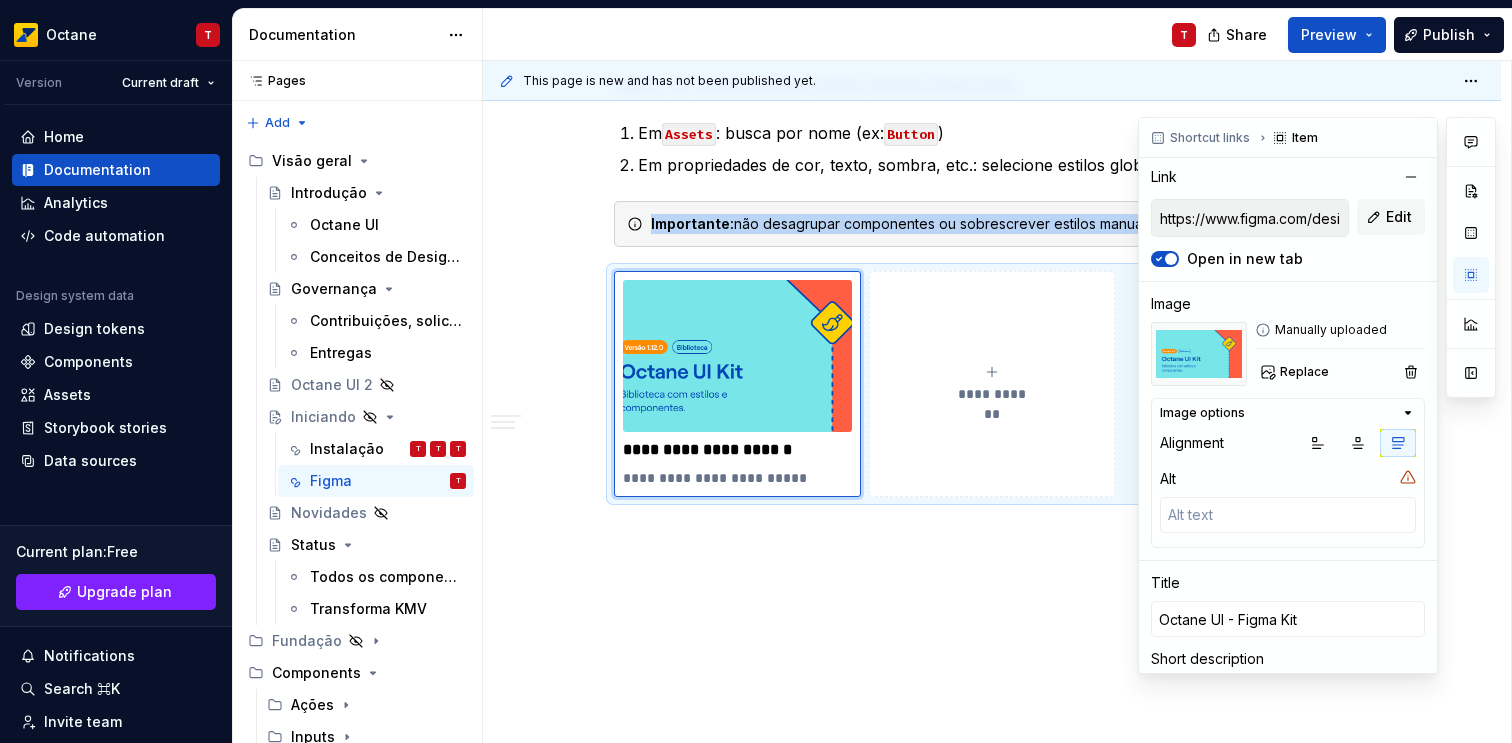 scroll, scrollTop: 0, scrollLeft: 0, axis: both 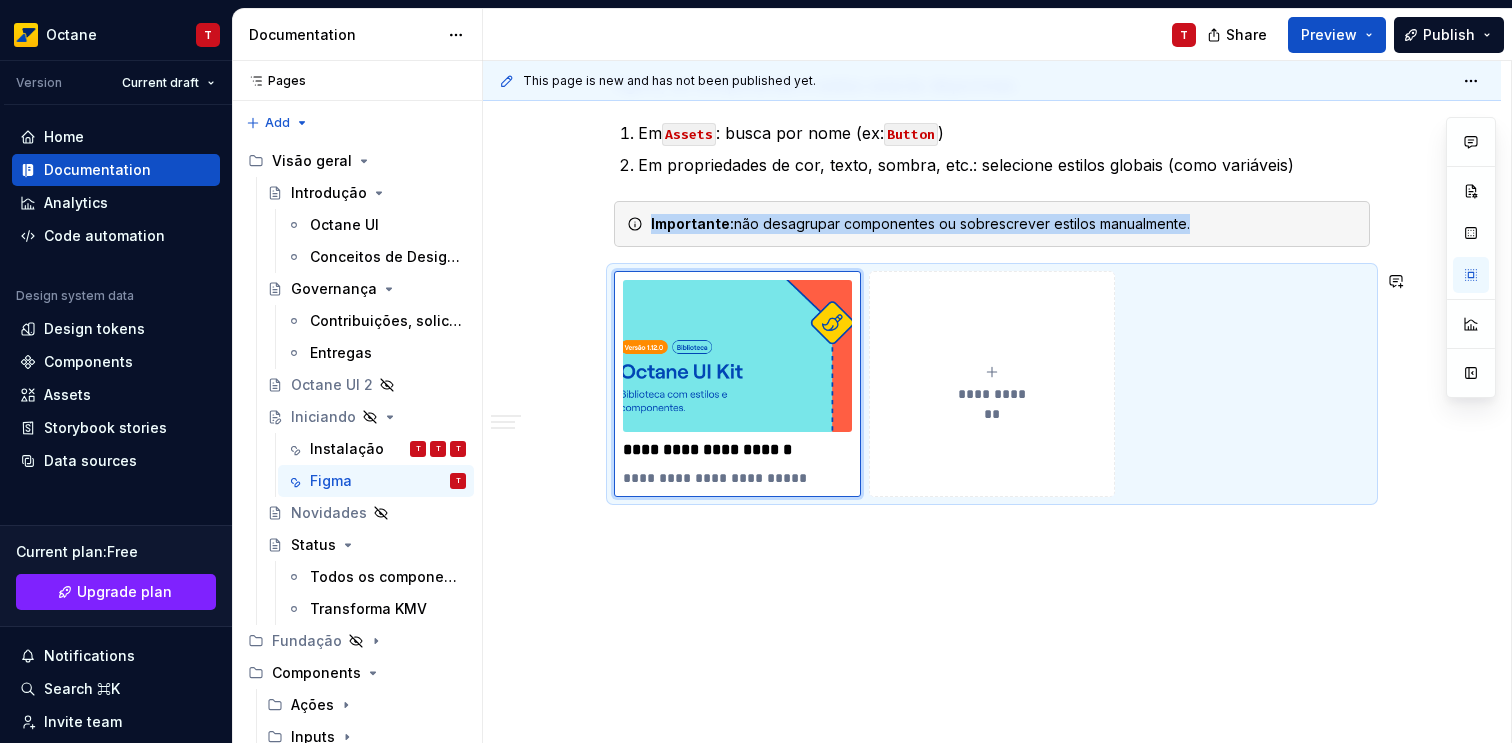 click on "**********" at bounding box center (992, 78) 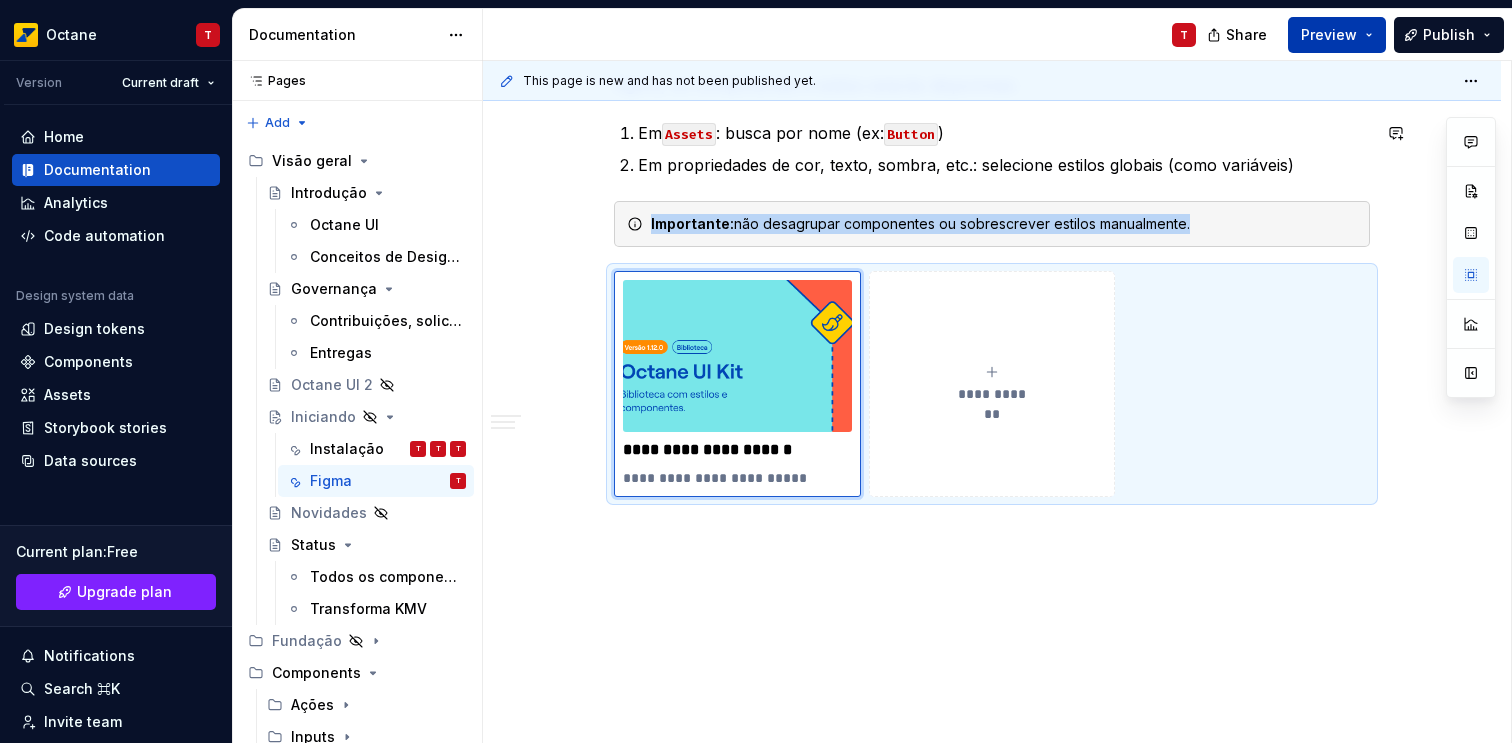 click on "Preview" at bounding box center [1329, 35] 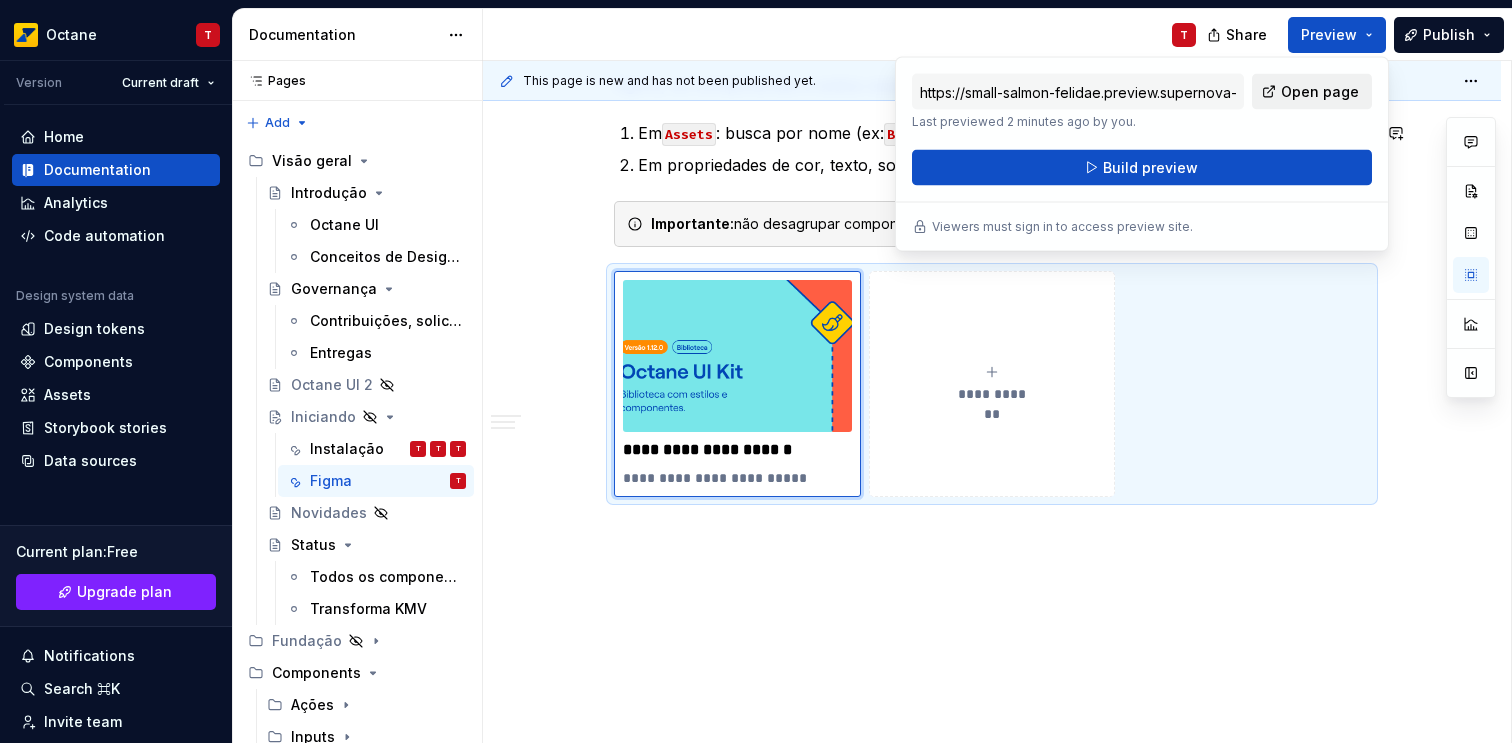 click on "Open page" at bounding box center (1320, 92) 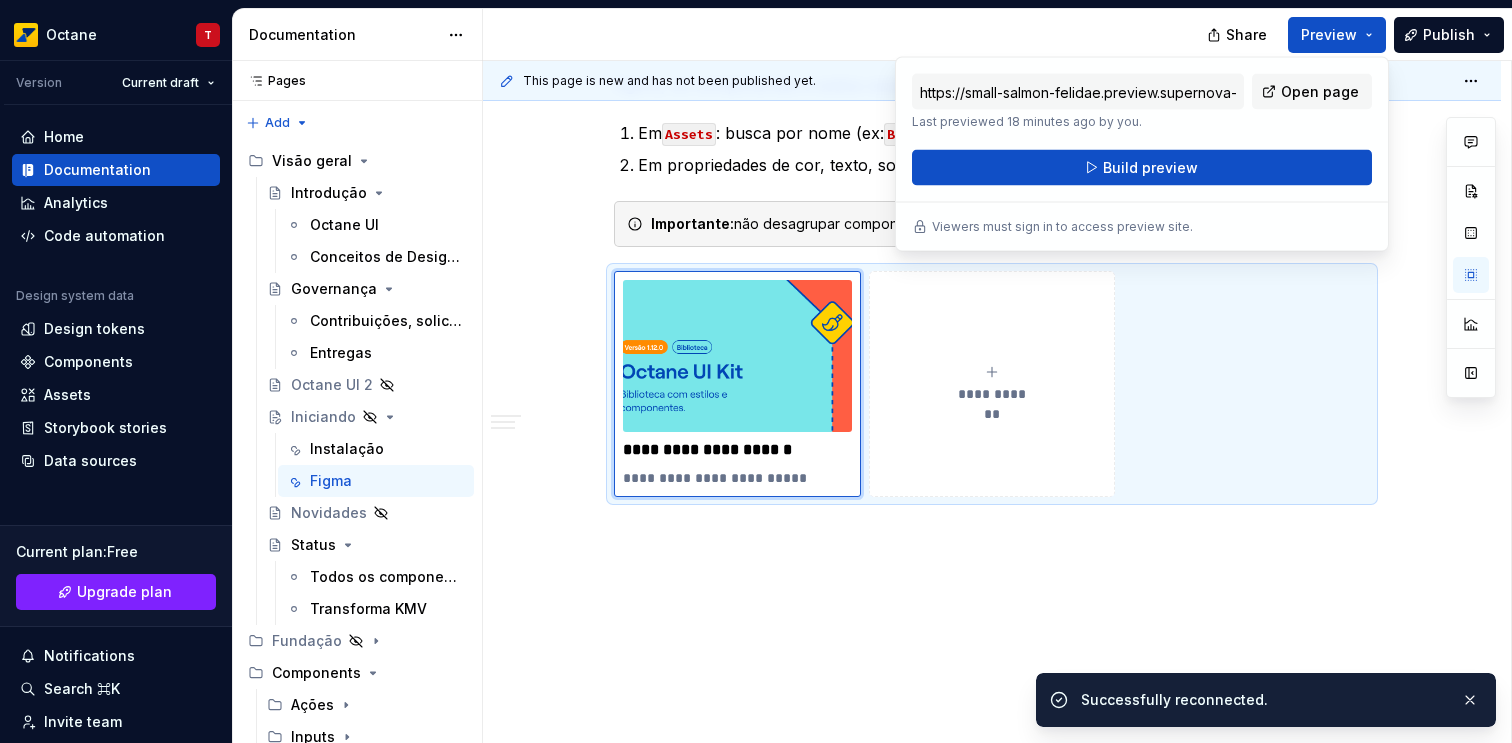 type on "*" 